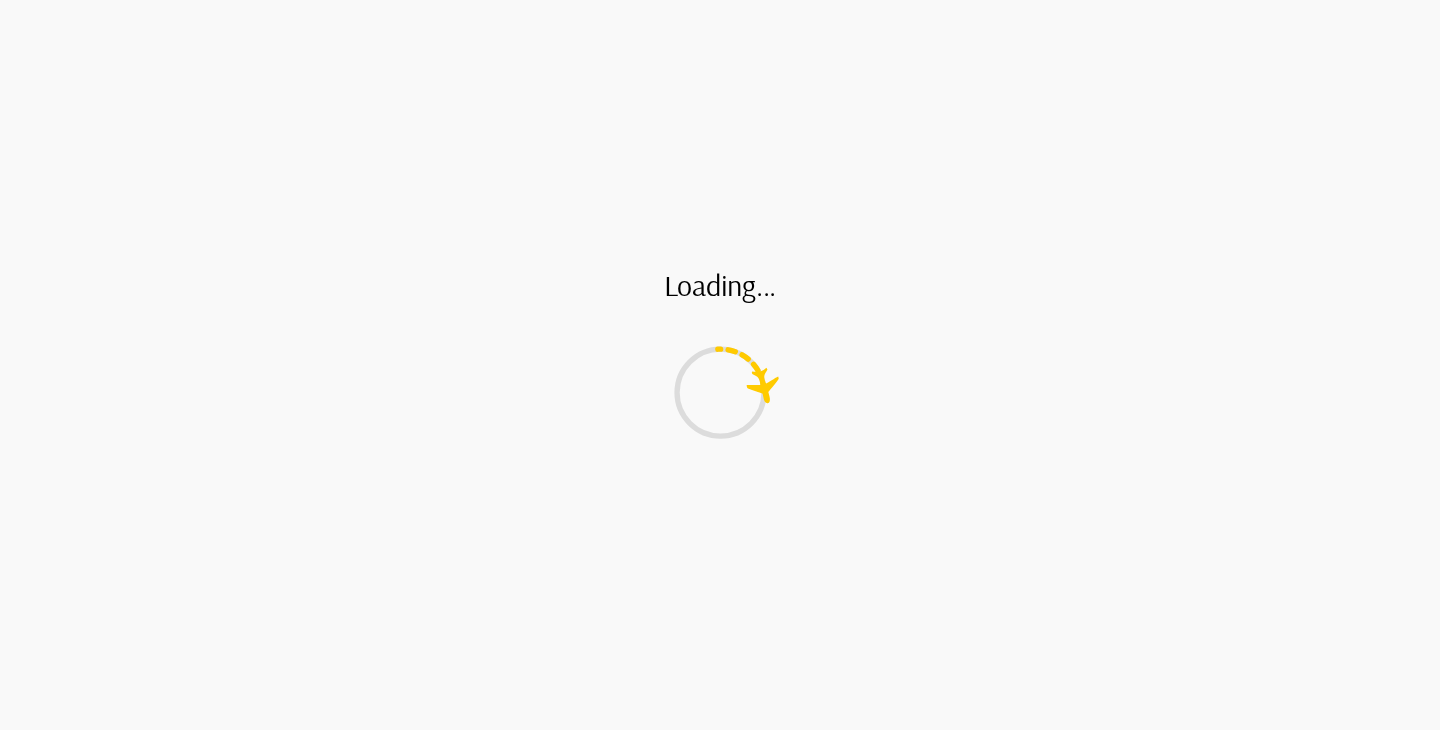 scroll, scrollTop: 0, scrollLeft: 0, axis: both 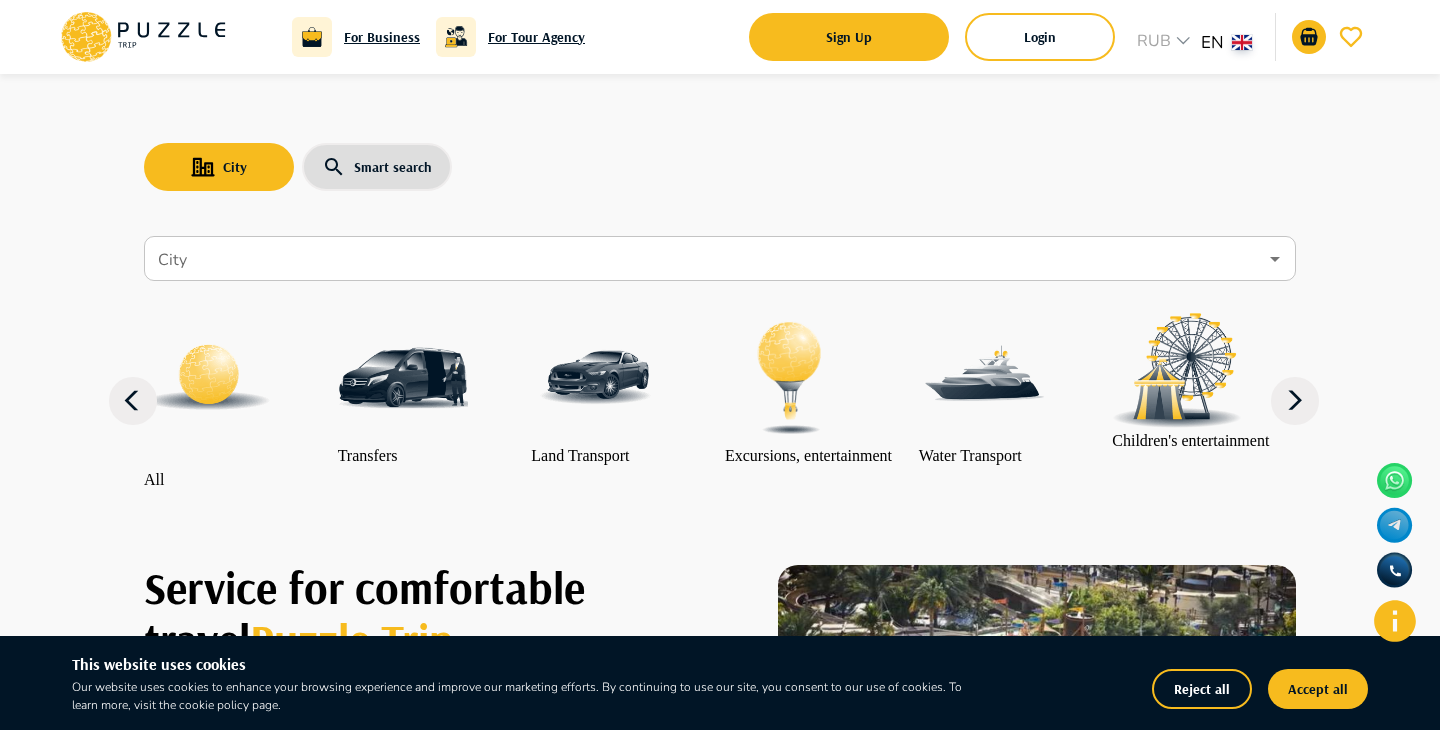 click at bounding box center [403, 378] 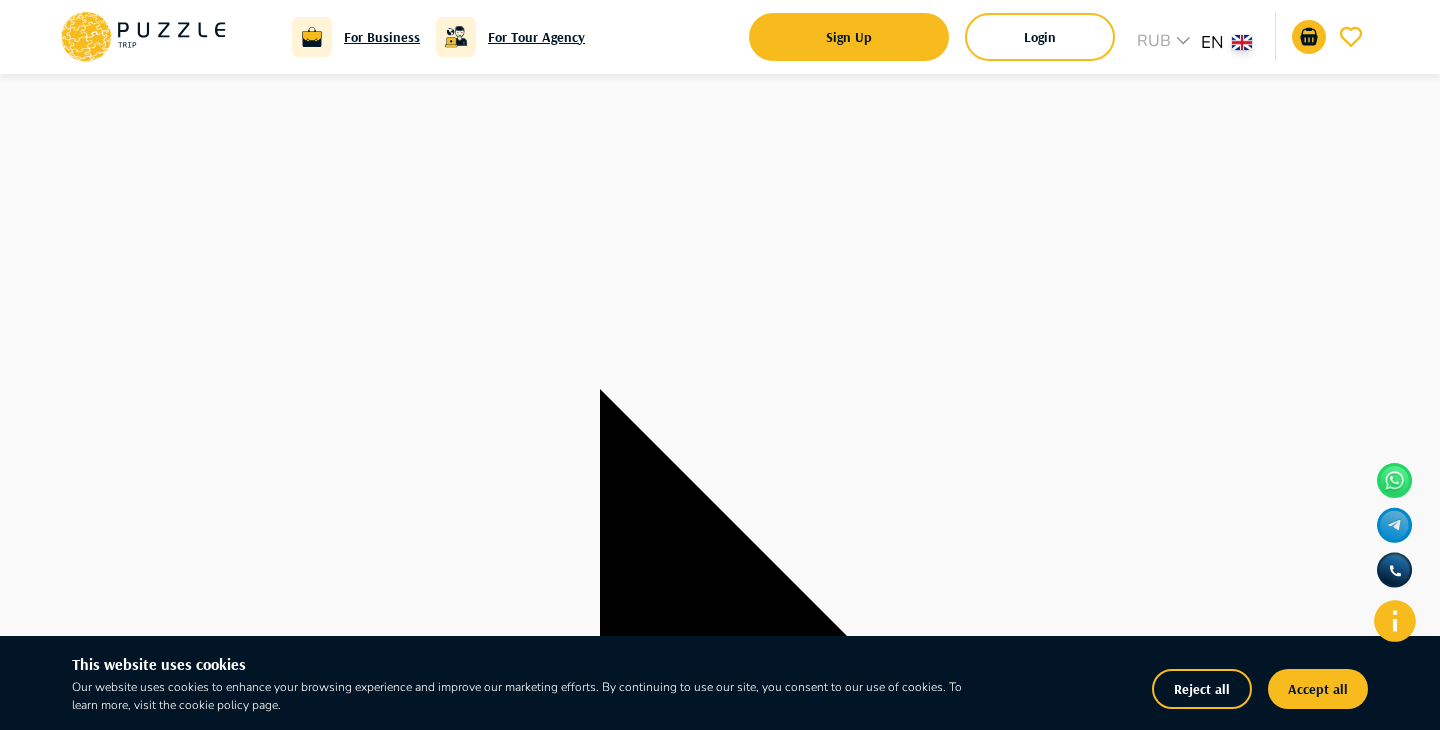 scroll, scrollTop: 201, scrollLeft: 0, axis: vertical 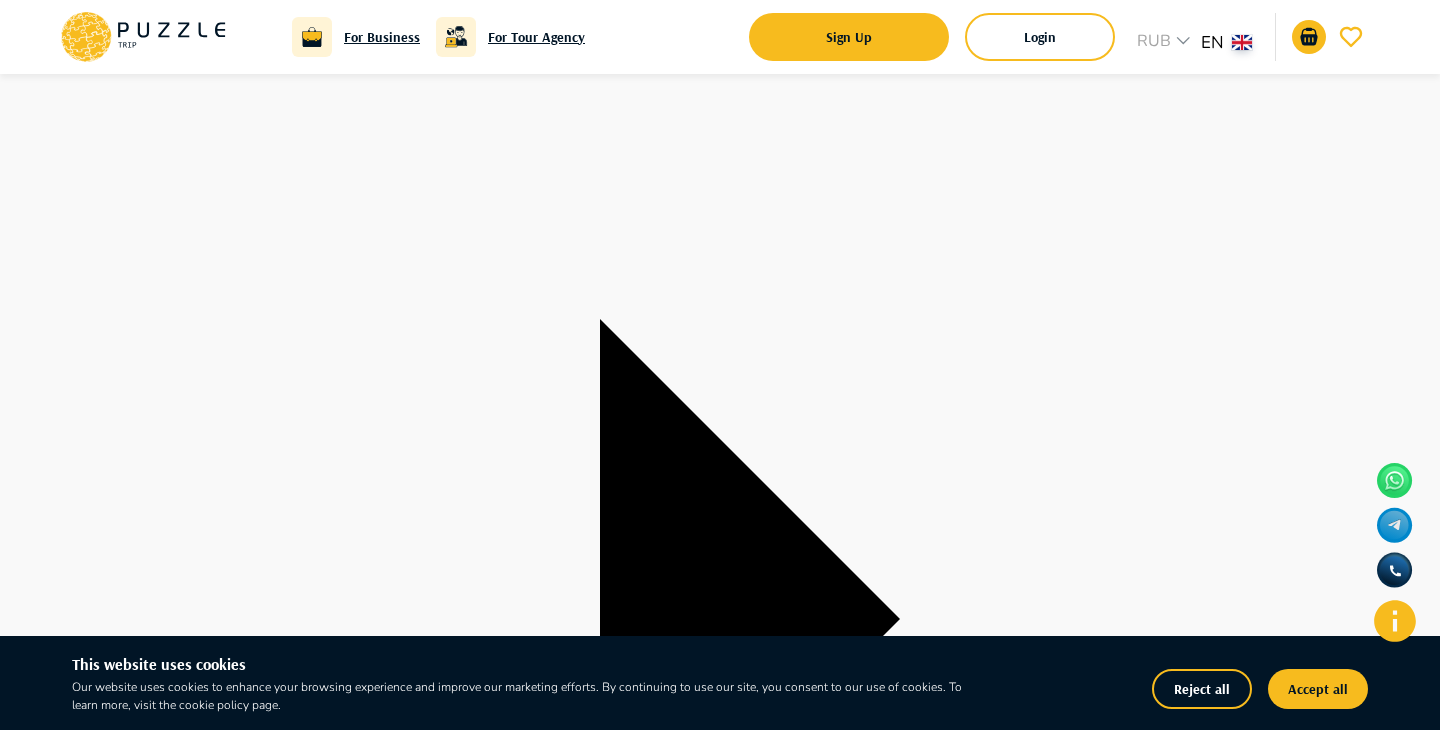 type on "*" 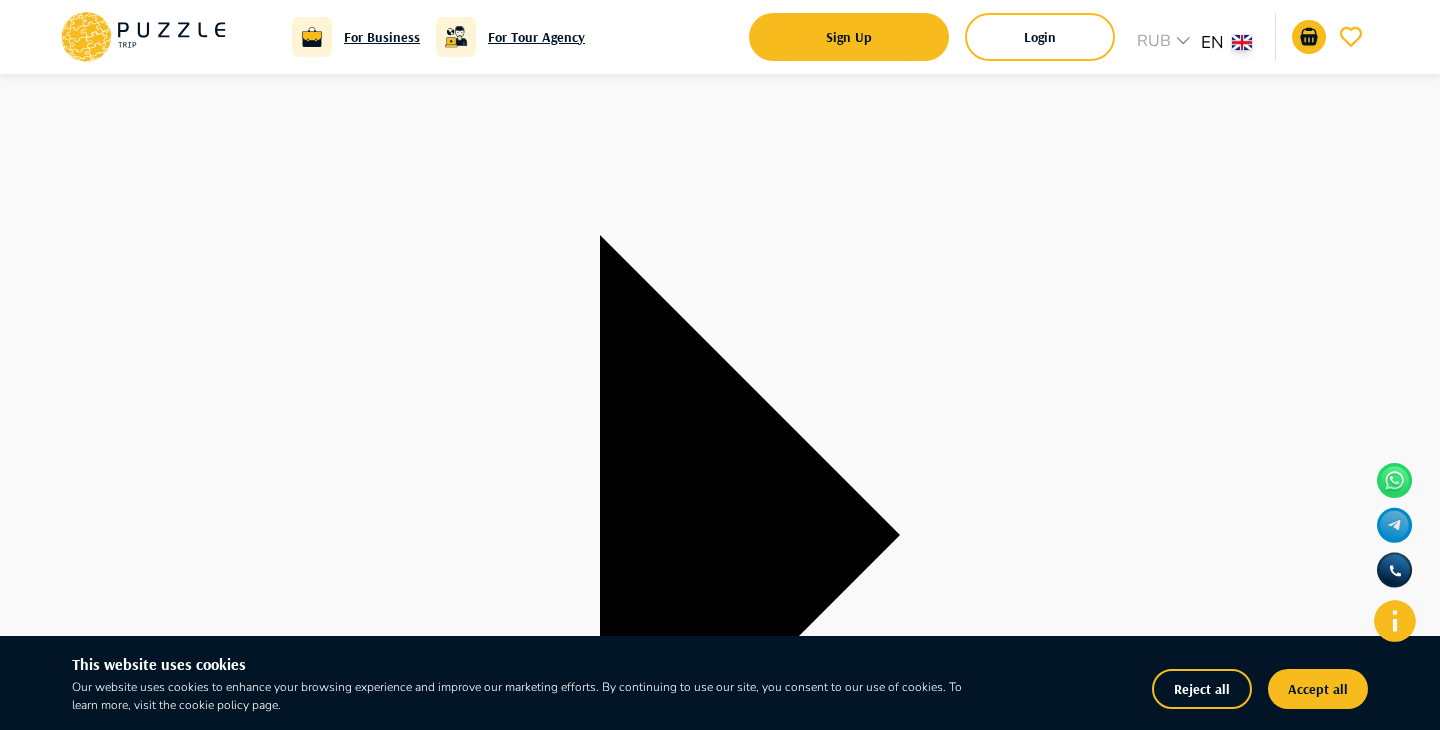 scroll, scrollTop: 286, scrollLeft: 0, axis: vertical 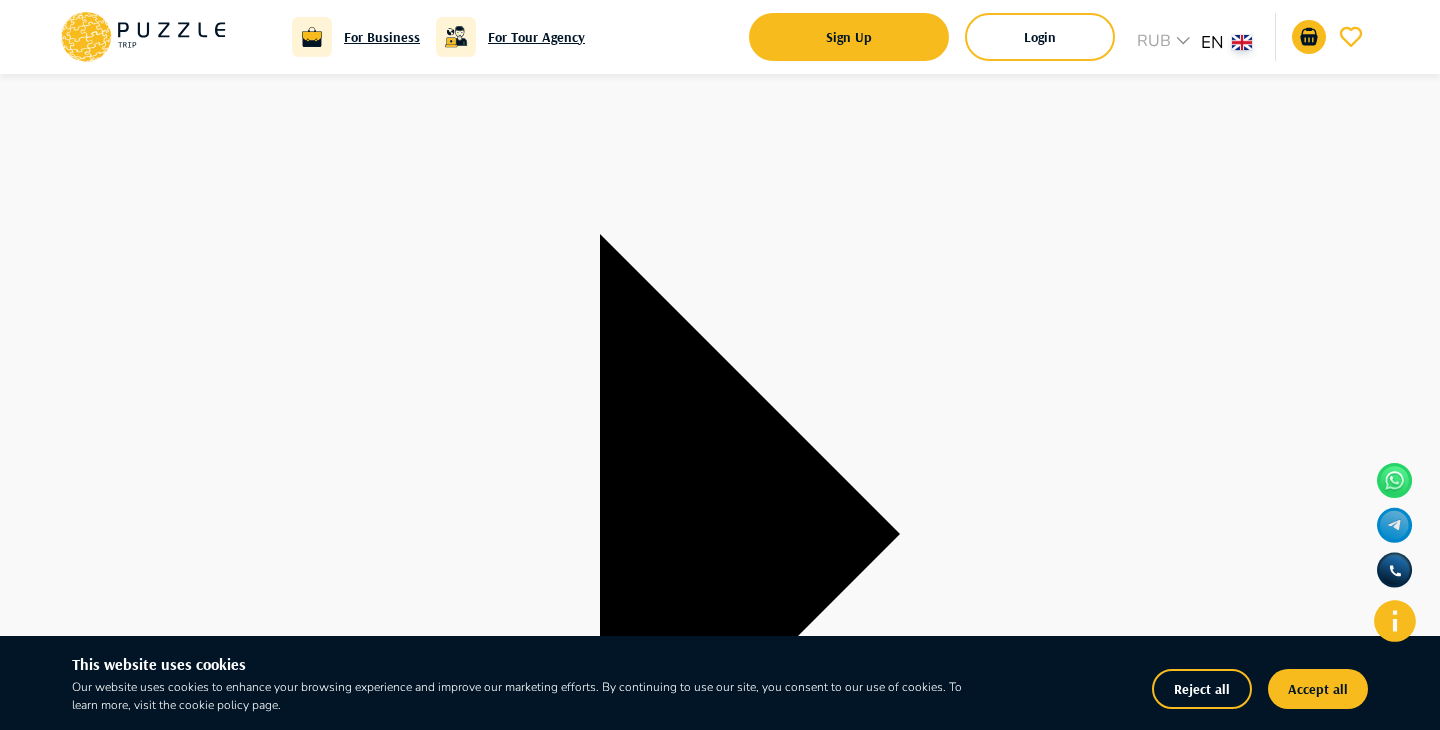 type on "*" 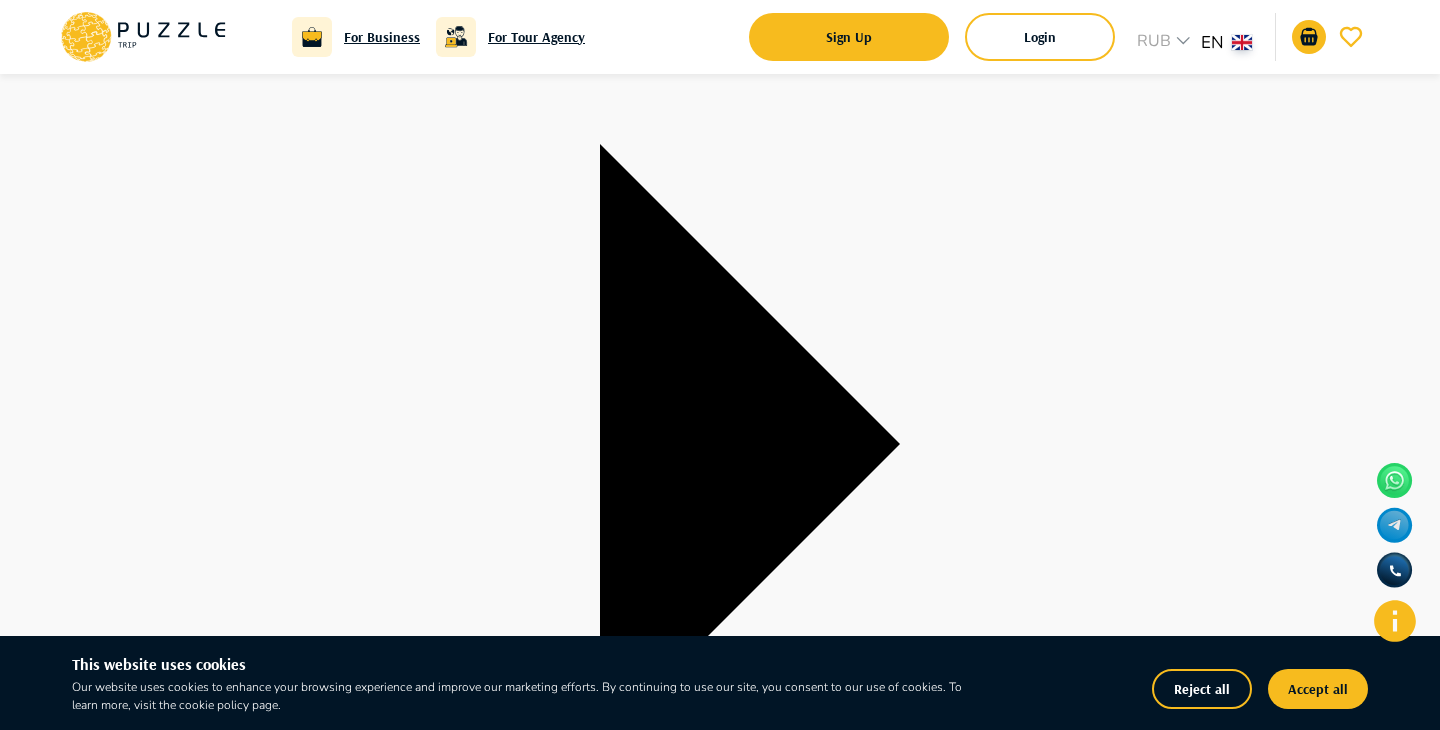 type on "*" 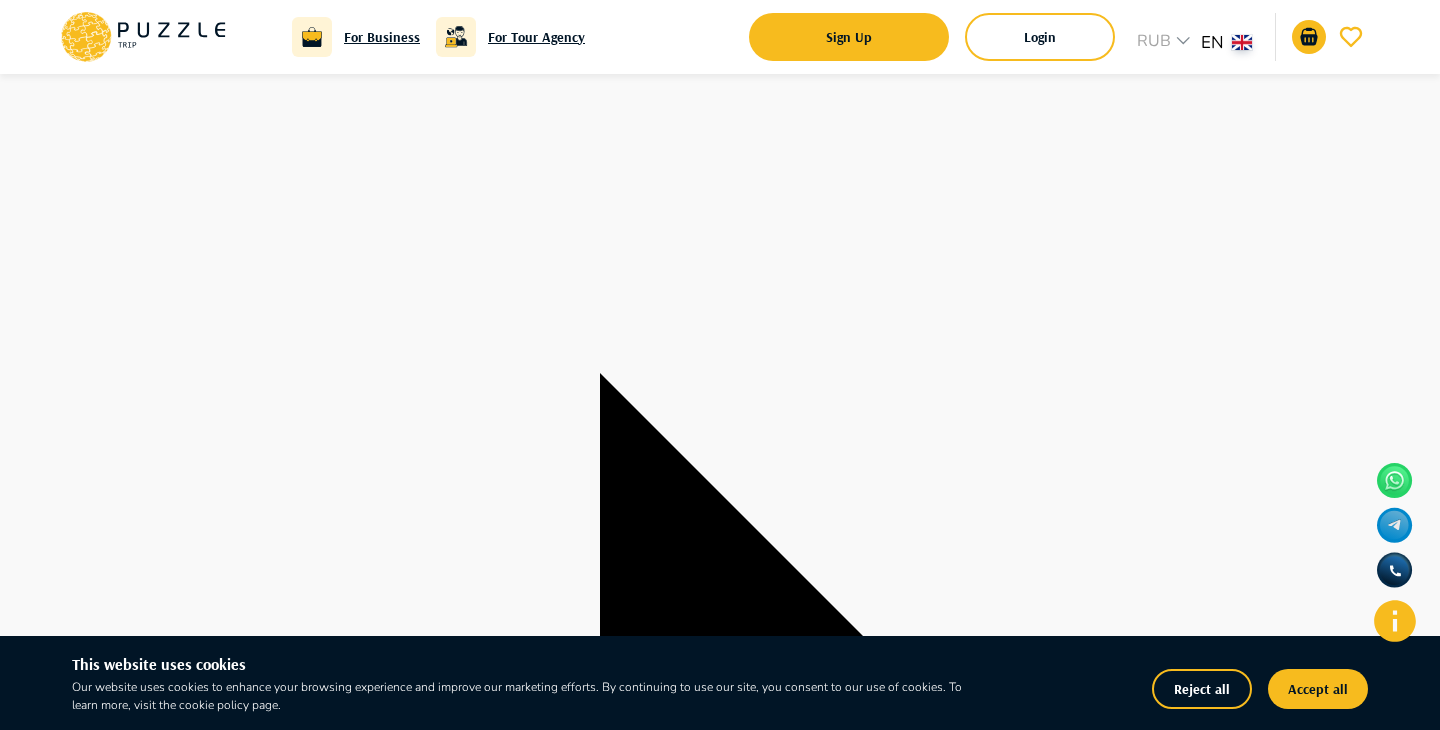 scroll, scrollTop: 145, scrollLeft: 0, axis: vertical 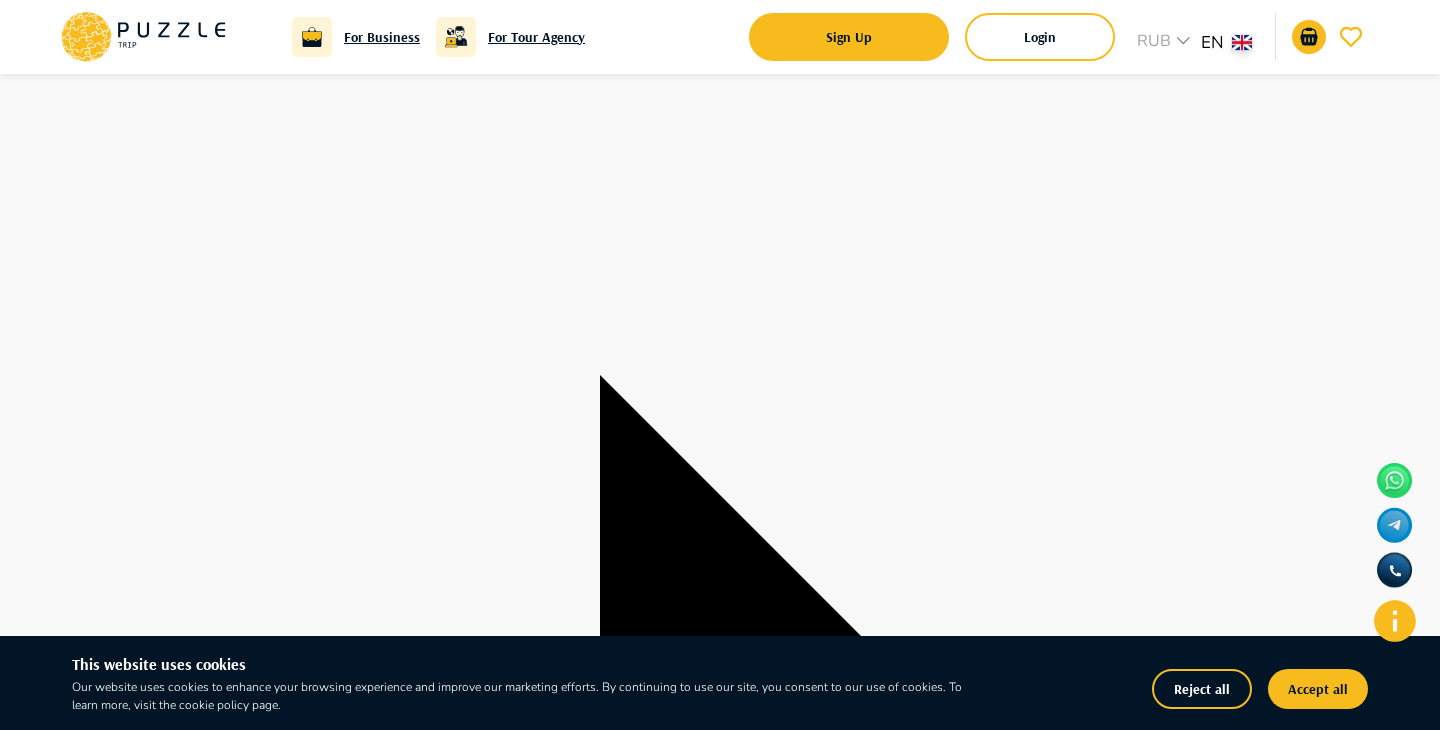 click on "*" at bounding box center [69, 3221] 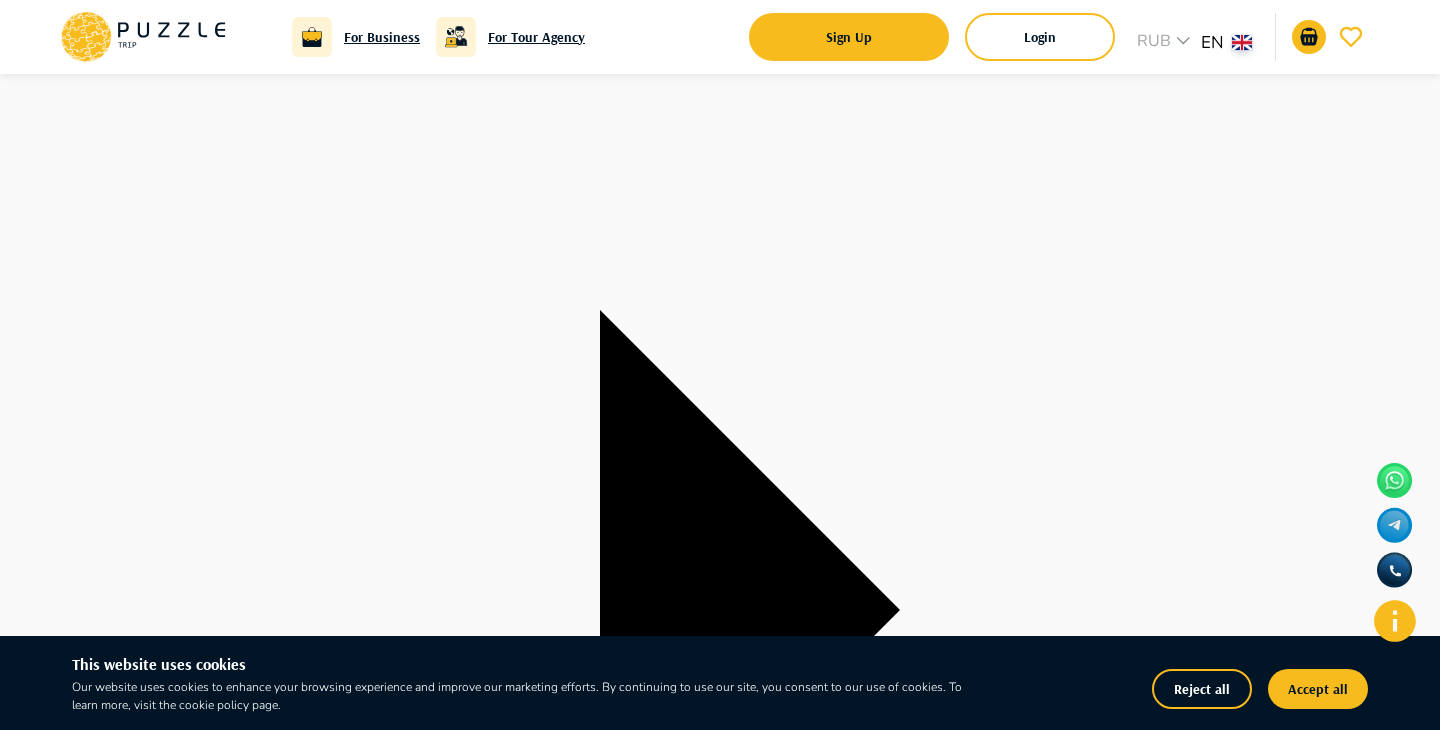 scroll, scrollTop: 220, scrollLeft: 0, axis: vertical 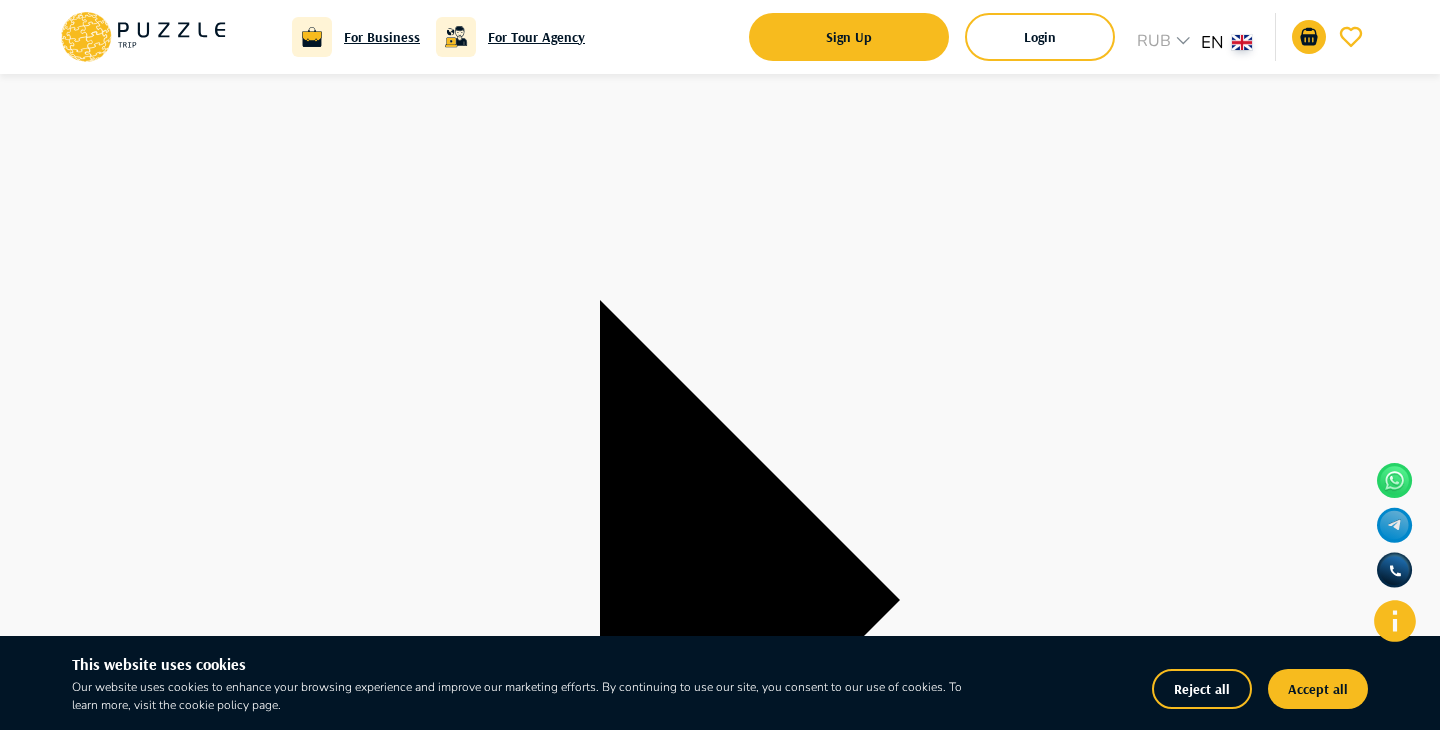 click on "**********" at bounding box center [720, 3088] 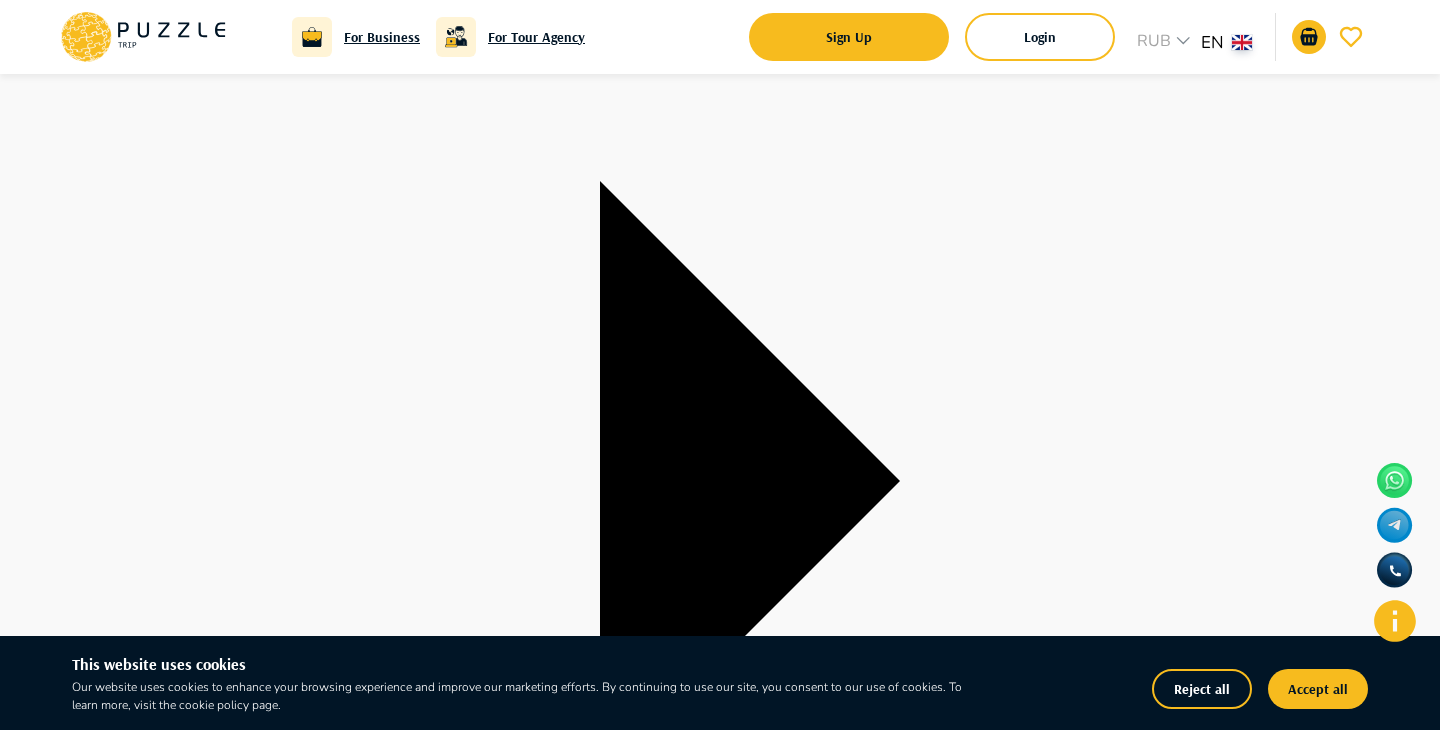 scroll, scrollTop: 343, scrollLeft: 0, axis: vertical 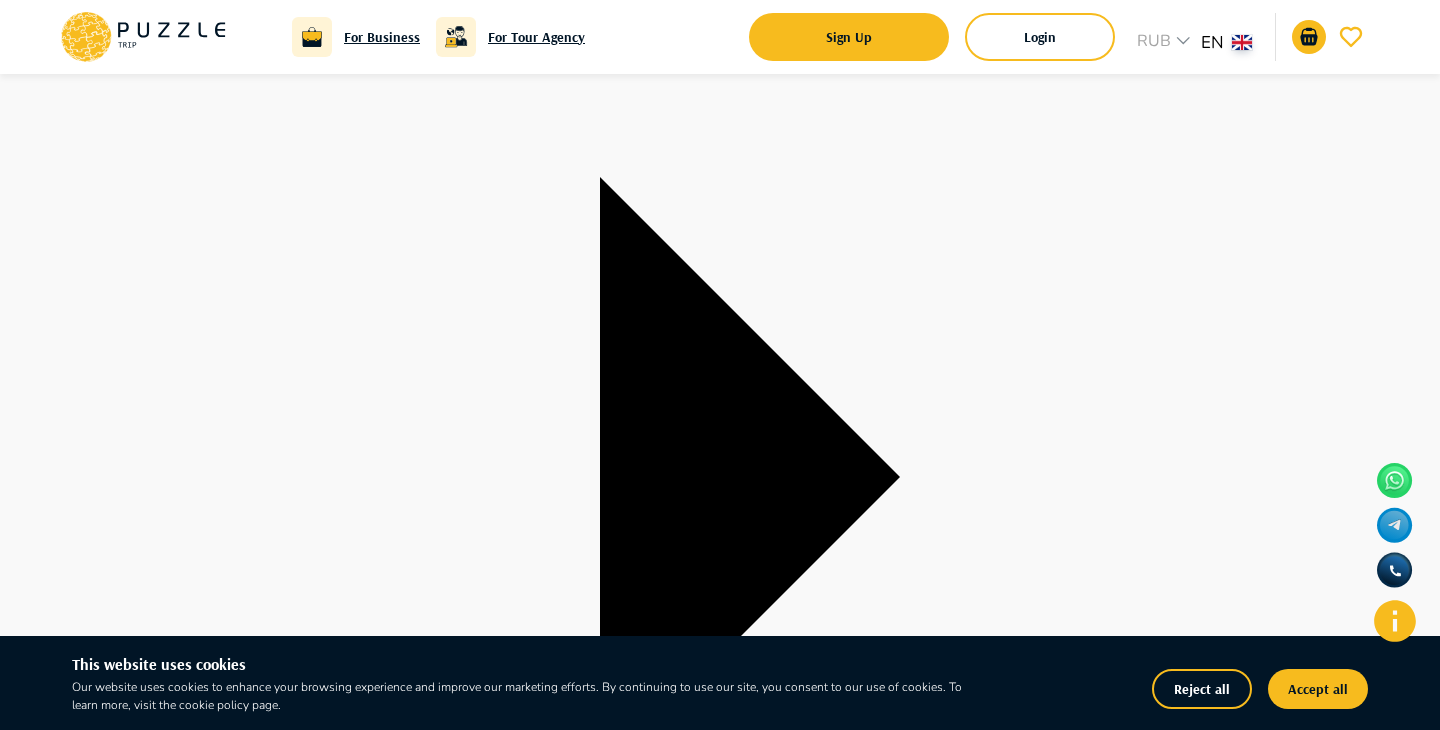 click on "21" at bounding box center (61, 3287) 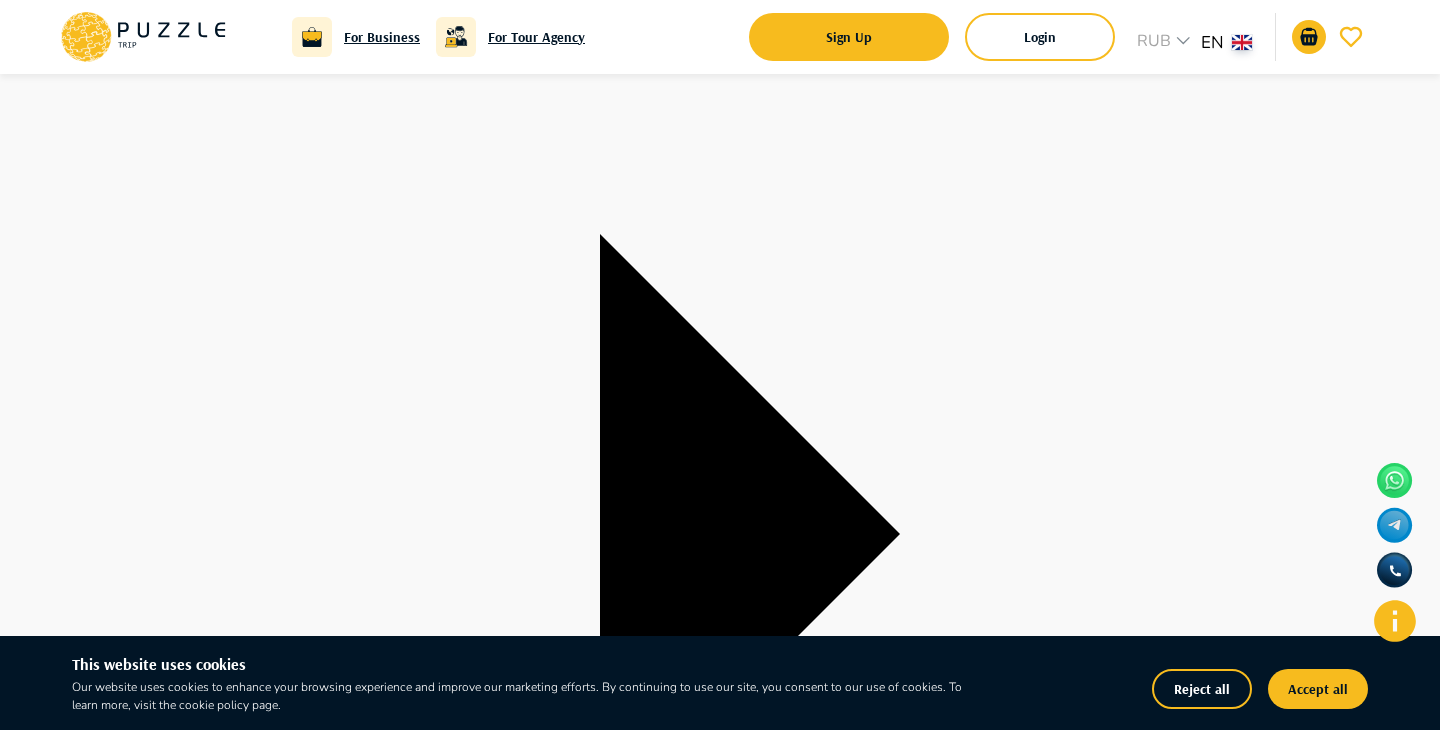 scroll, scrollTop: 277, scrollLeft: 0, axis: vertical 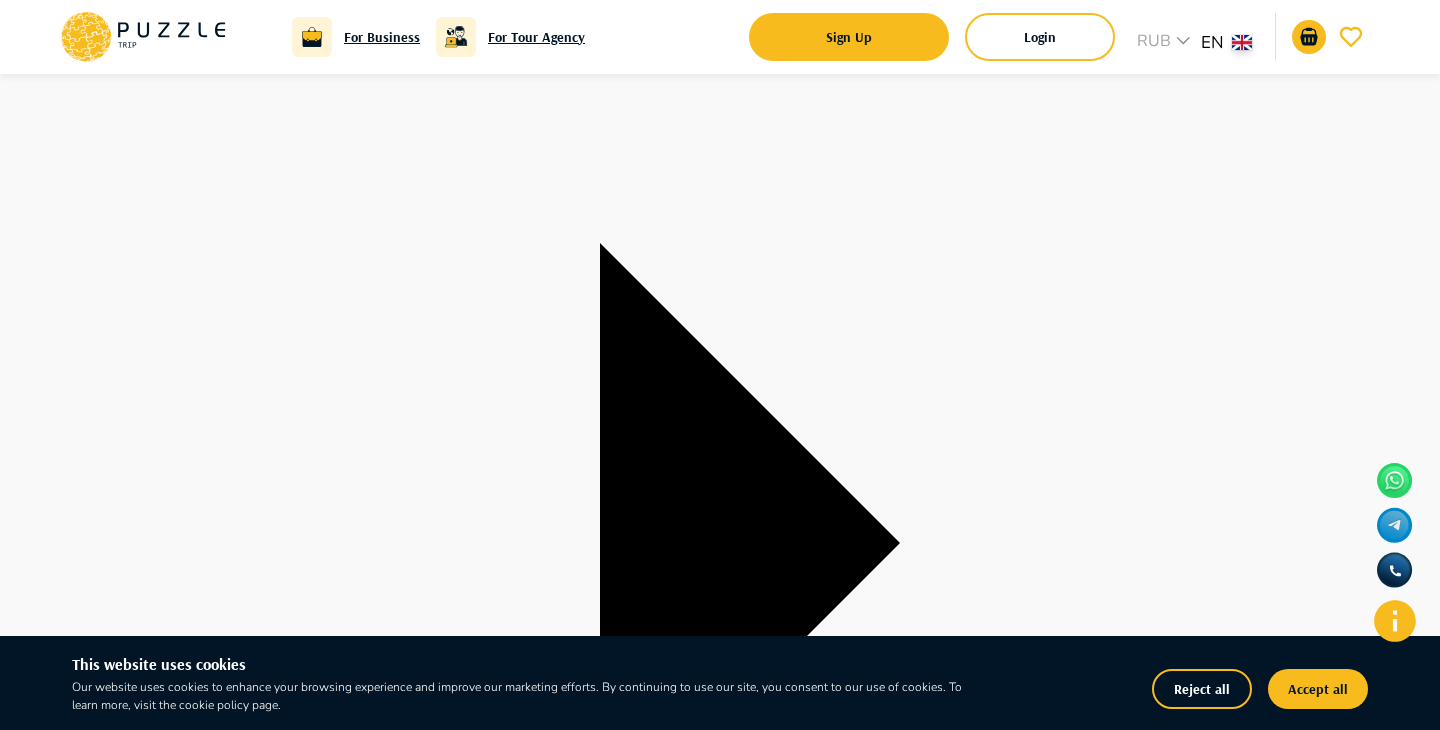 type on "*" 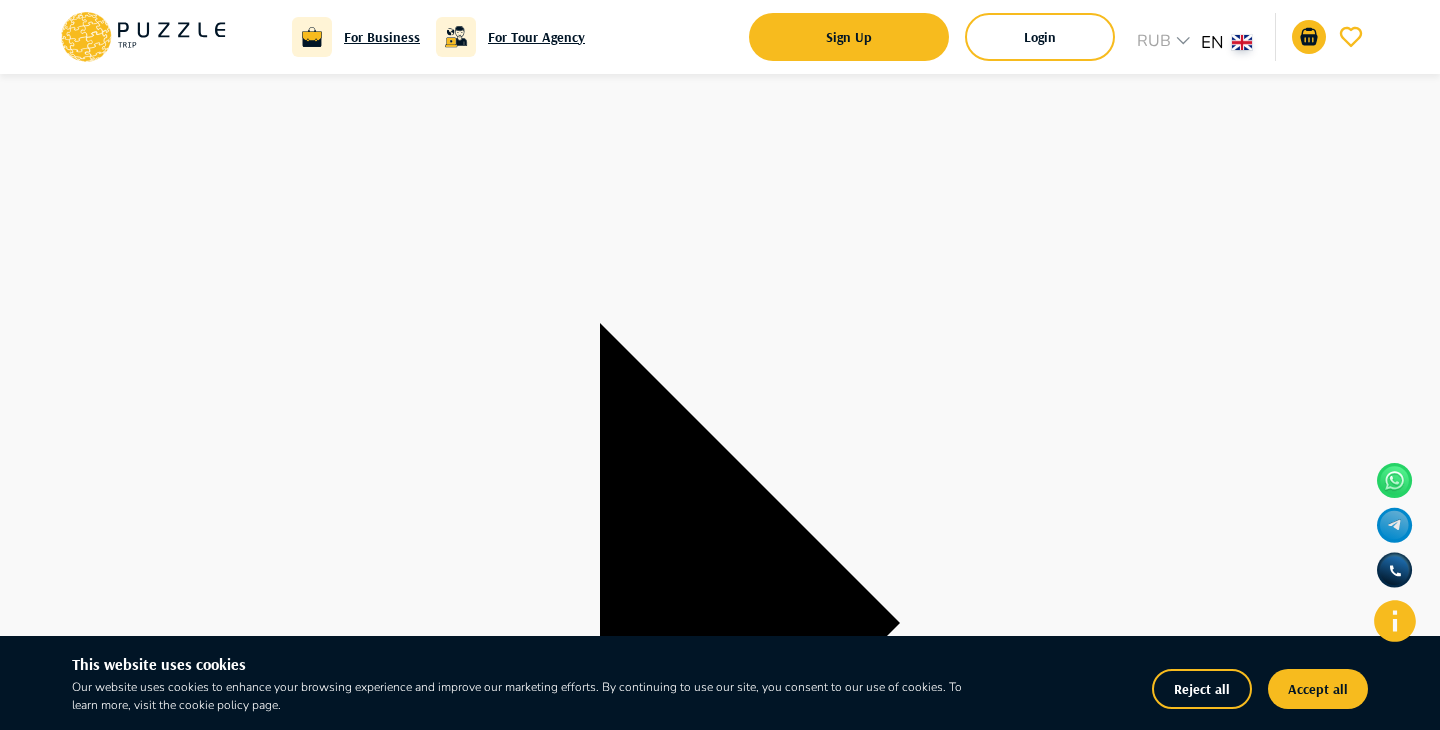 scroll, scrollTop: 194, scrollLeft: 0, axis: vertical 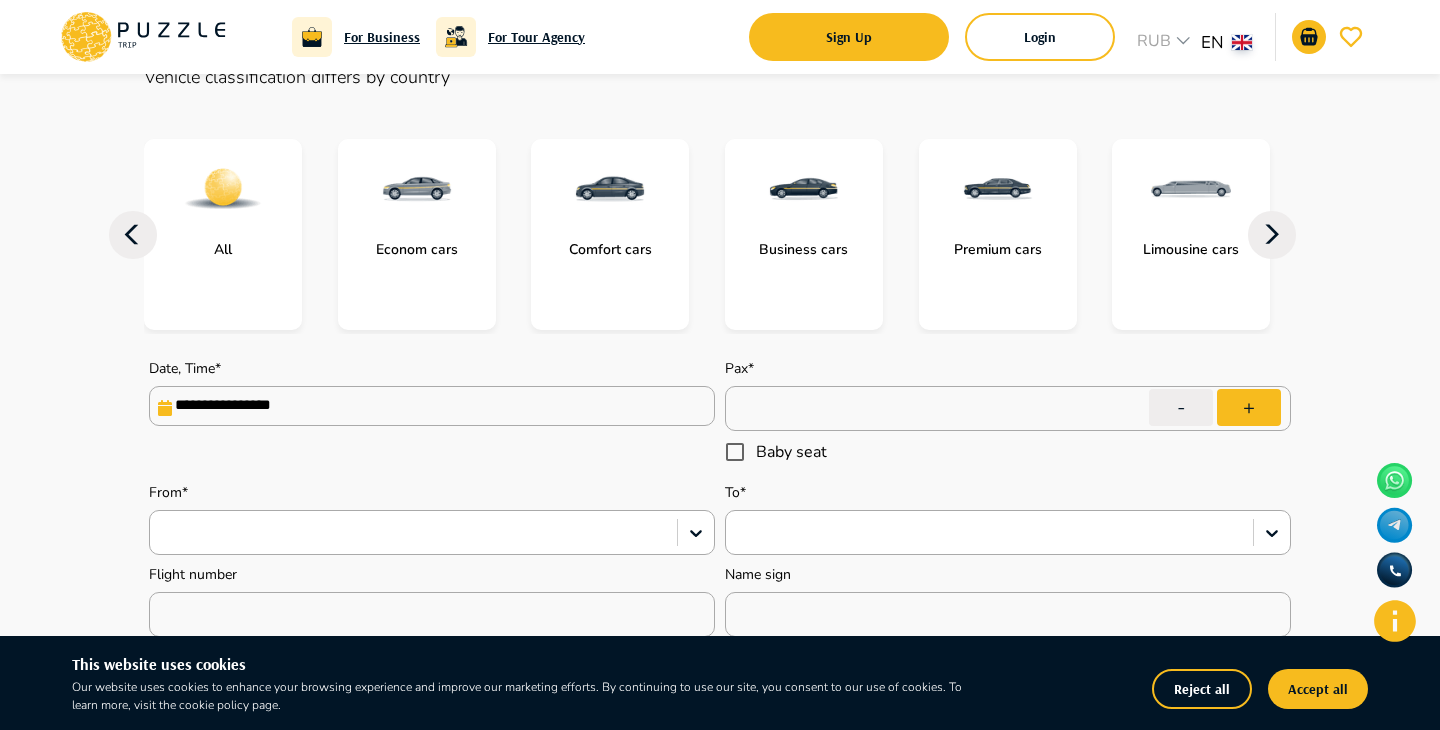 type on "*" 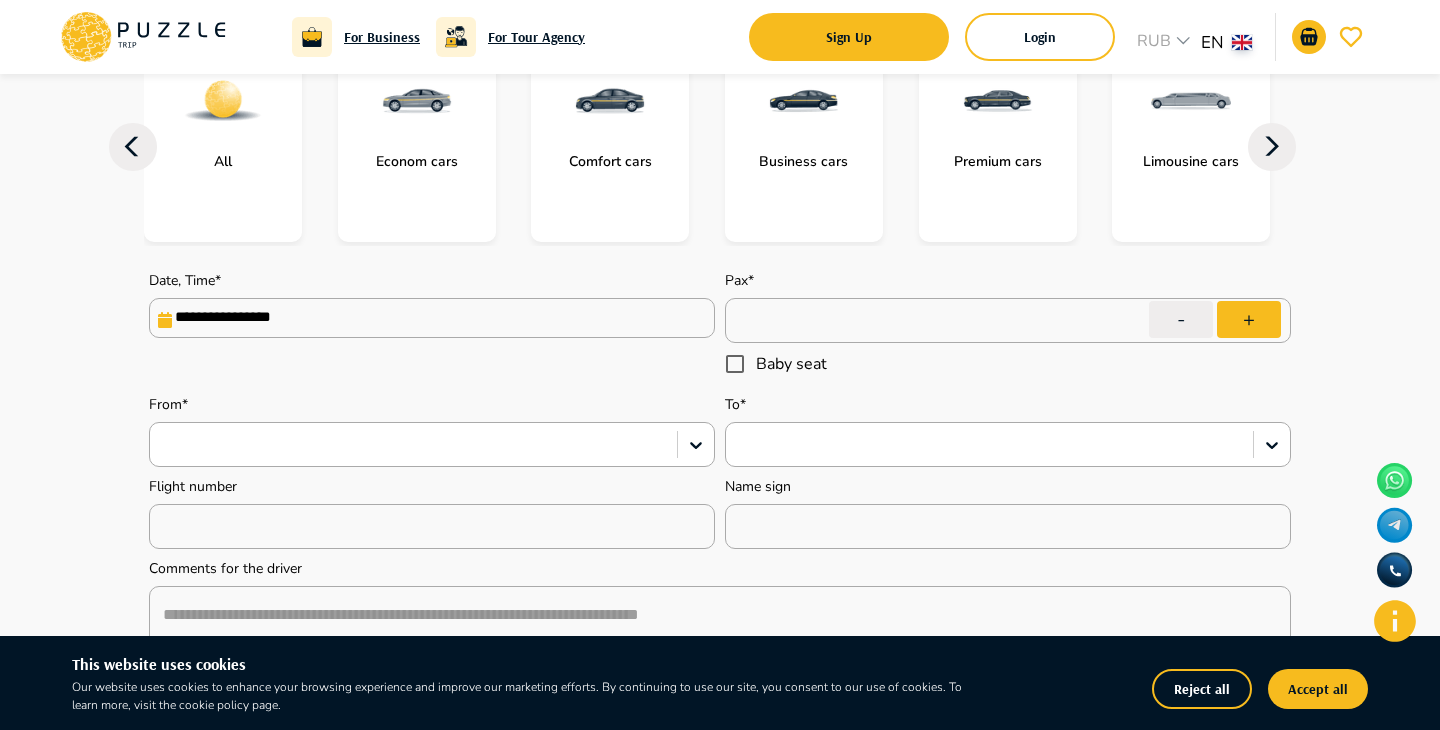 scroll, scrollTop: 295, scrollLeft: 0, axis: vertical 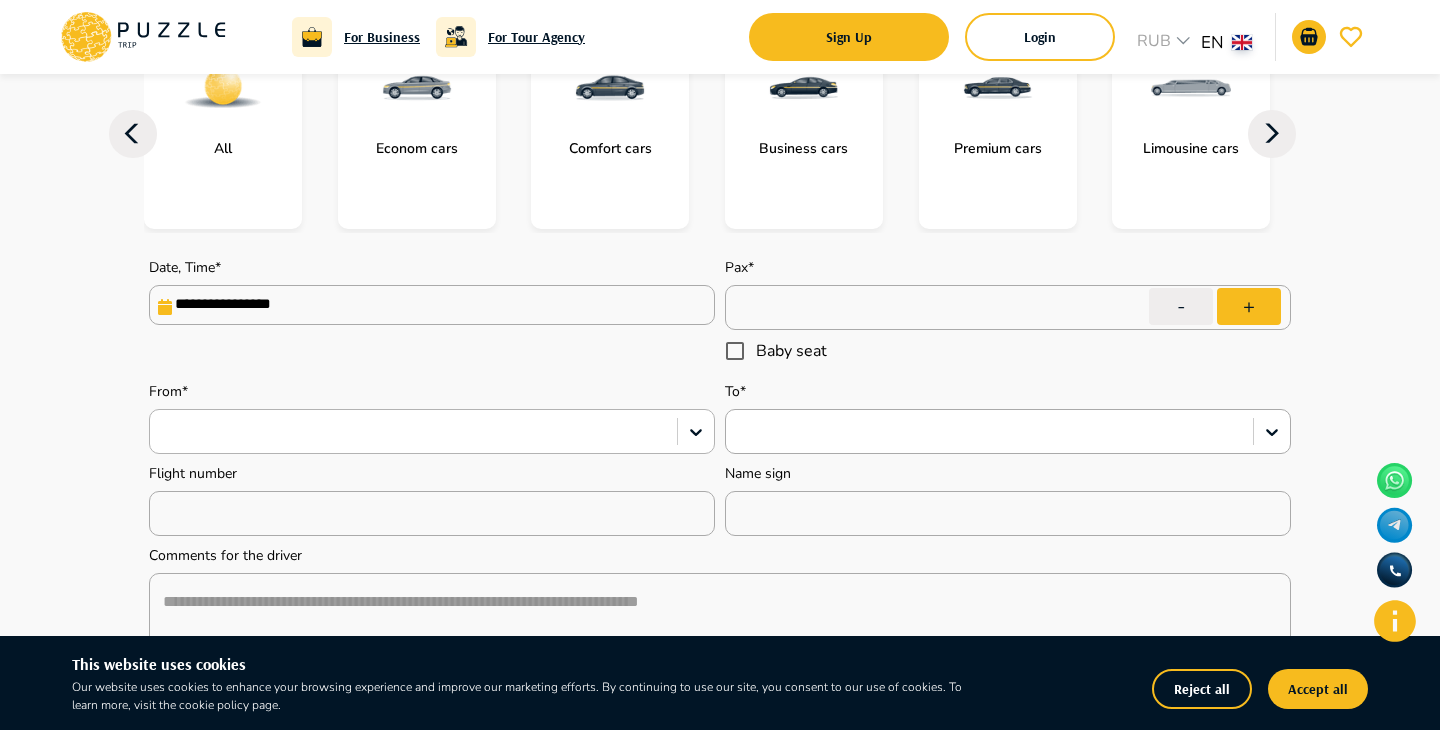click at bounding box center [413, 432] 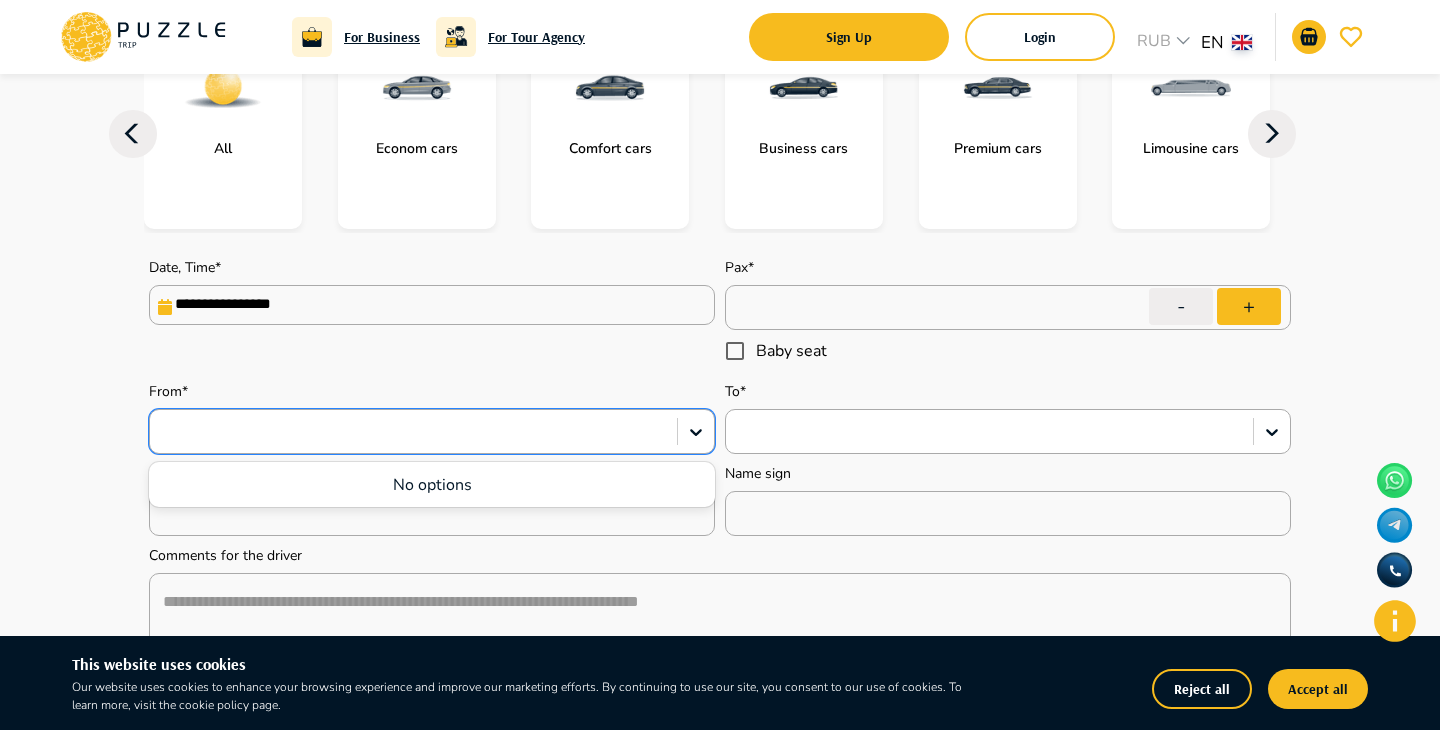 click on "**********" at bounding box center (432, 305) 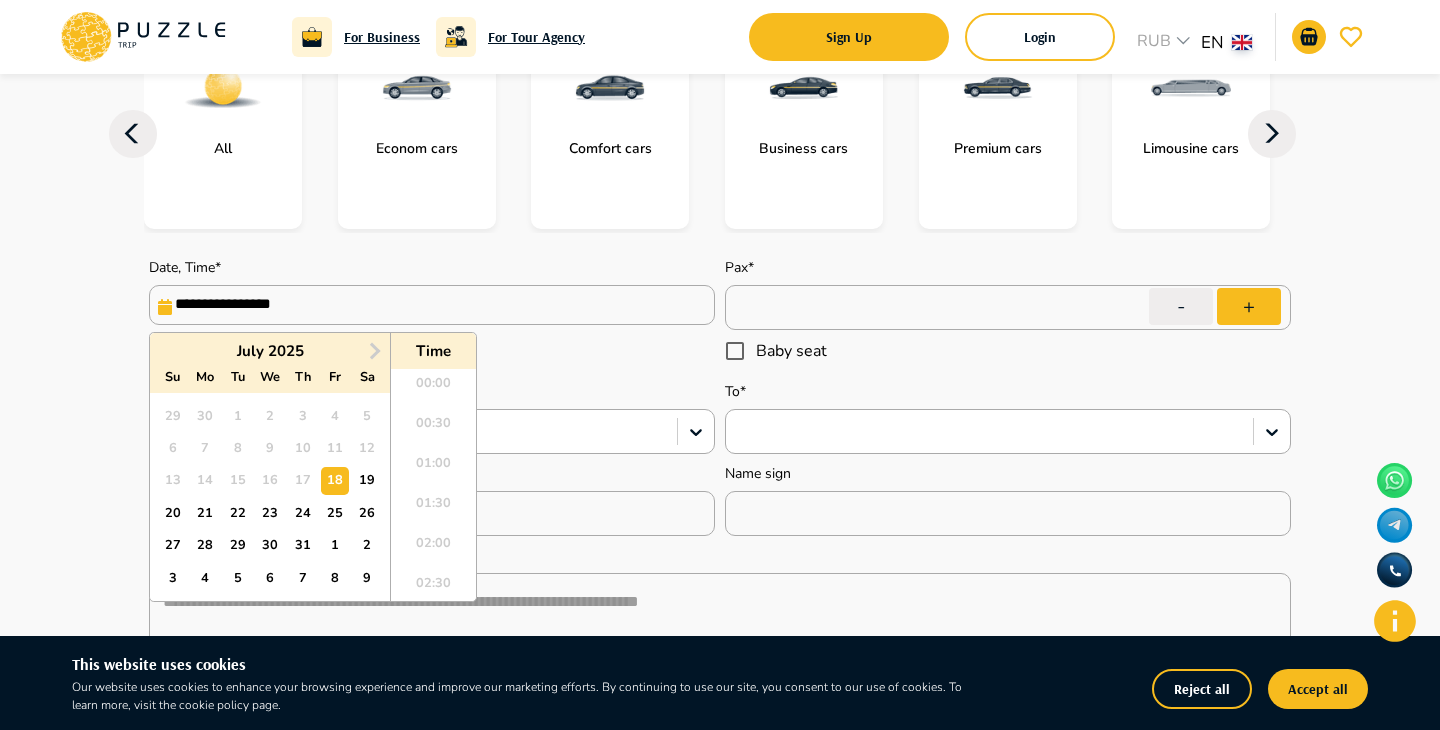 scroll, scrollTop: 824, scrollLeft: 0, axis: vertical 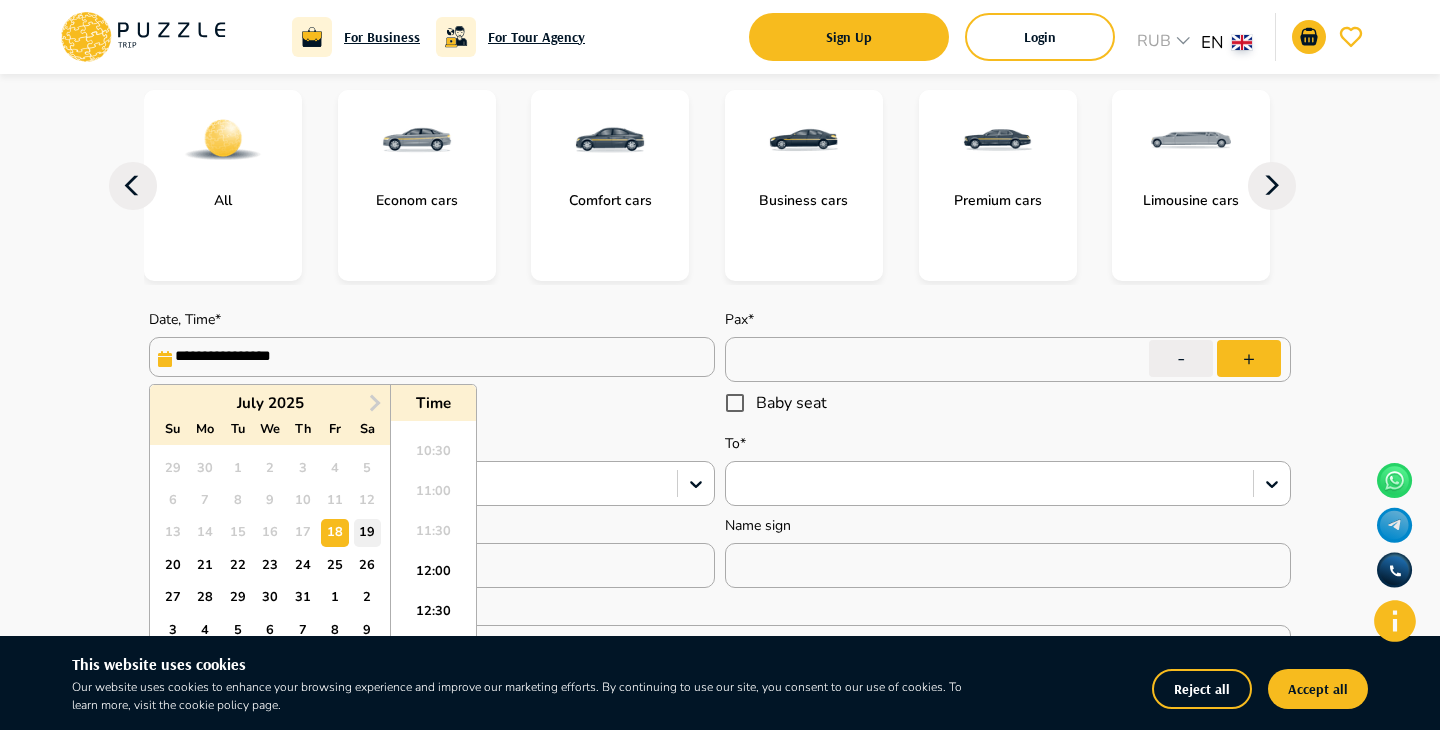 click on "19" at bounding box center (367, 532) 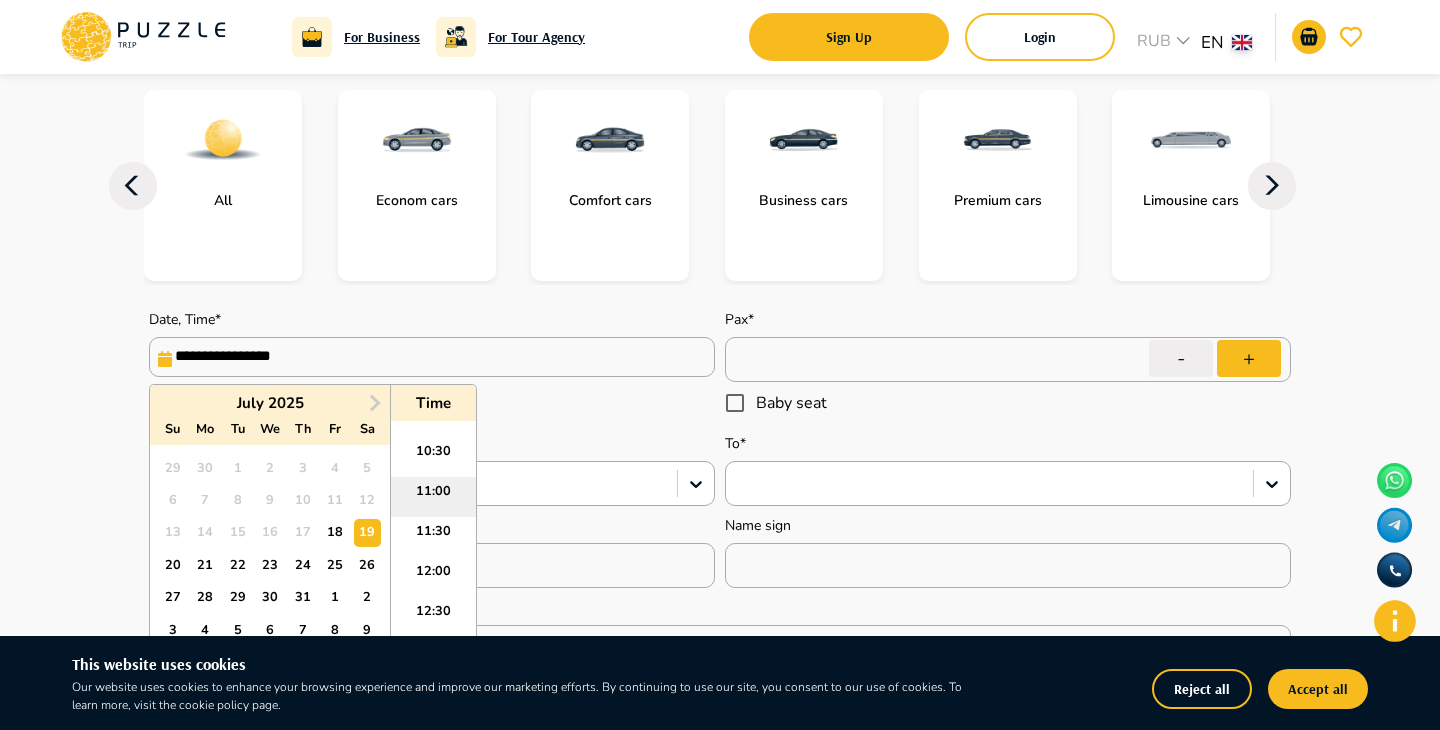type on "*" 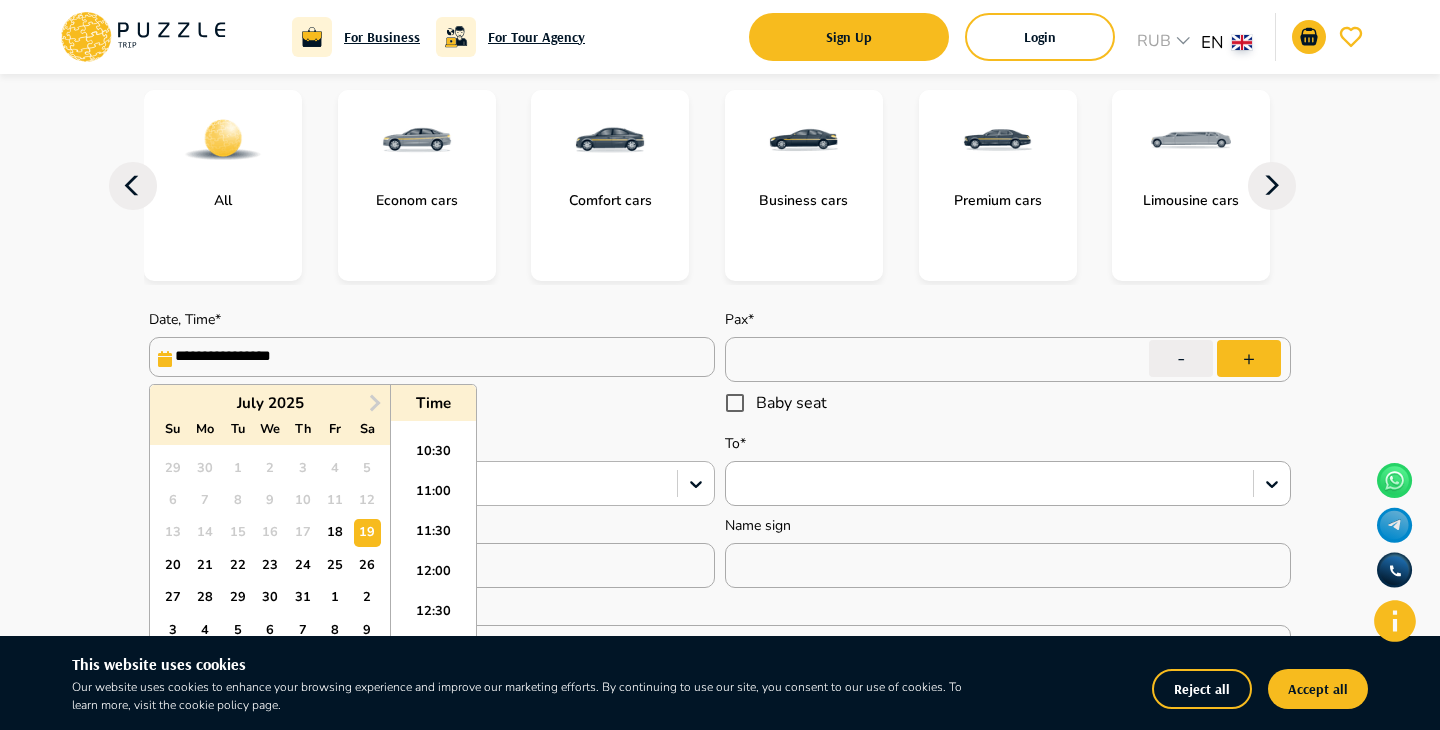 type on "**********" 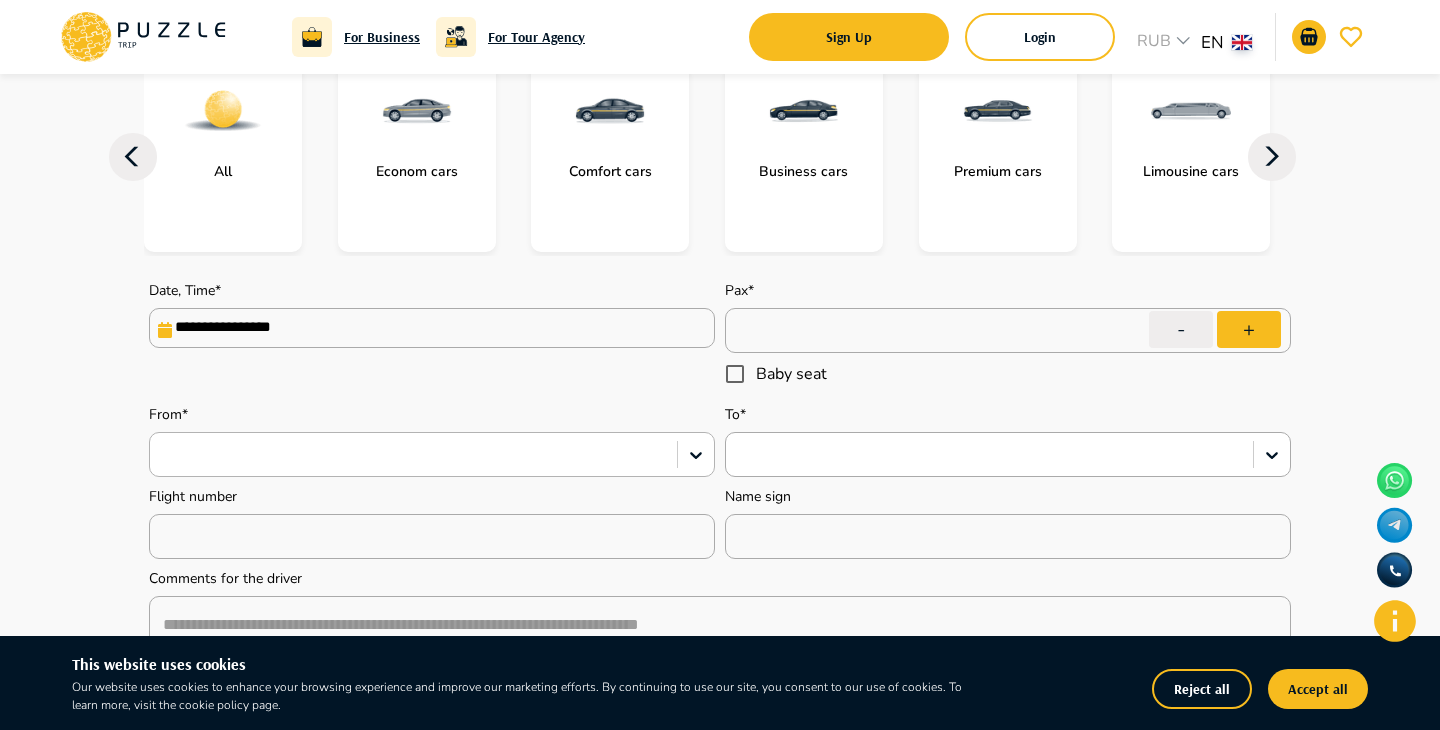 scroll, scrollTop: 279, scrollLeft: 0, axis: vertical 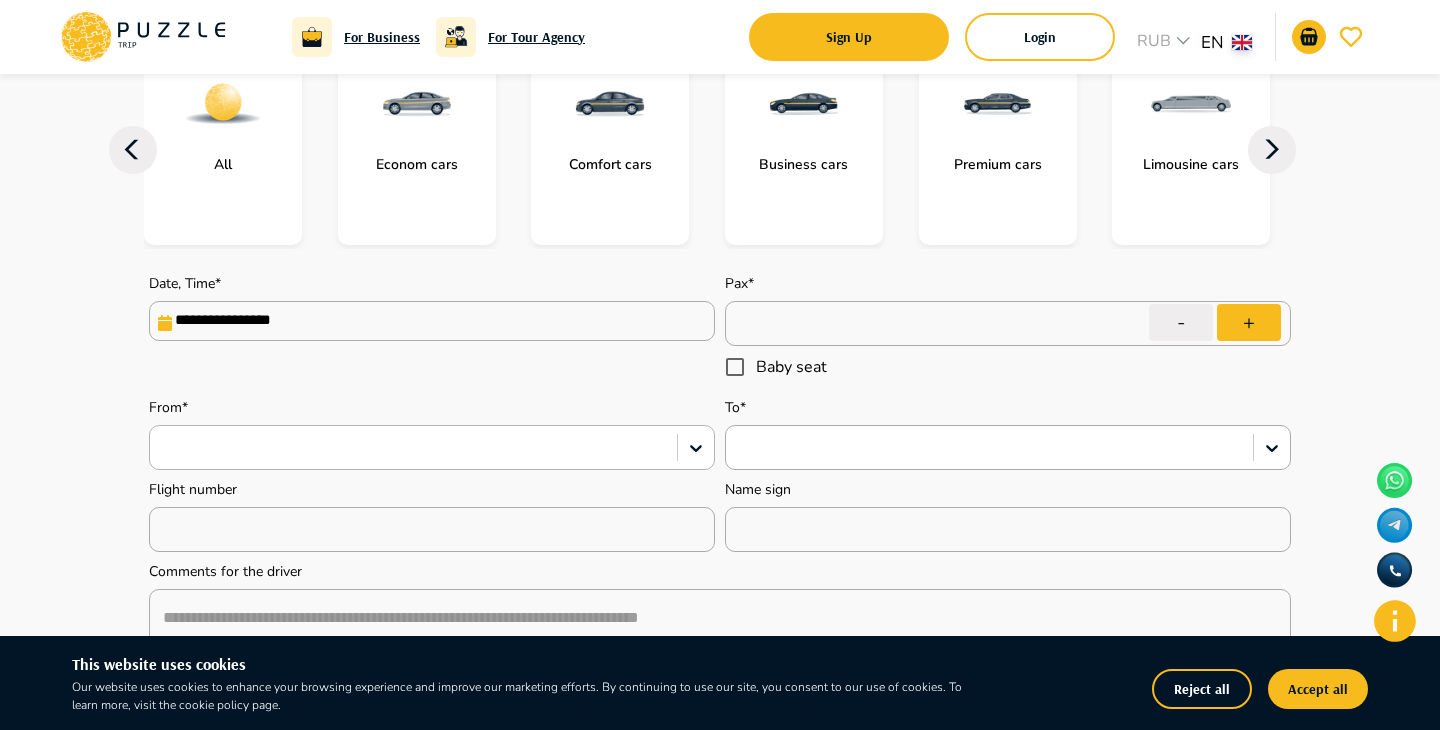 type on "*" 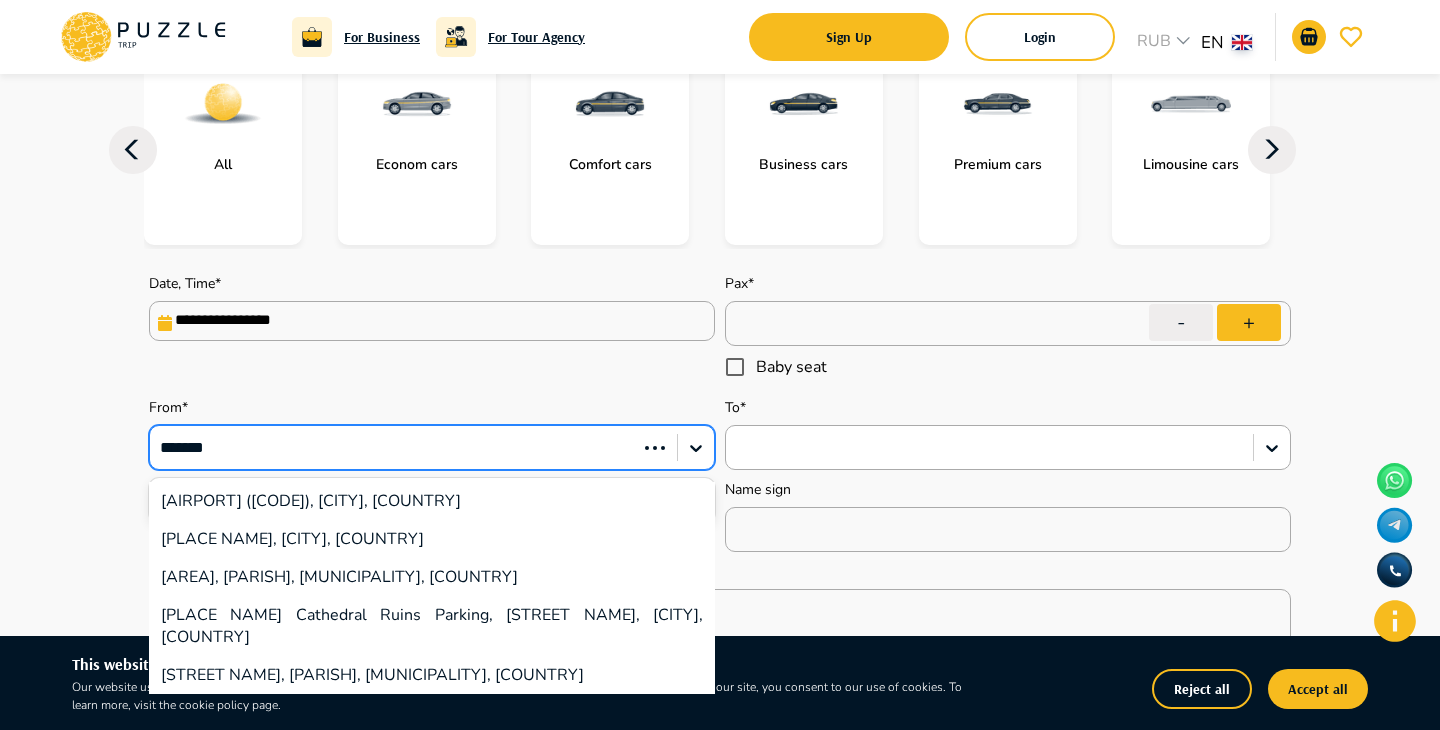 type on "********" 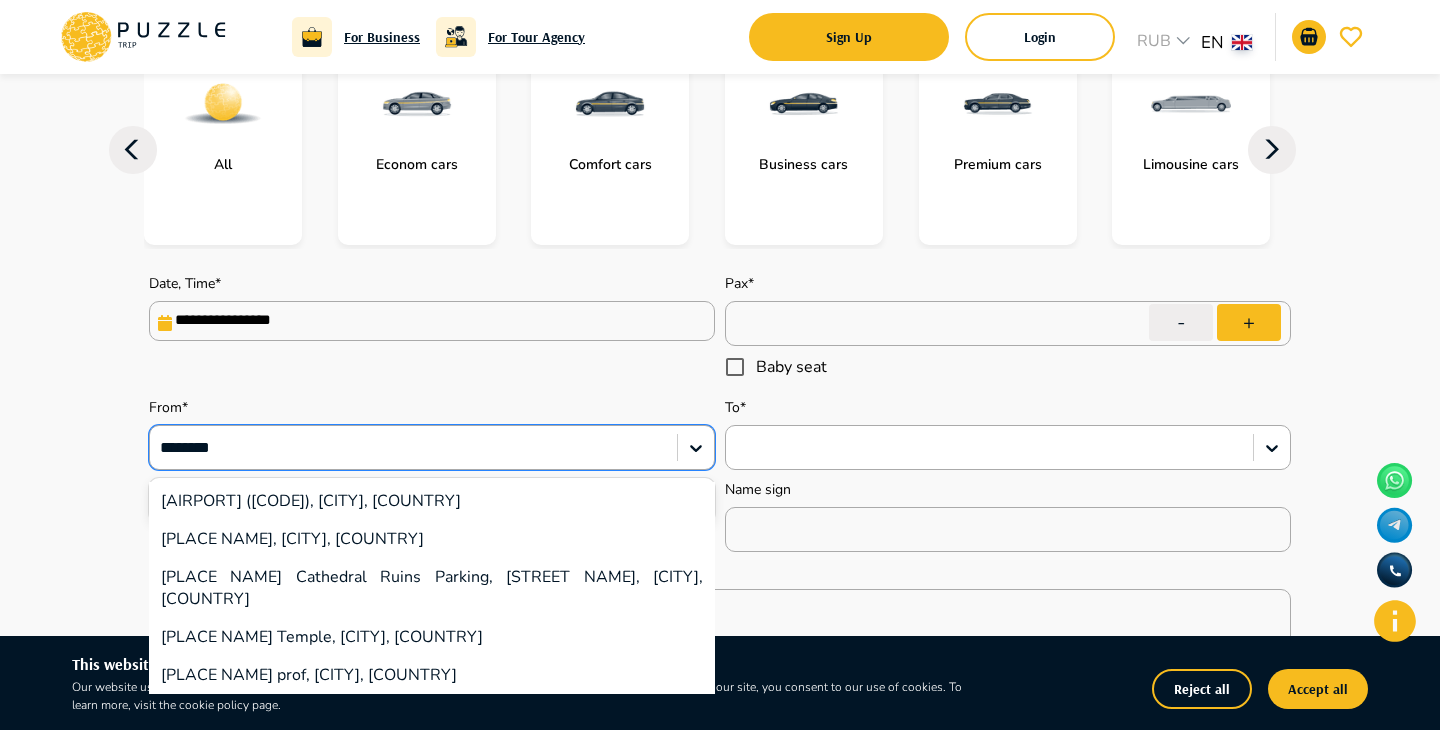click on "[AIRPORT] ([CODE]), [CITY], [COUNTRY]" at bounding box center (432, 501) 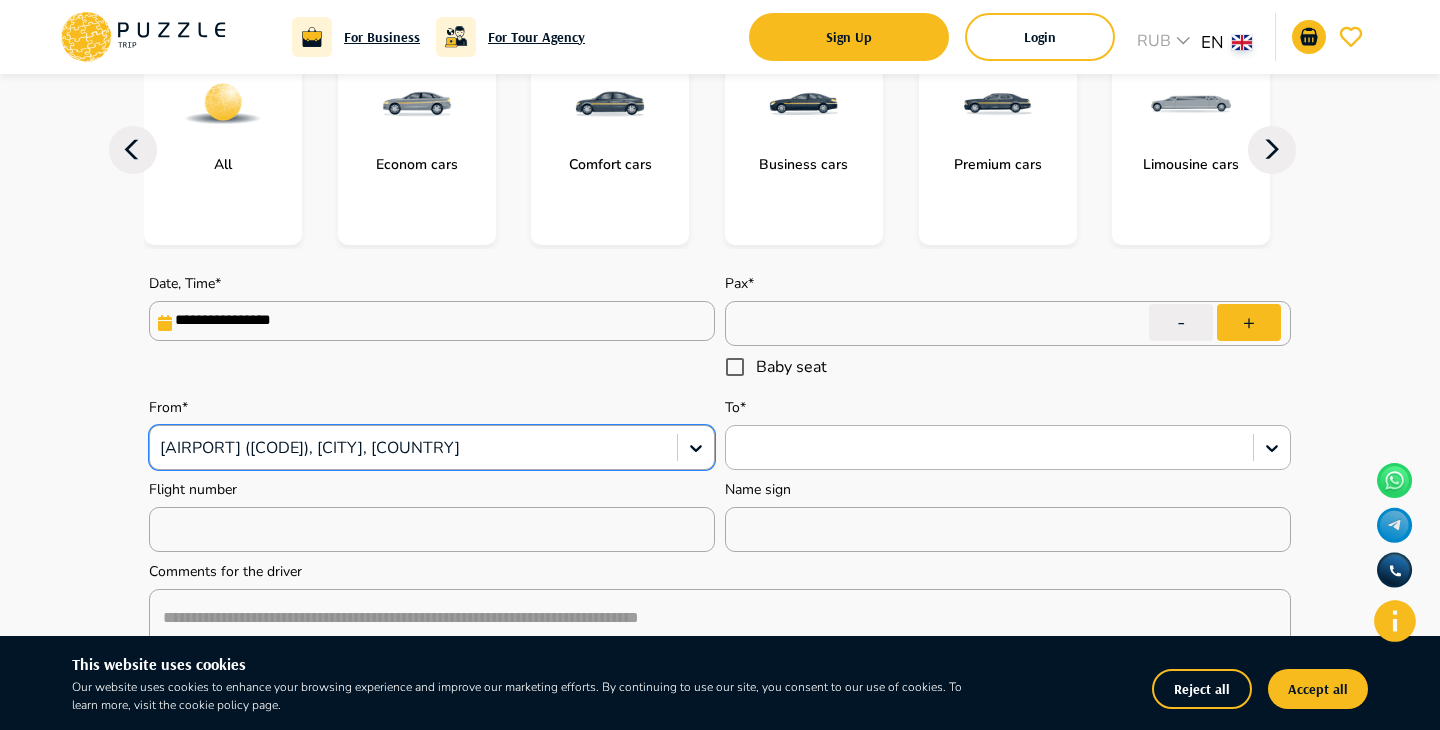 click at bounding box center [989, 448] 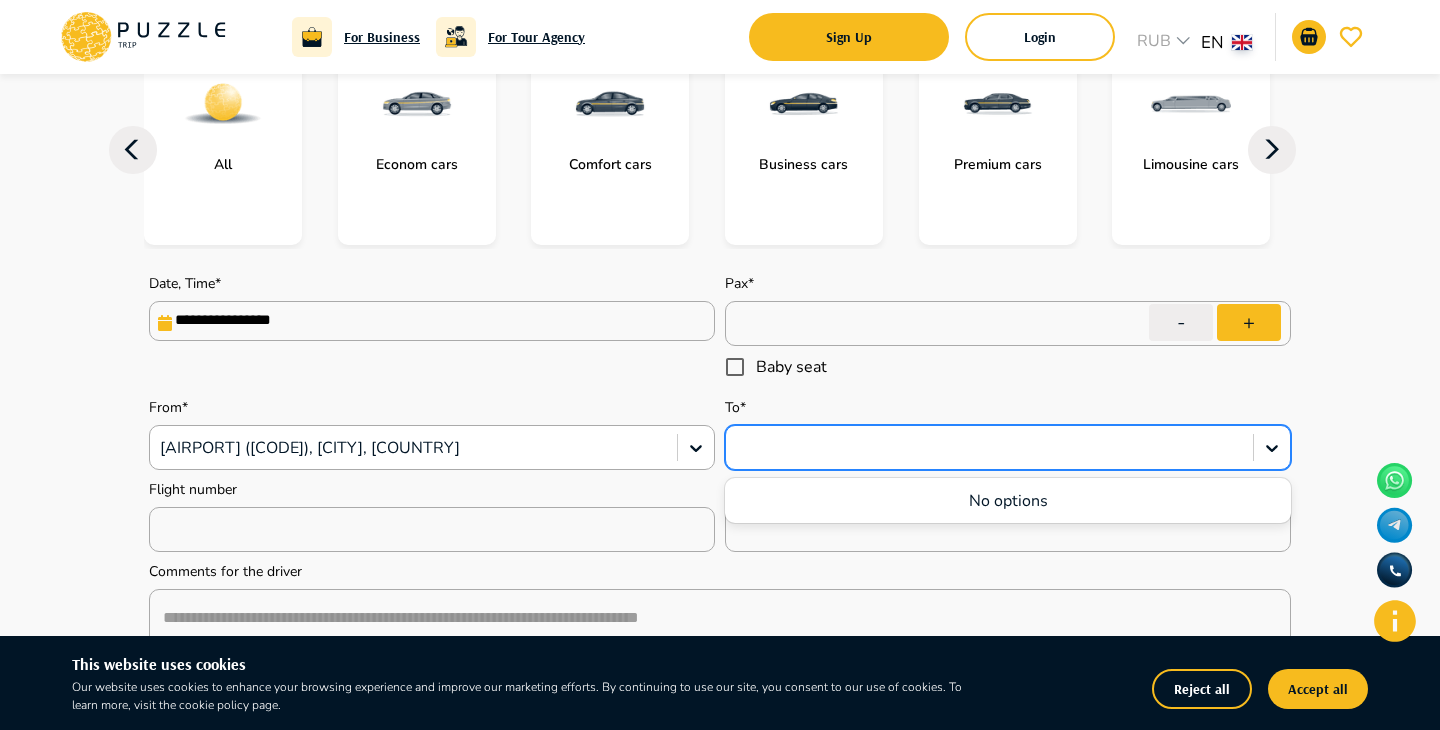 type on "*" 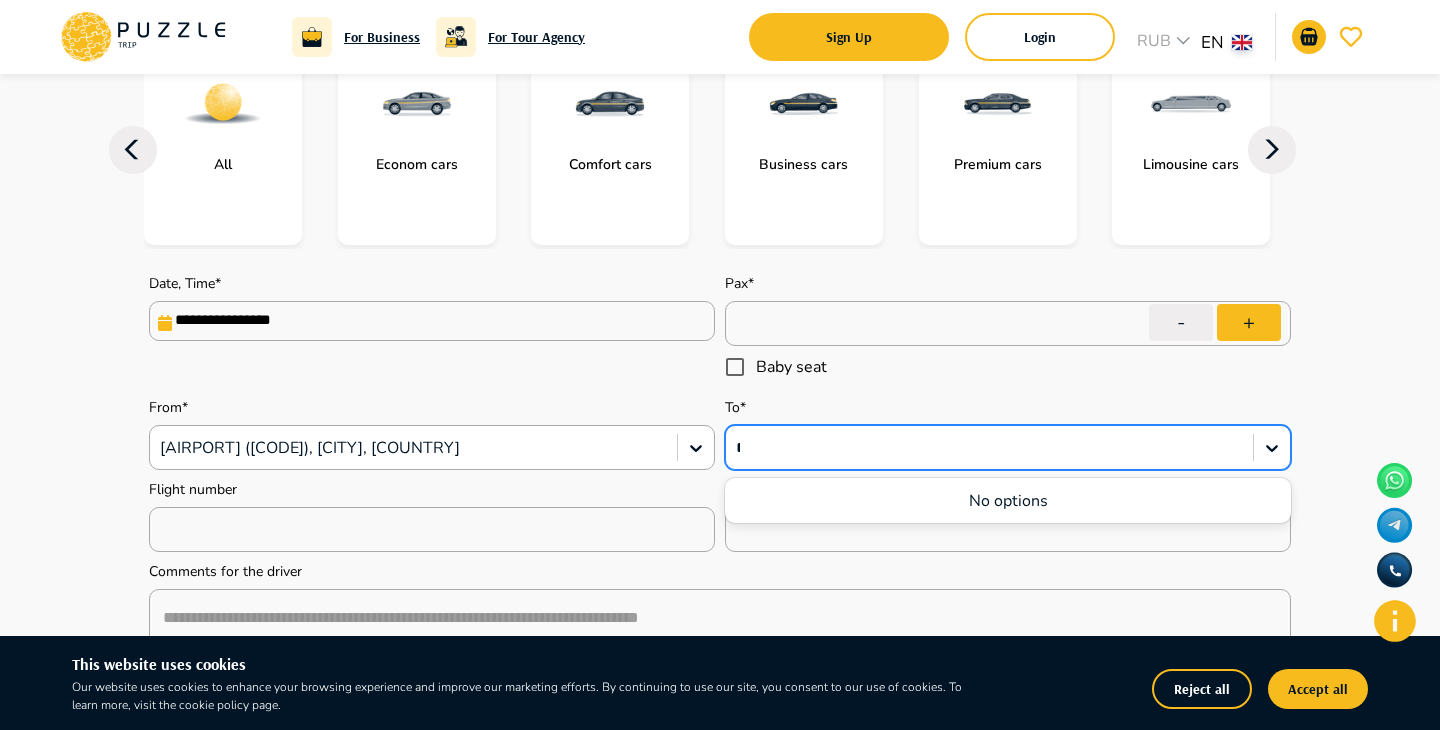 type on "*" 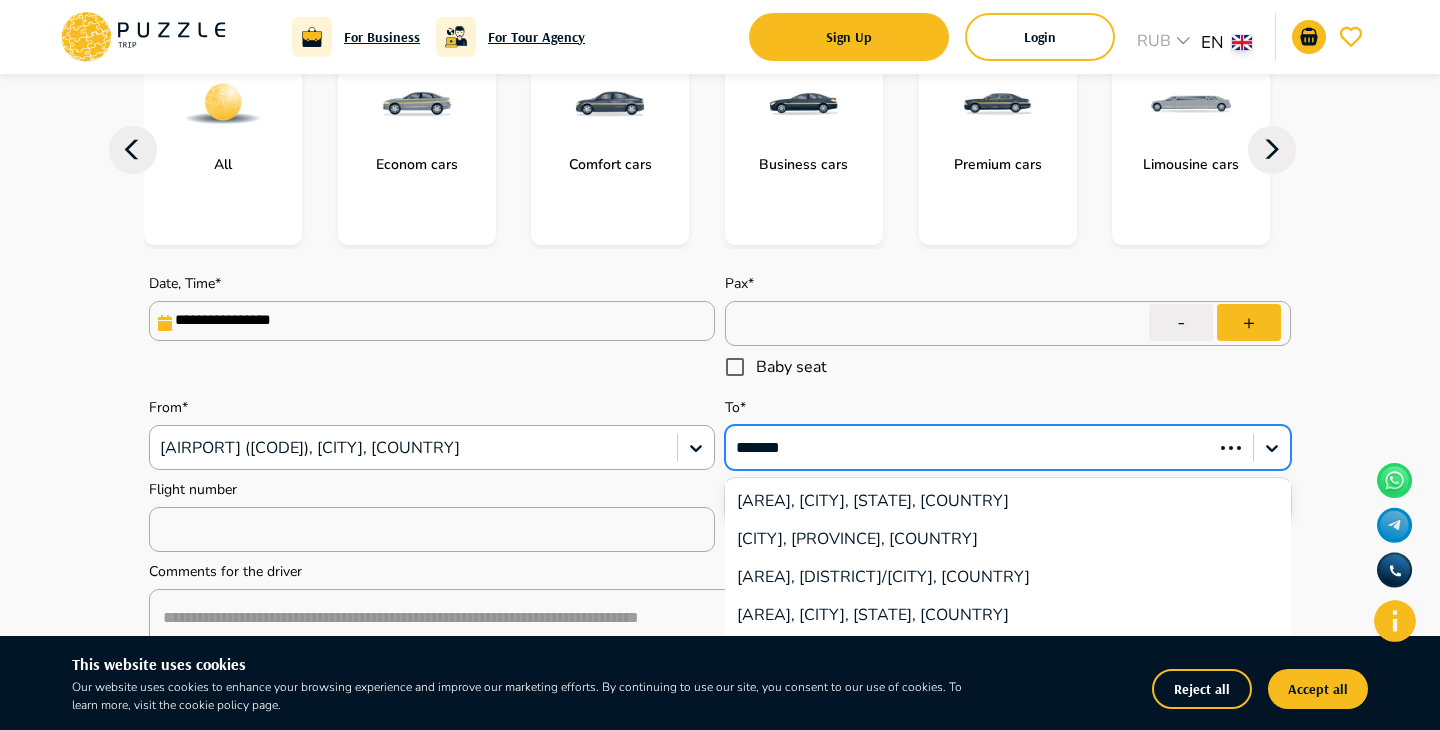 type on "*******" 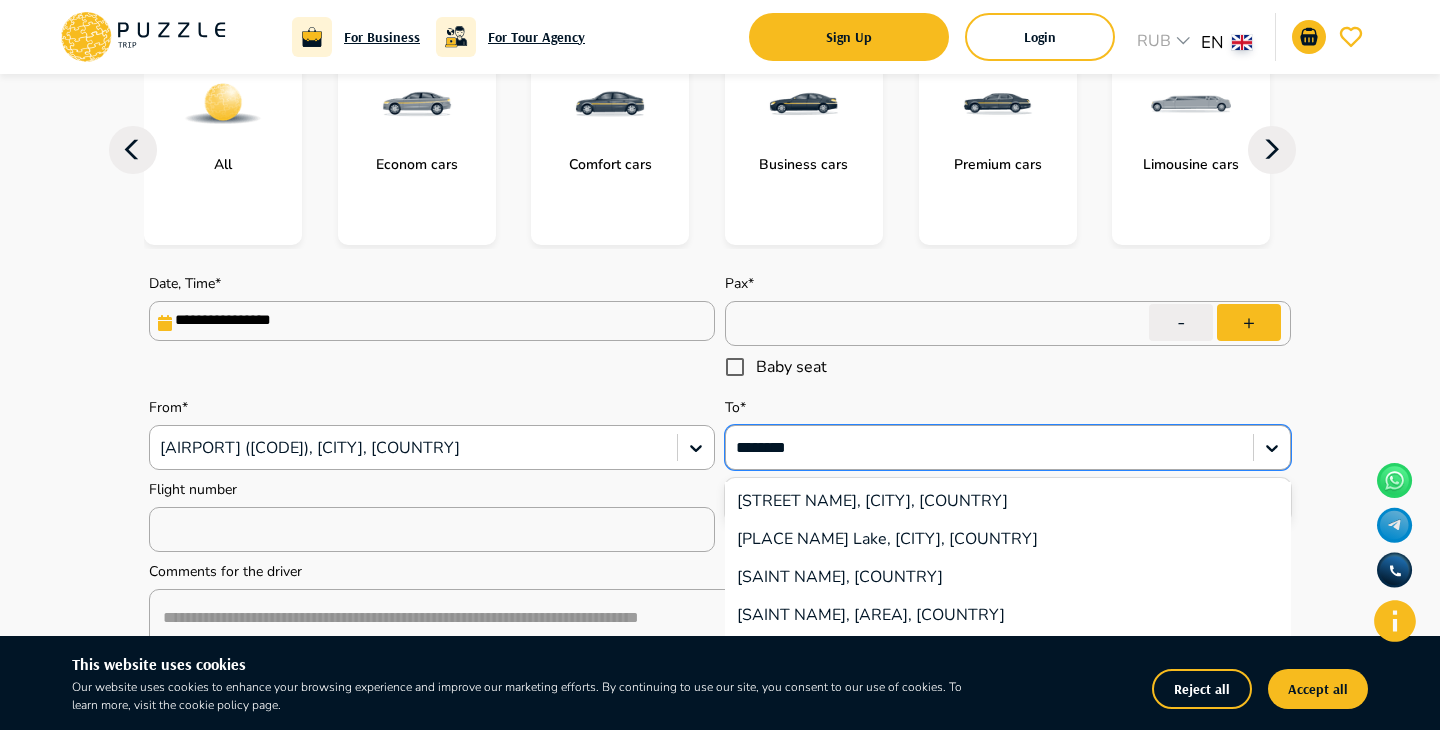 click on "Karapet Ulnetsi Street, Yerevan, Armenia" at bounding box center [1008, 501] 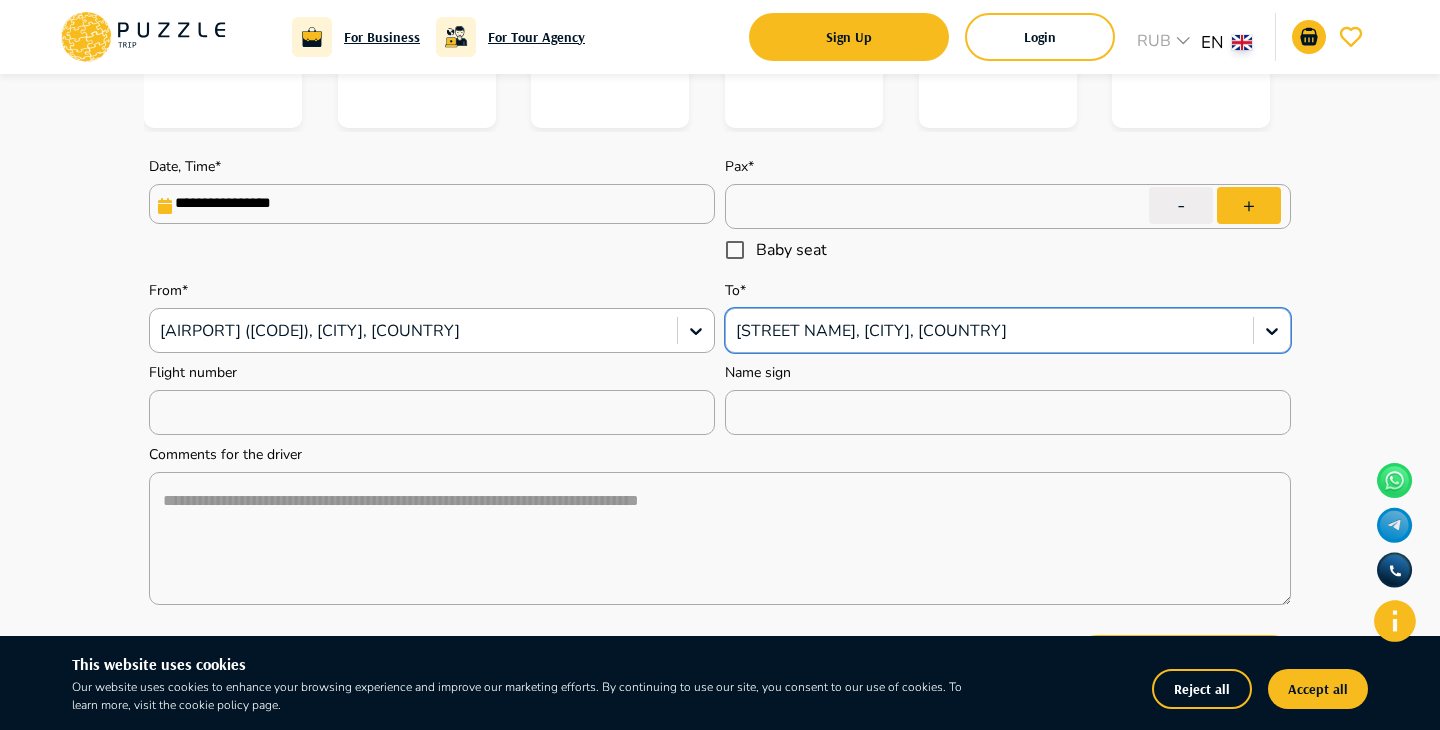 scroll, scrollTop: 389, scrollLeft: 0, axis: vertical 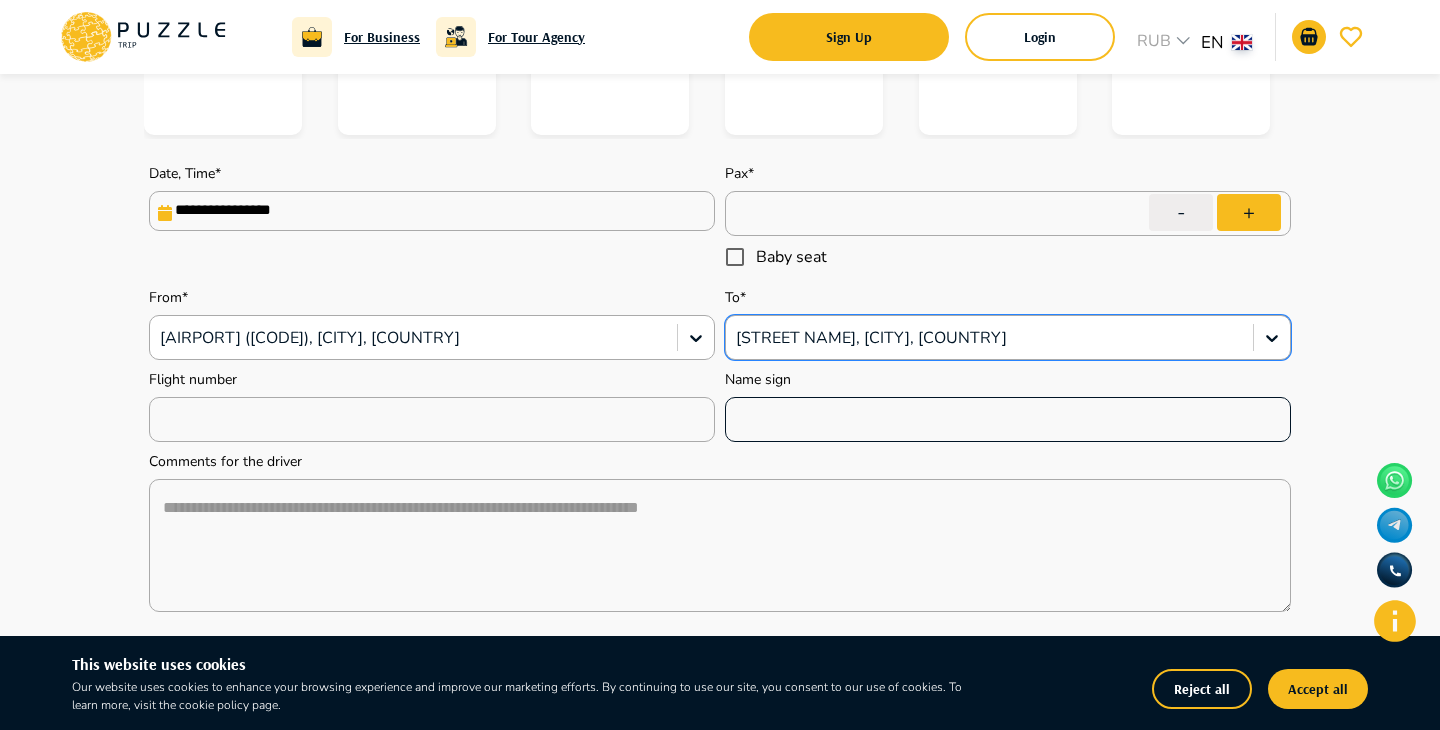 click at bounding box center (1008, 420) 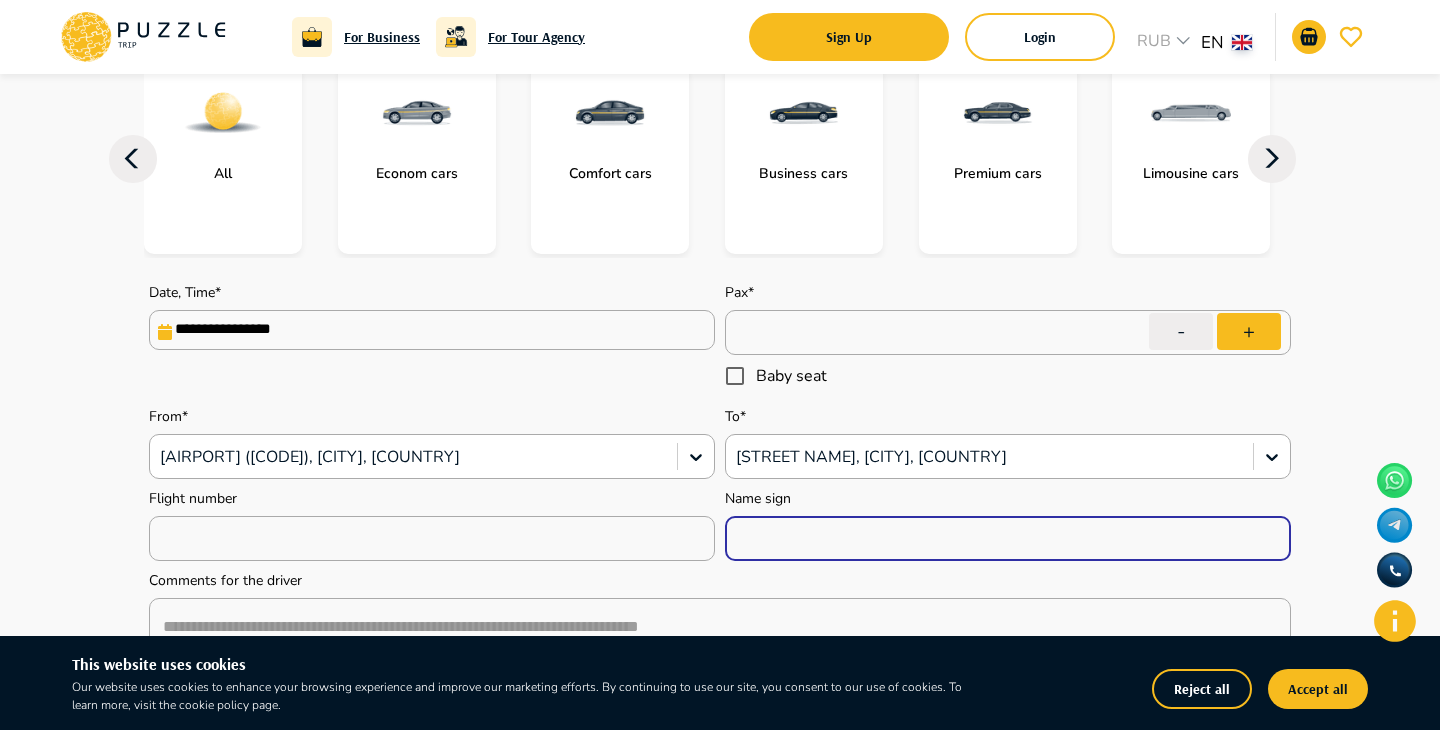 scroll, scrollTop: 266, scrollLeft: 0, axis: vertical 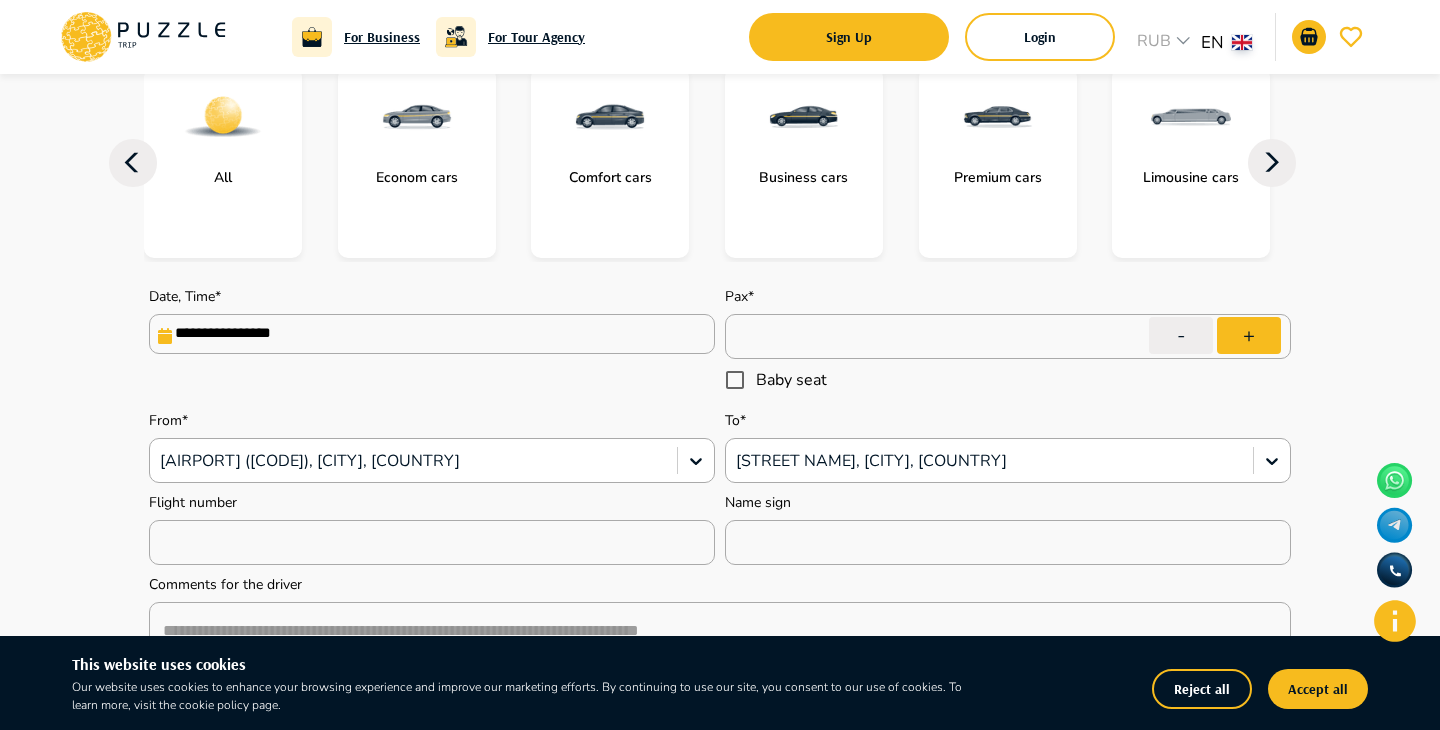 click on "To* Karapet Ulnetsi Street, Yerevan, Armenia" at bounding box center (1008, 447) 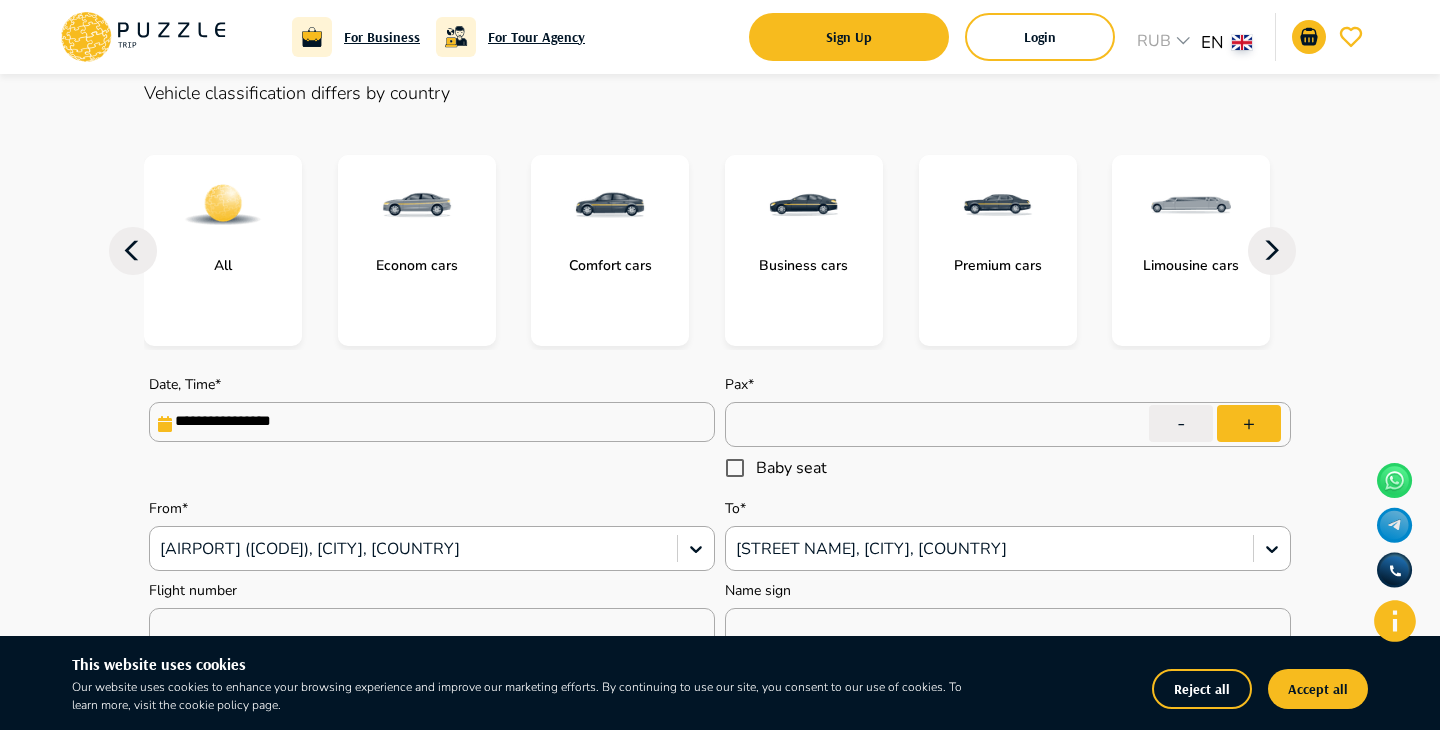 scroll, scrollTop: 149, scrollLeft: 0, axis: vertical 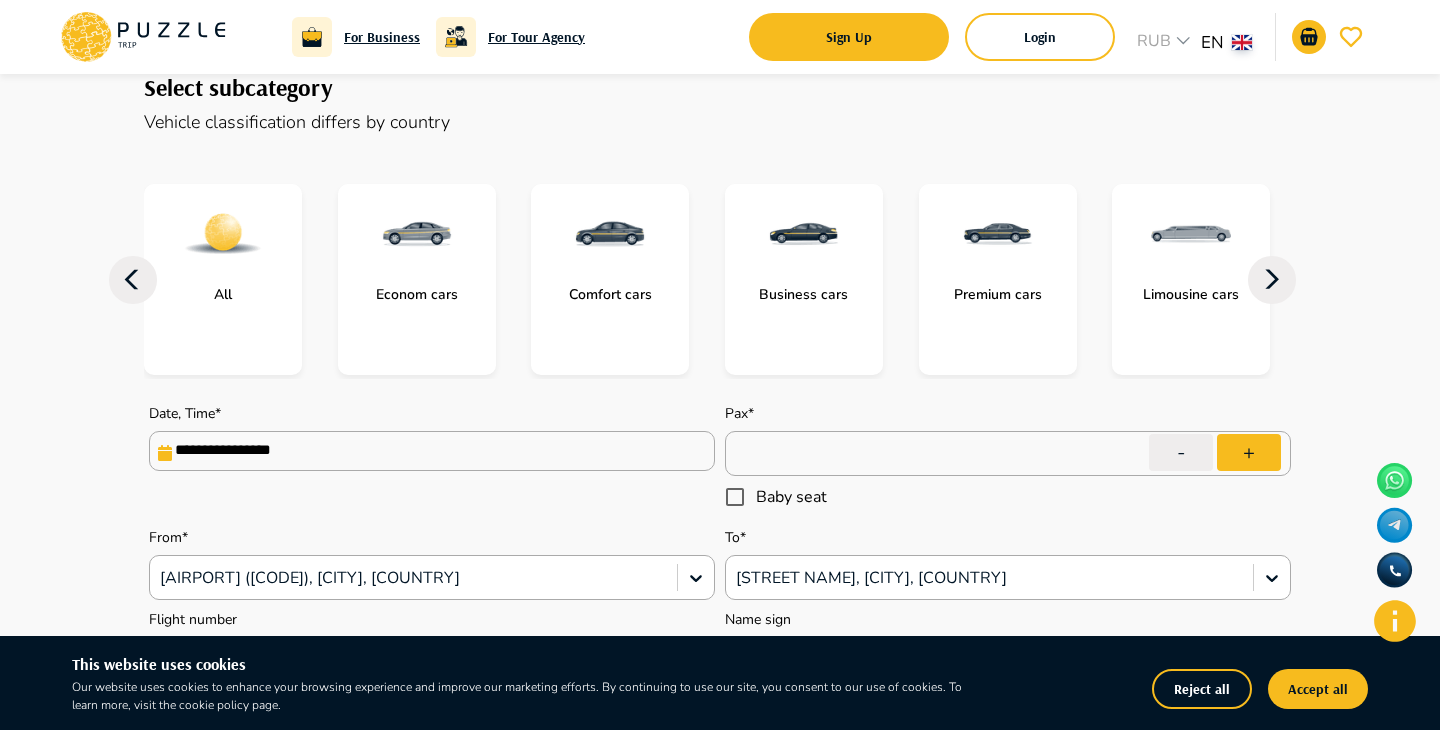 click 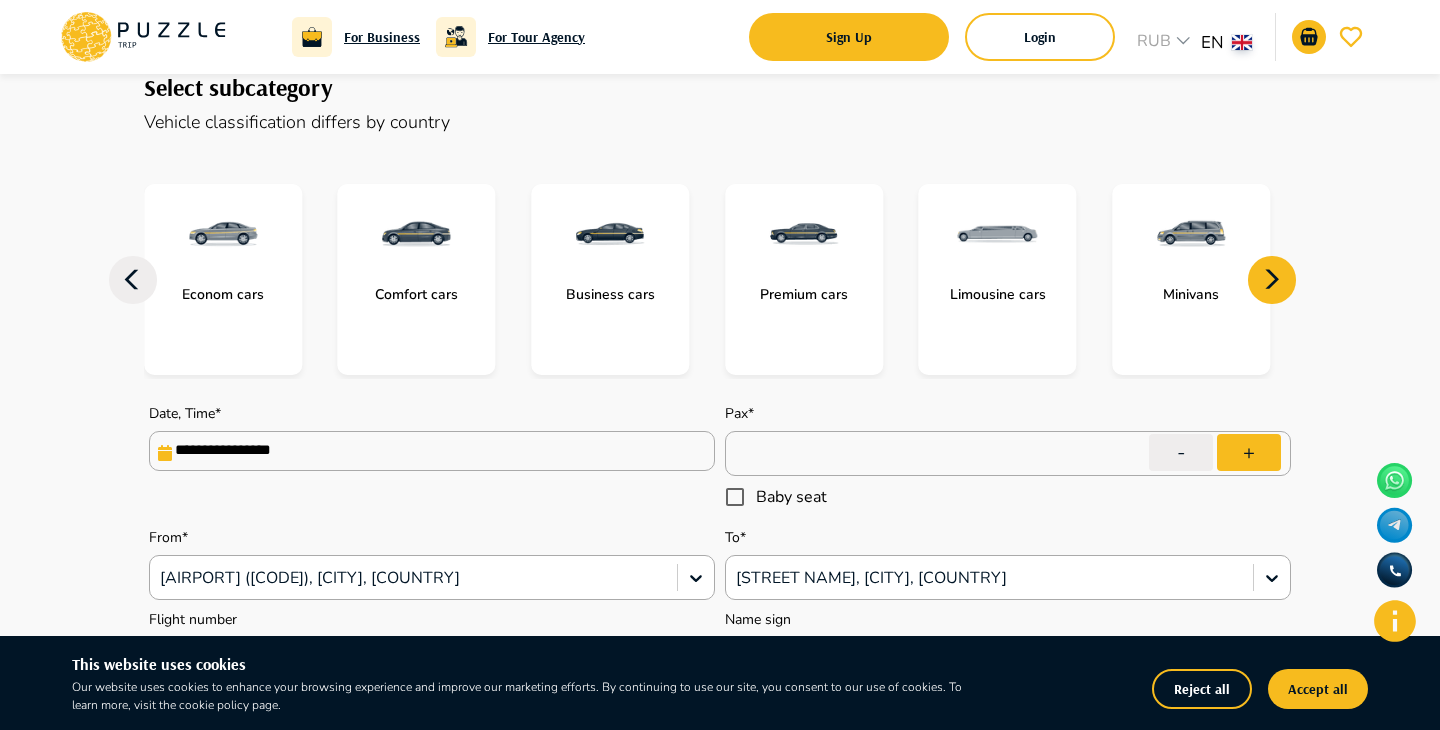 click 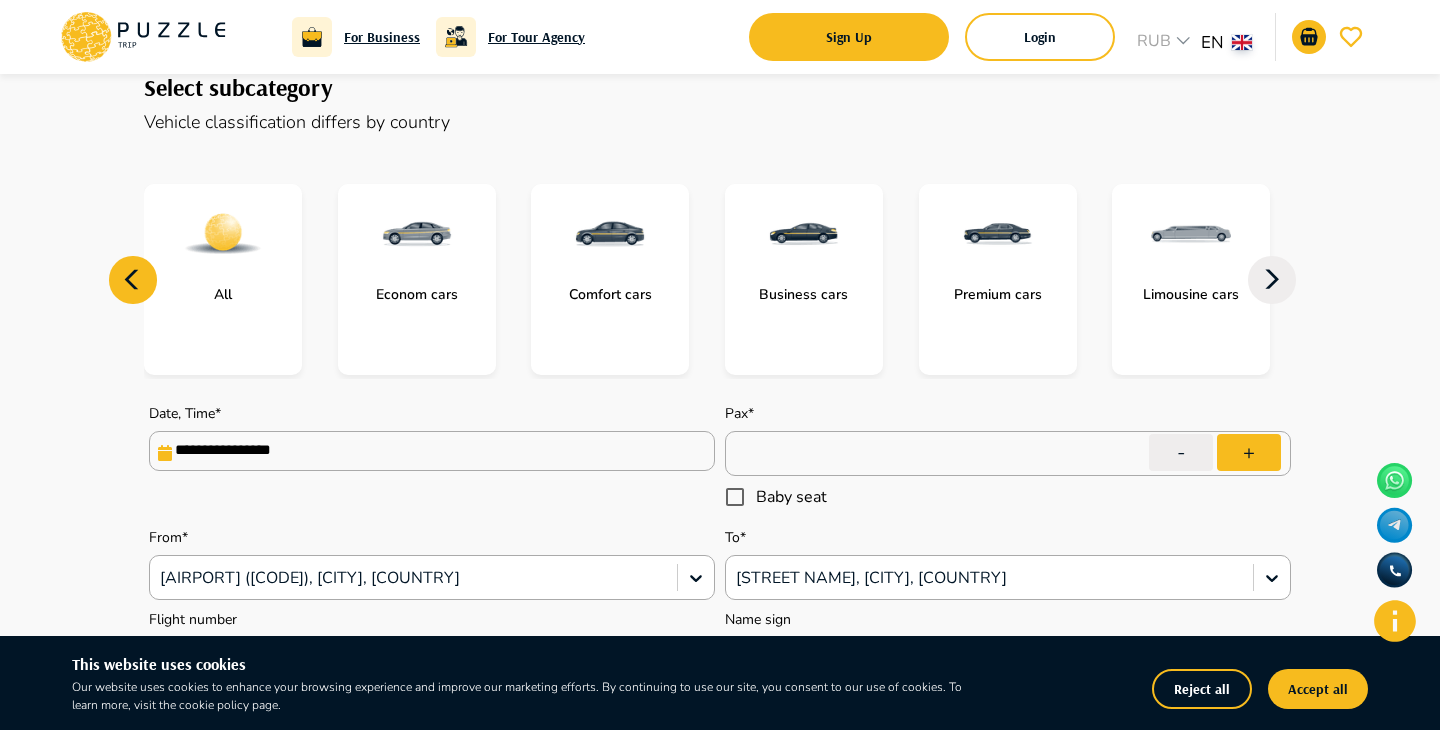 click on "All" at bounding box center [223, 279] 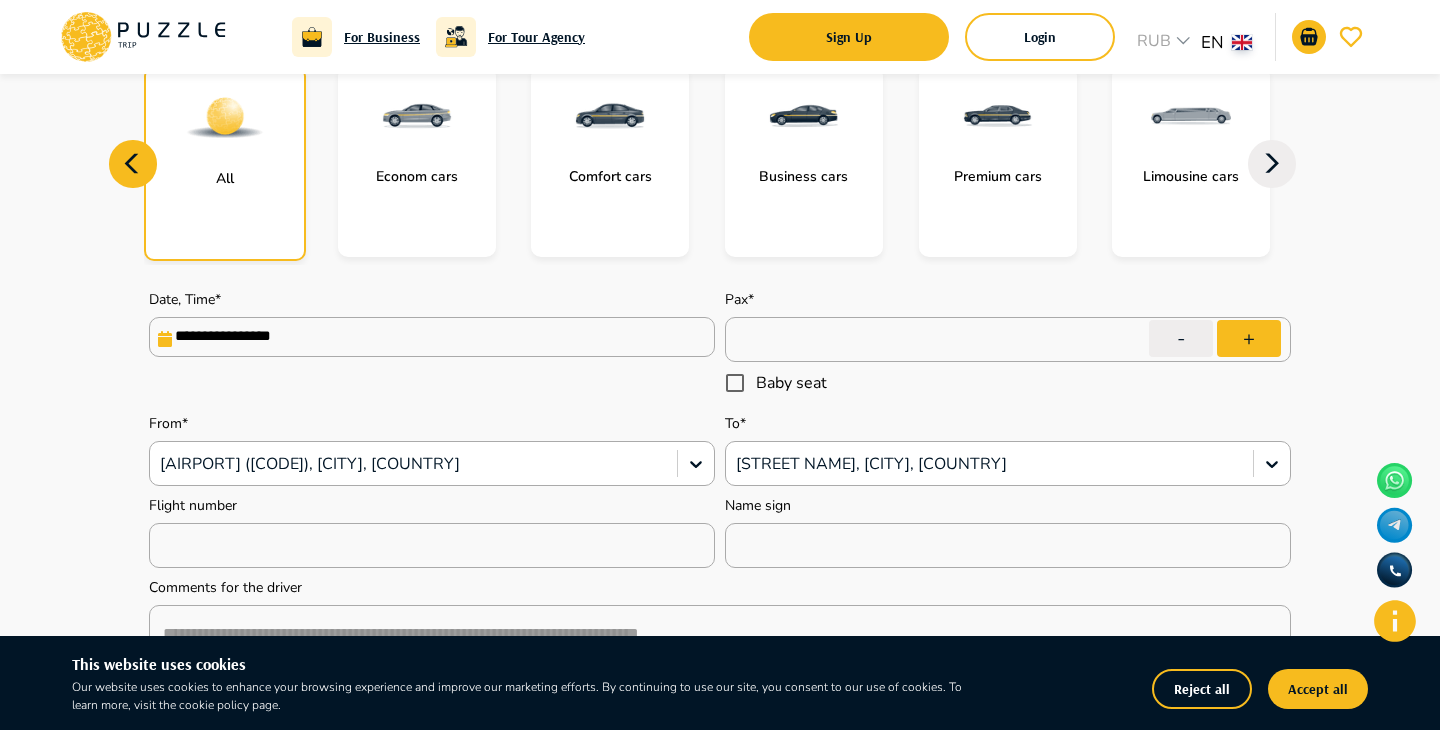 scroll, scrollTop: 269, scrollLeft: 0, axis: vertical 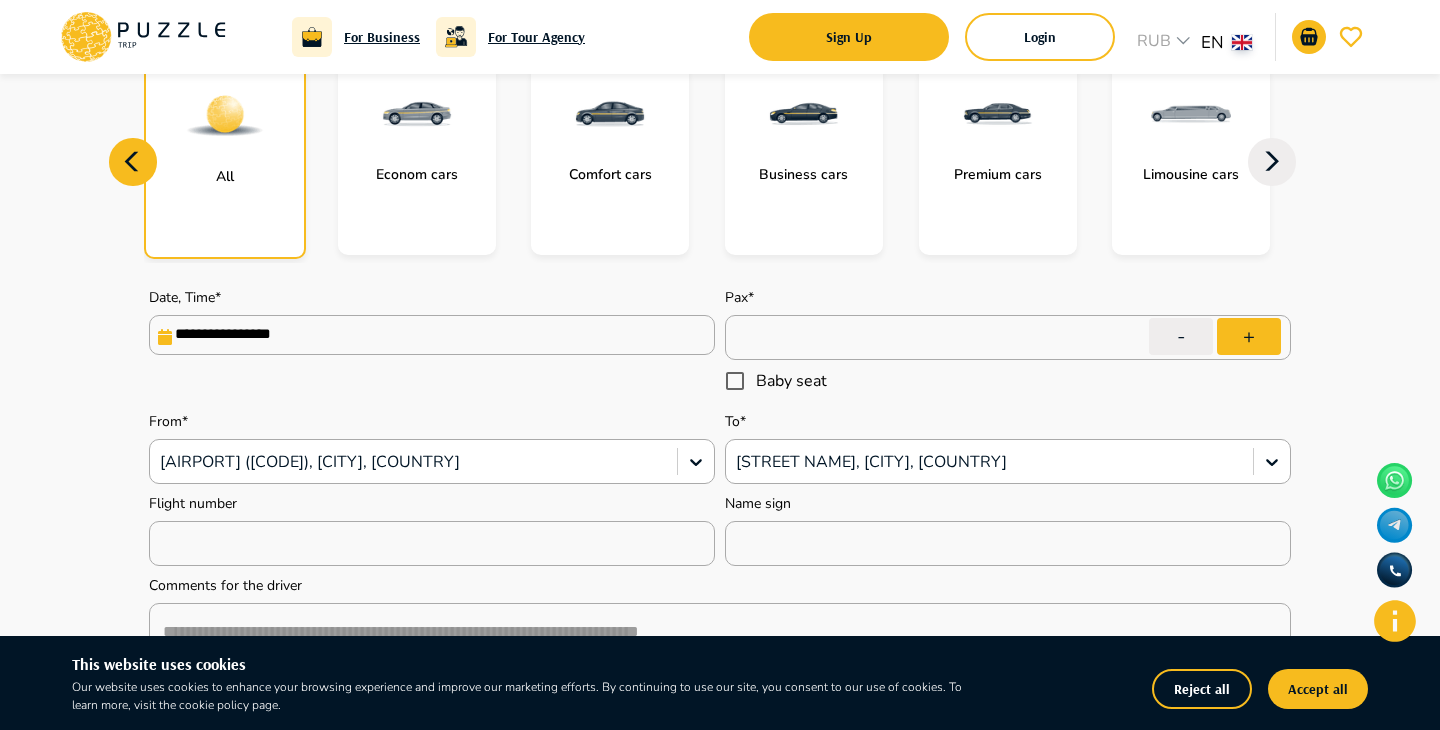 click on "Econom cars" at bounding box center (417, 159) 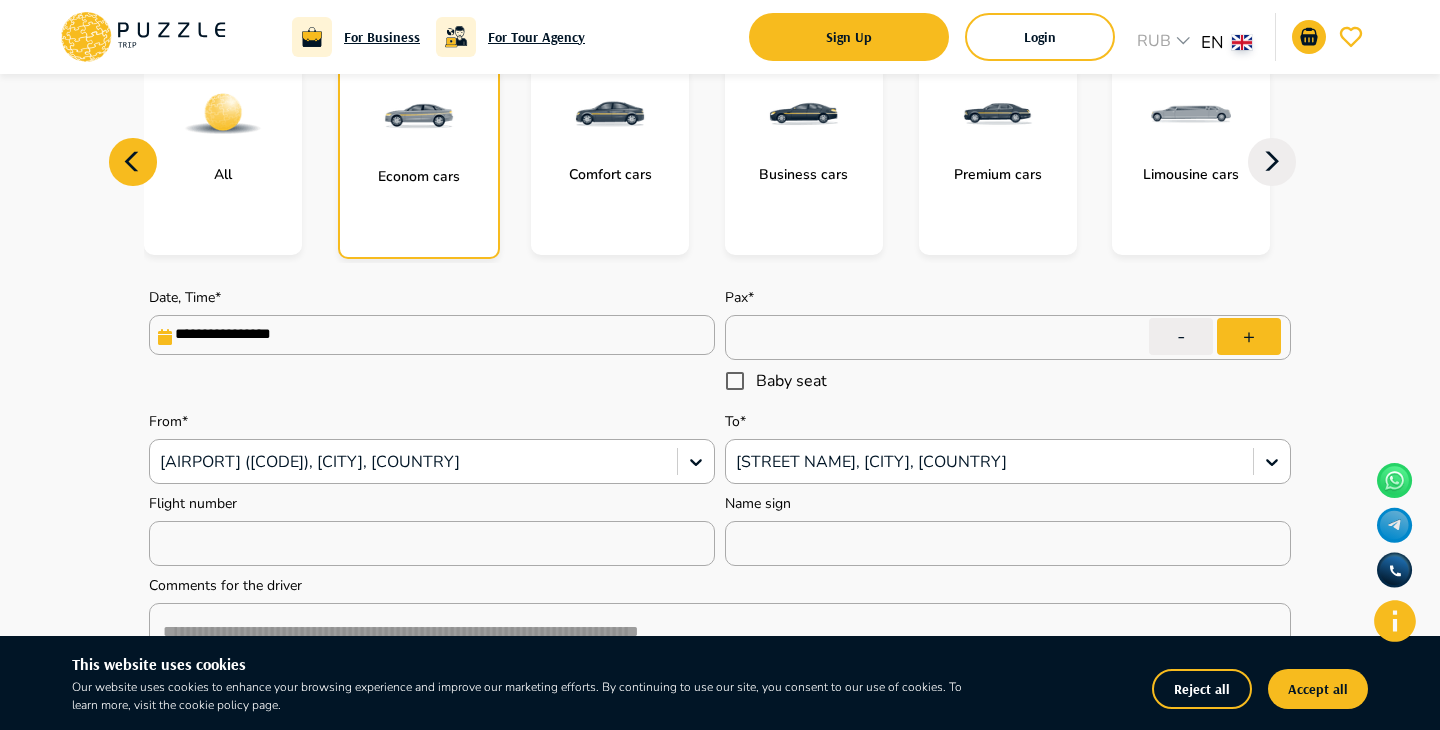 click on "All" at bounding box center (223, 159) 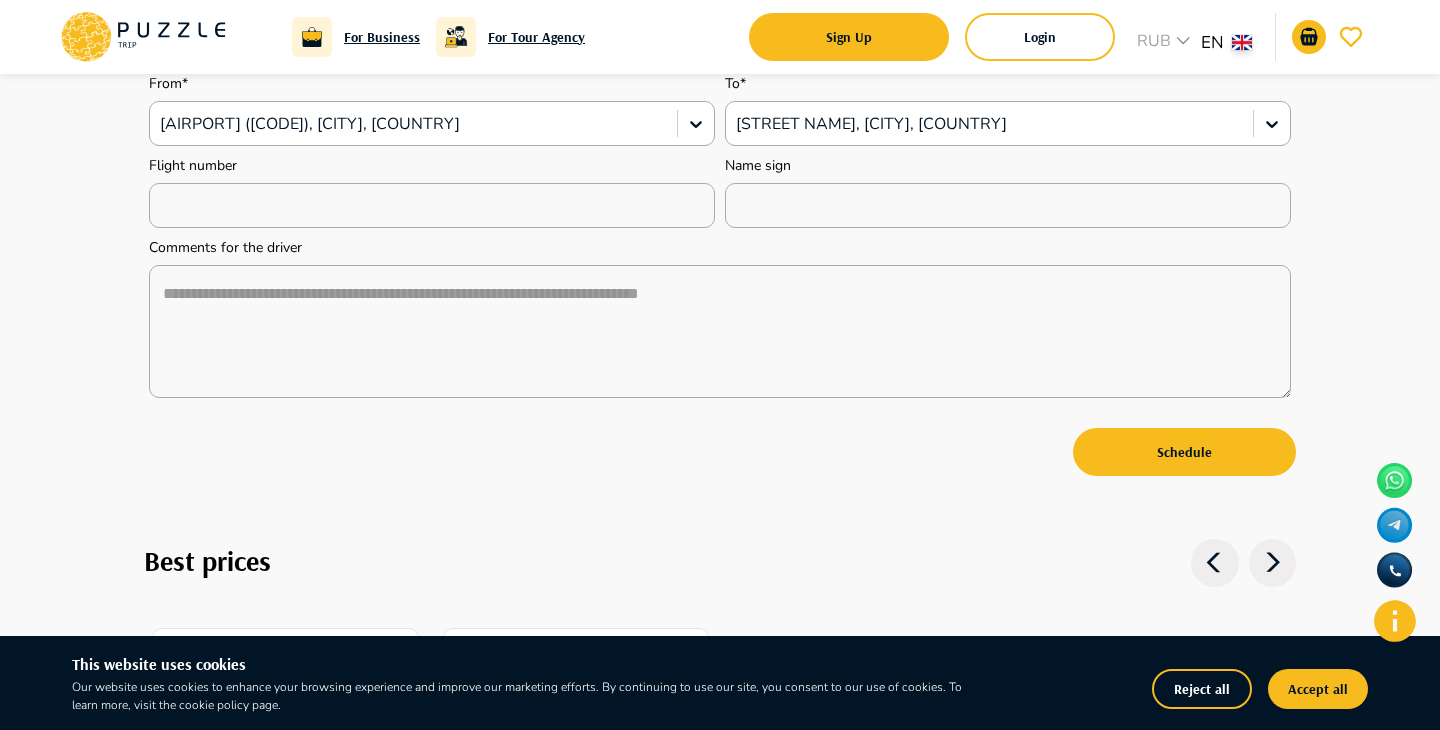 type on "*" 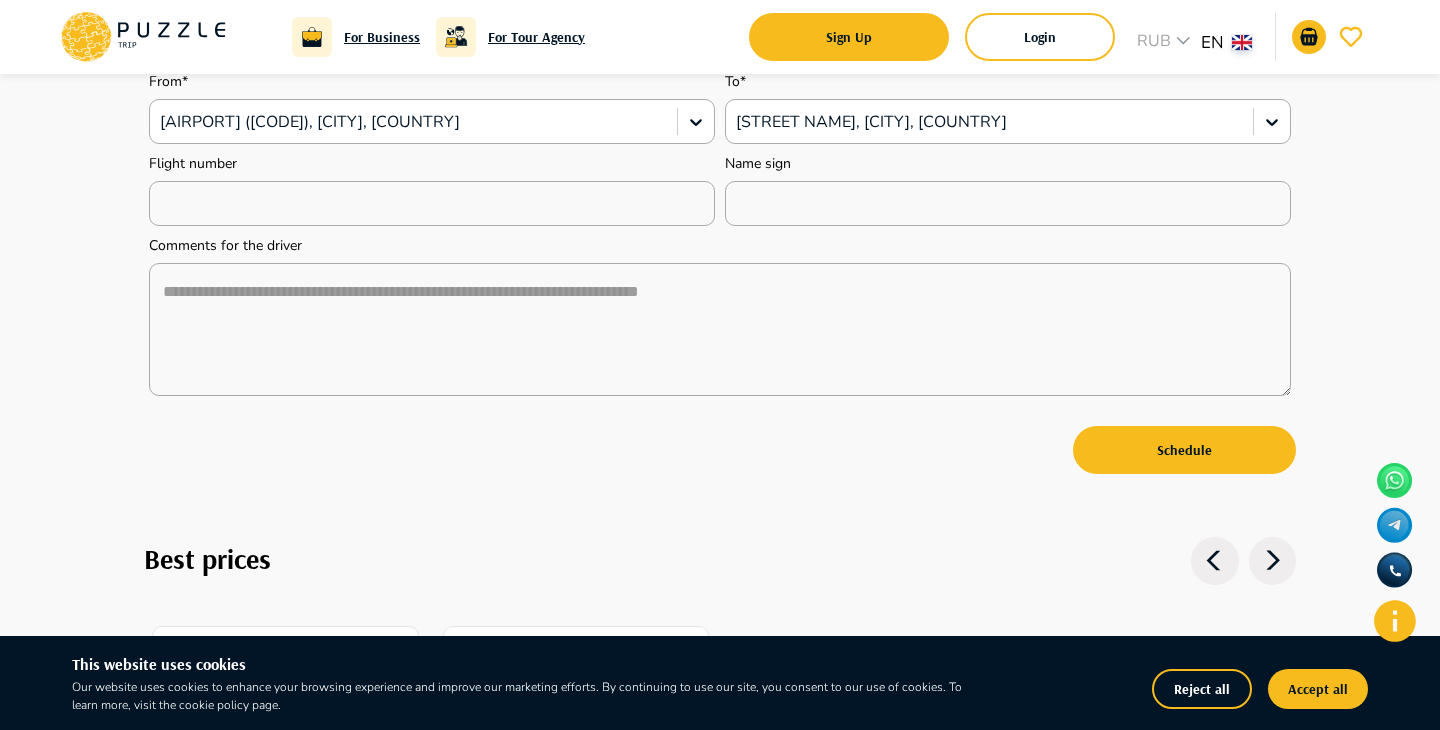 scroll, scrollTop: 0, scrollLeft: 0, axis: both 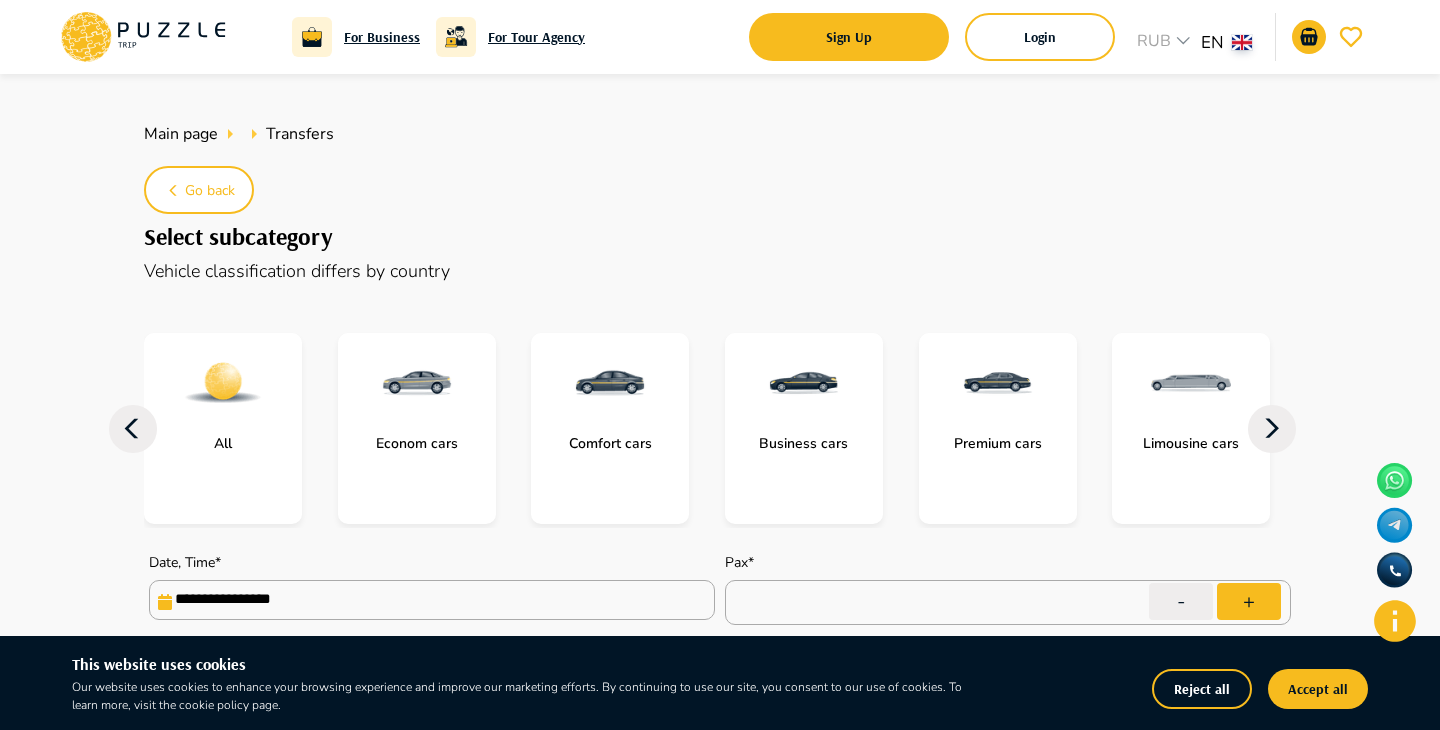 type on "*" 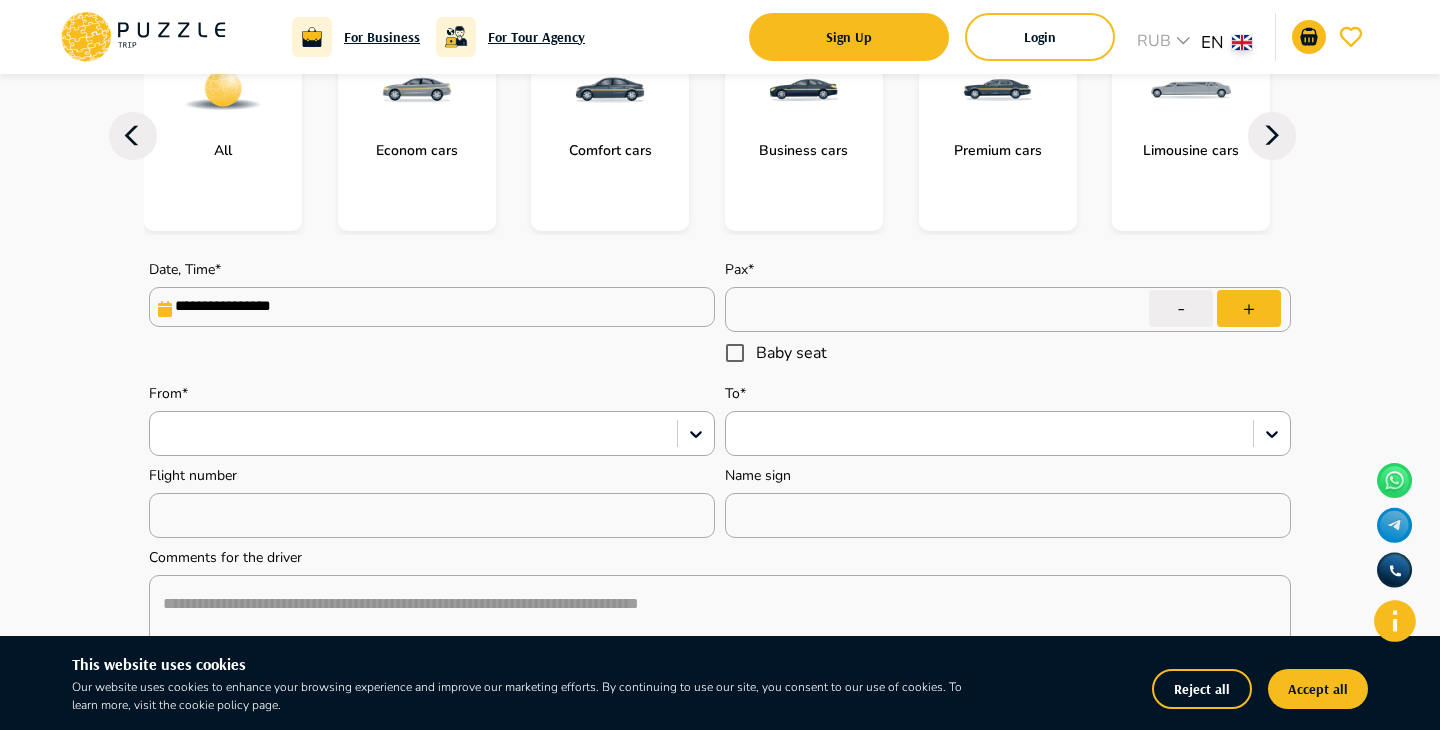 scroll, scrollTop: 292, scrollLeft: 0, axis: vertical 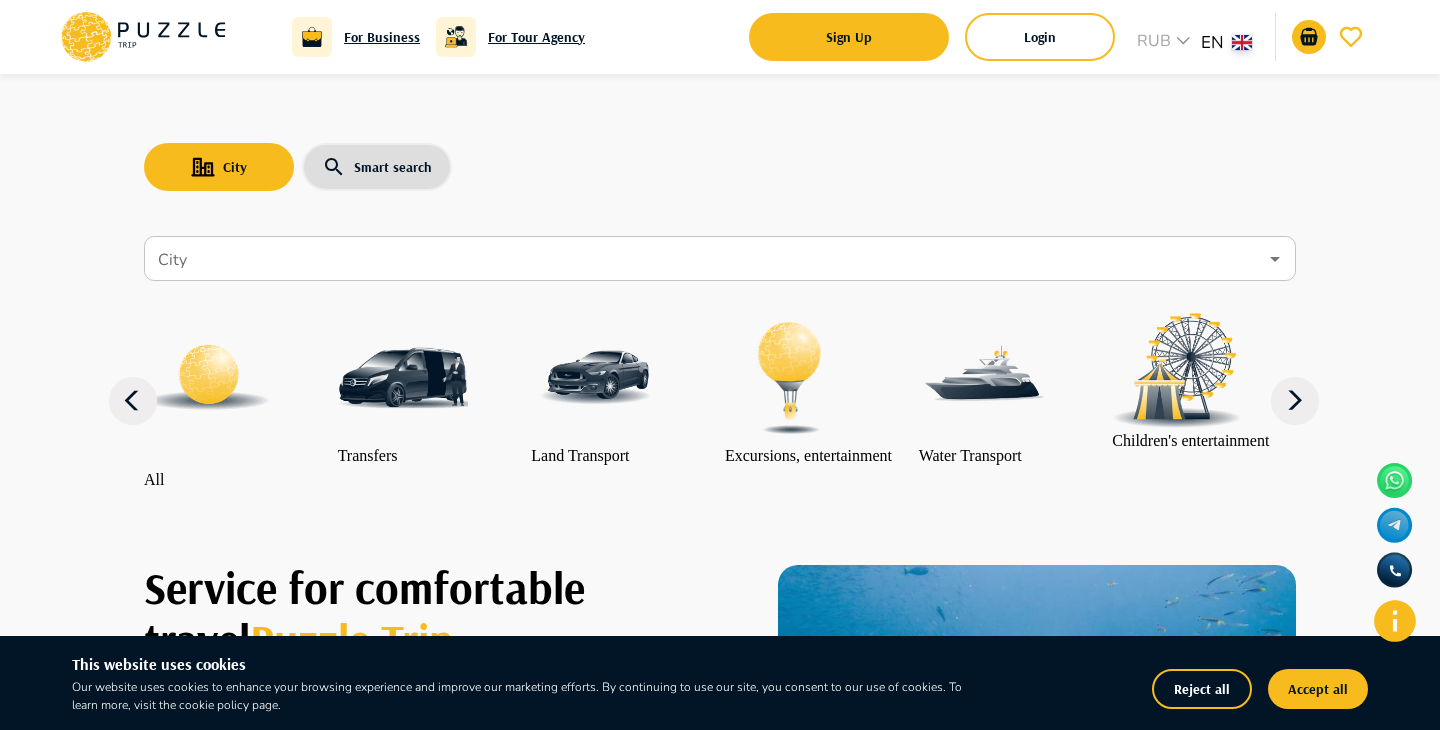 click on "City" at bounding box center (720, 258) 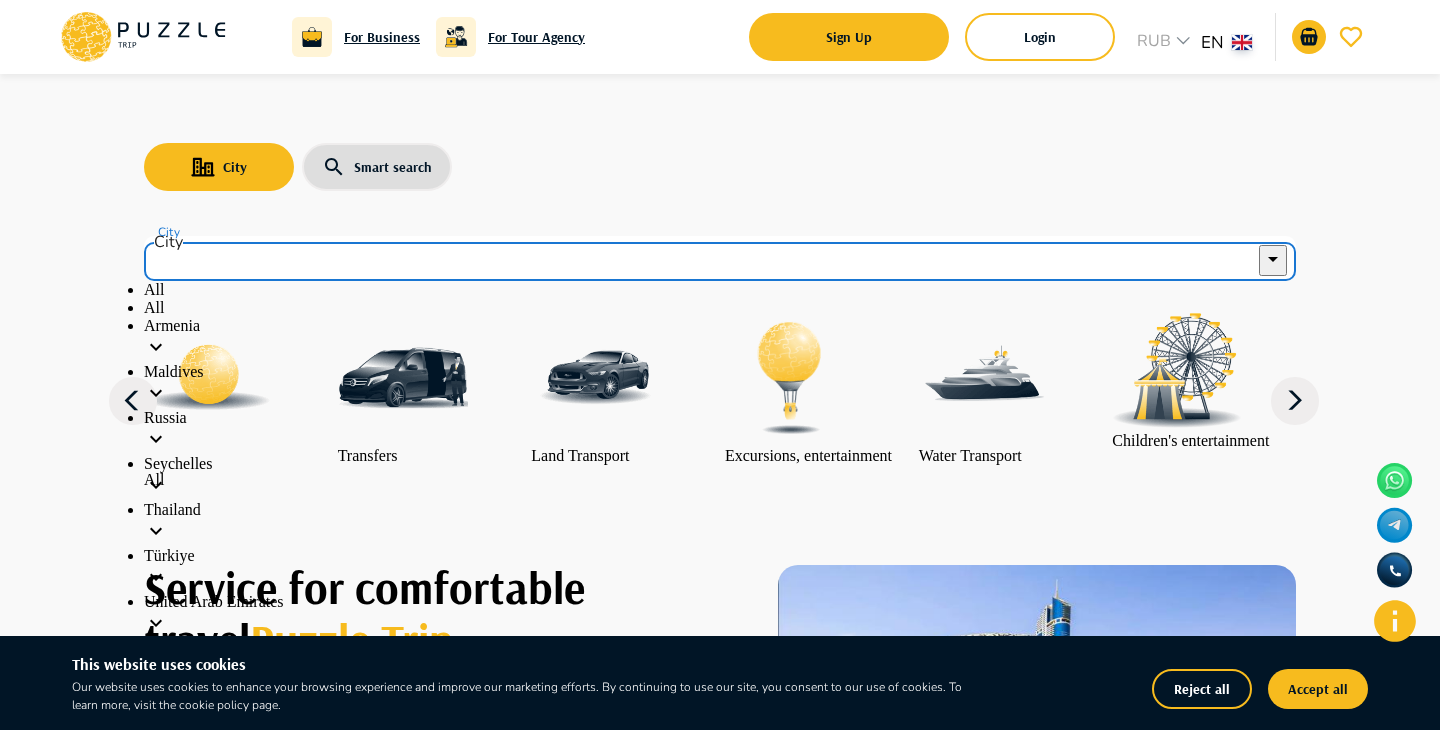 click on "All" at bounding box center (720, 308) 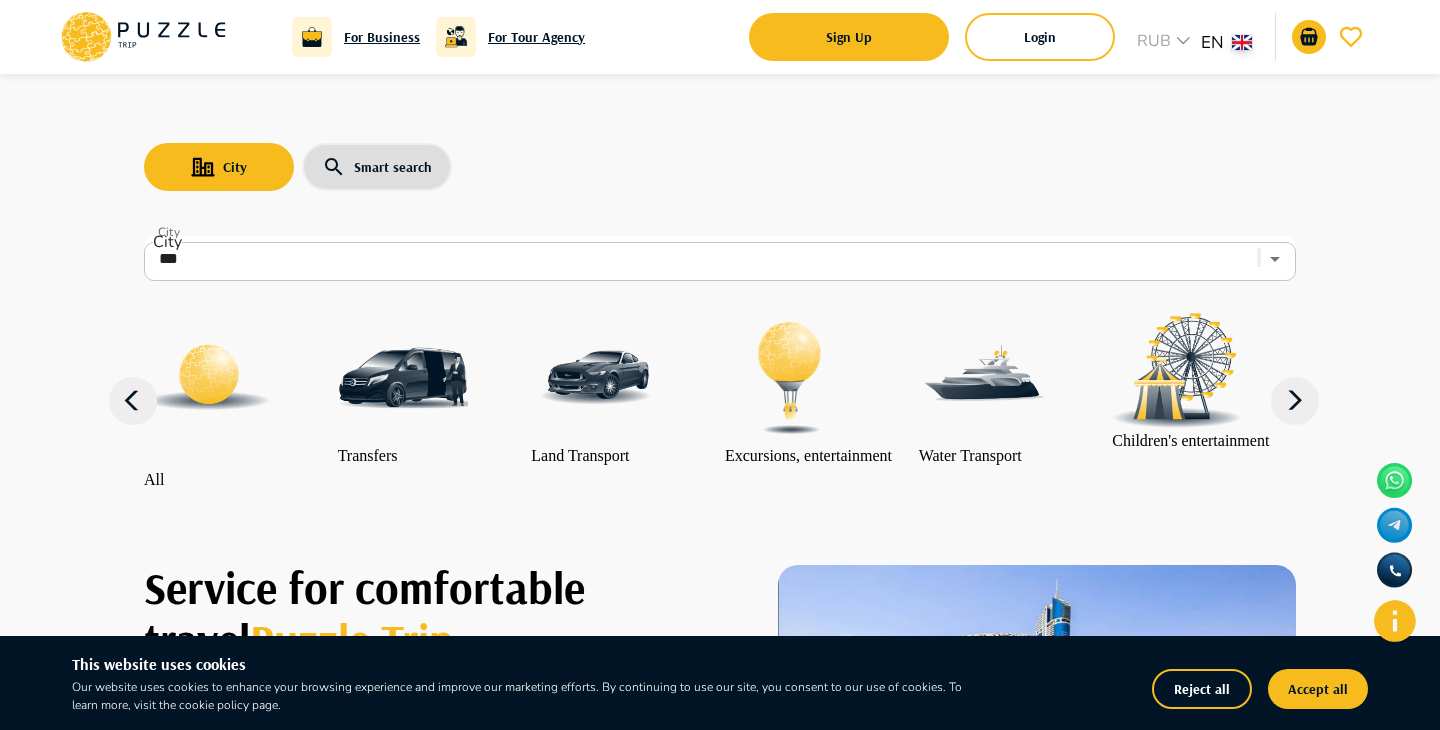 click at bounding box center [596, 378] 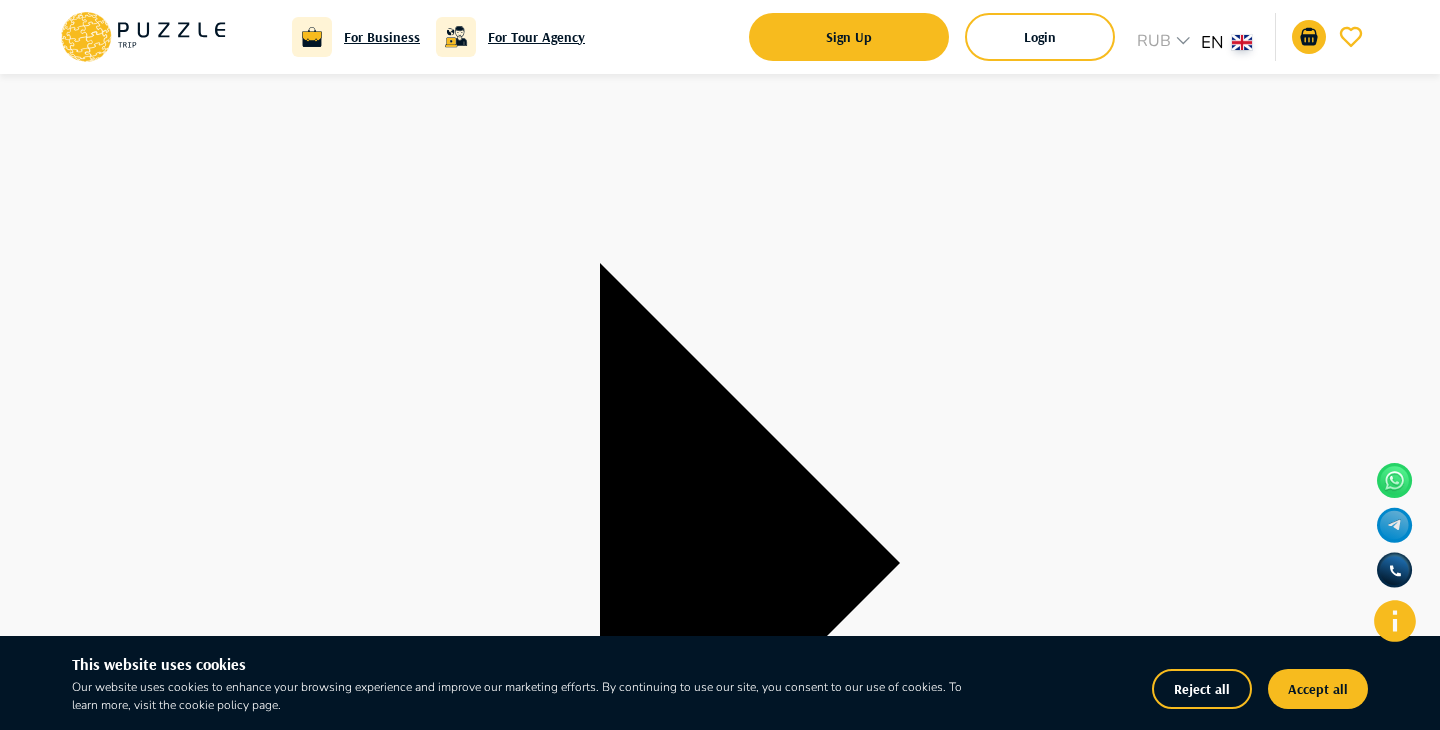 scroll, scrollTop: 264, scrollLeft: 0, axis: vertical 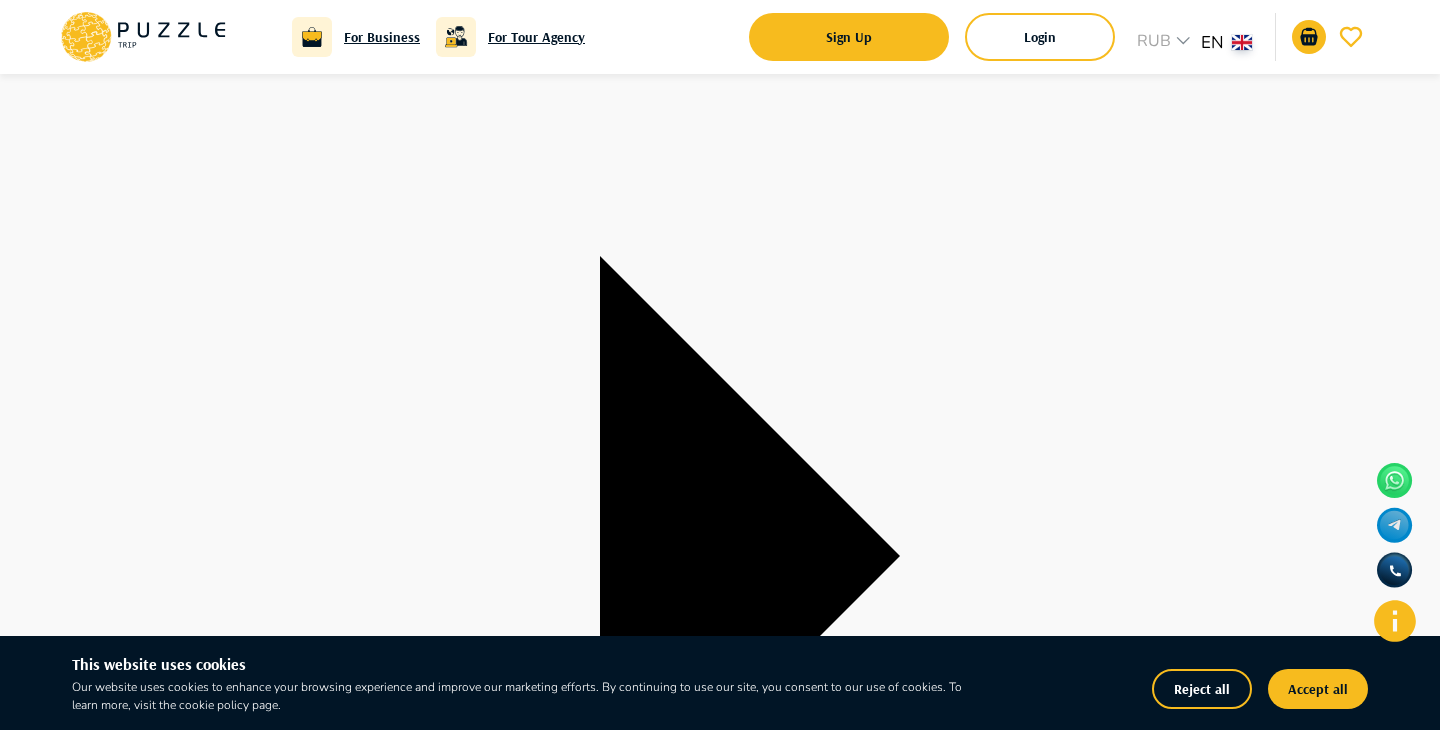 click on "Schedule" at bounding box center [30, 6194] 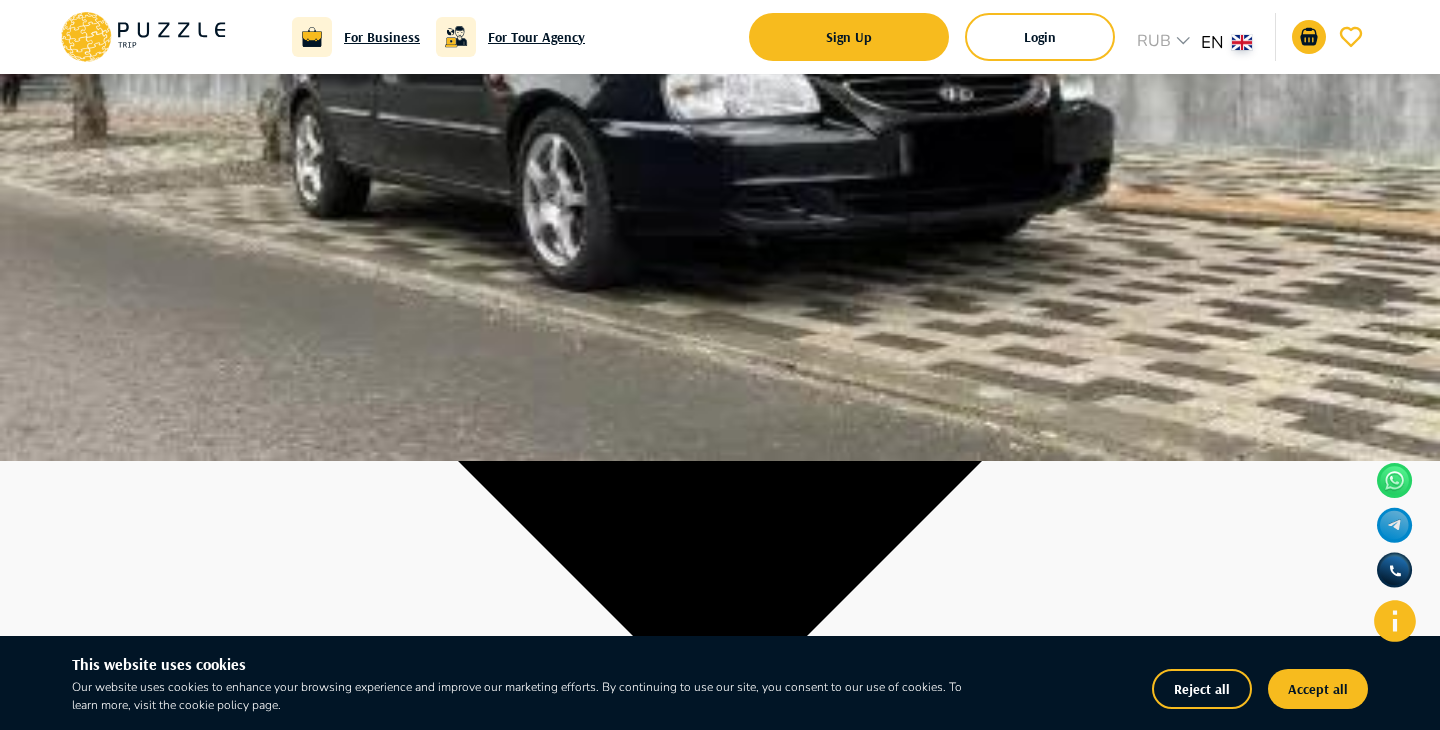 scroll, scrollTop: 0, scrollLeft: 0, axis: both 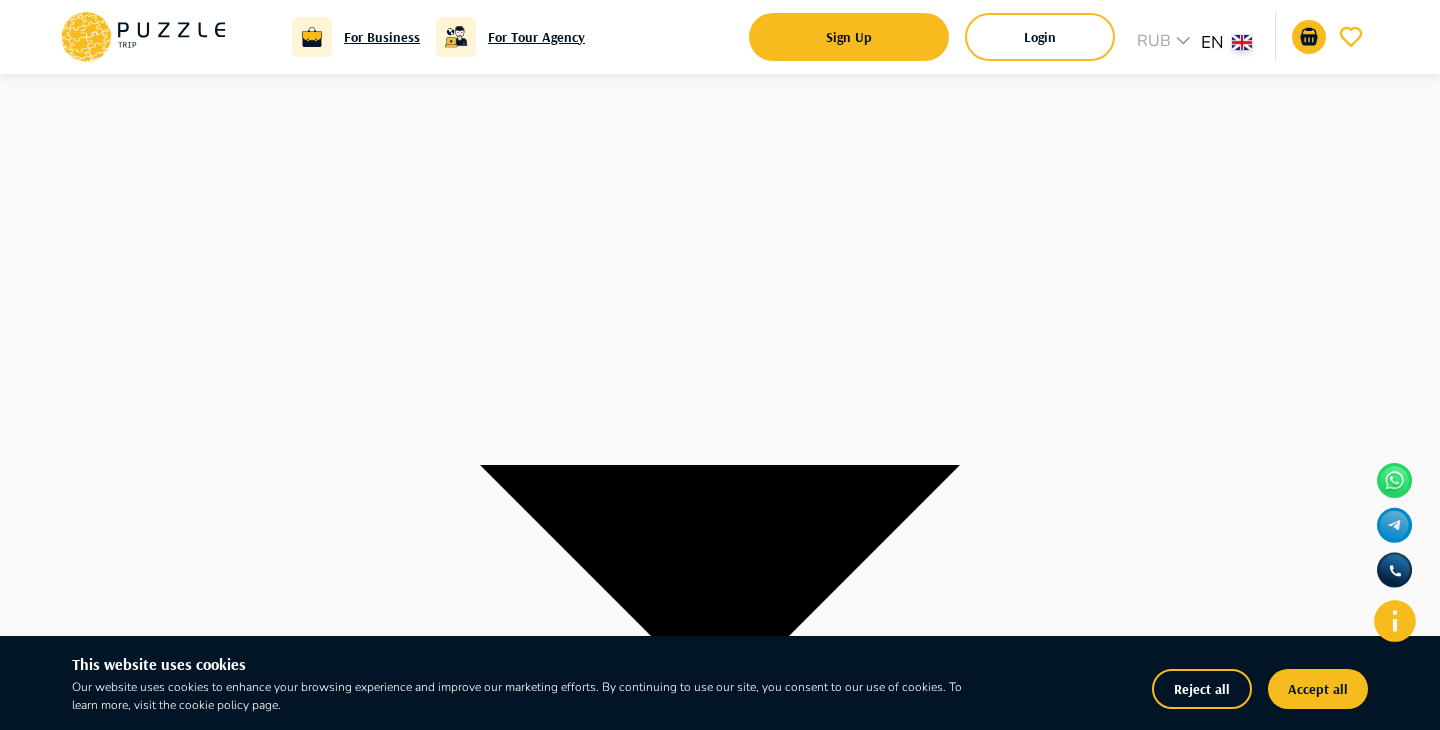 click on "5" at bounding box center [564, 16751] 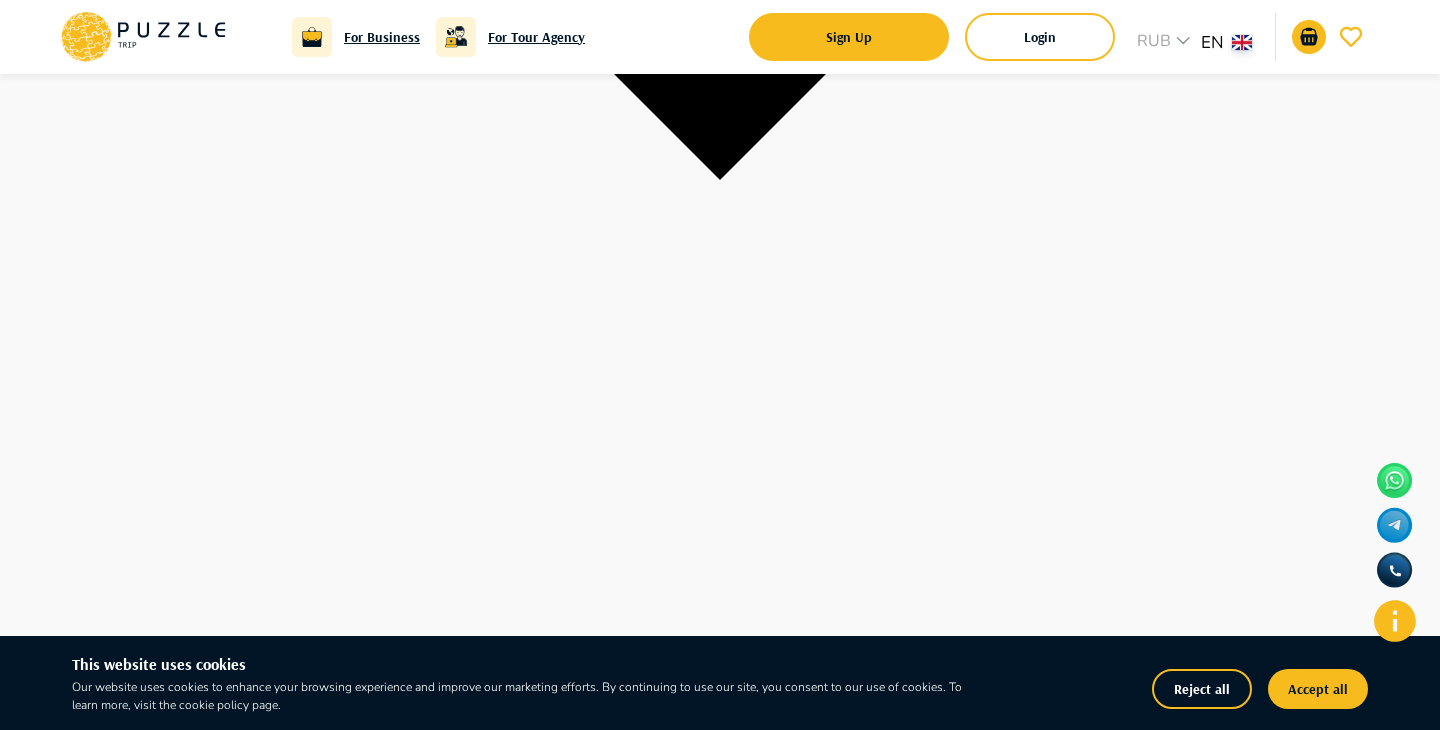 scroll, scrollTop: 0, scrollLeft: 0, axis: both 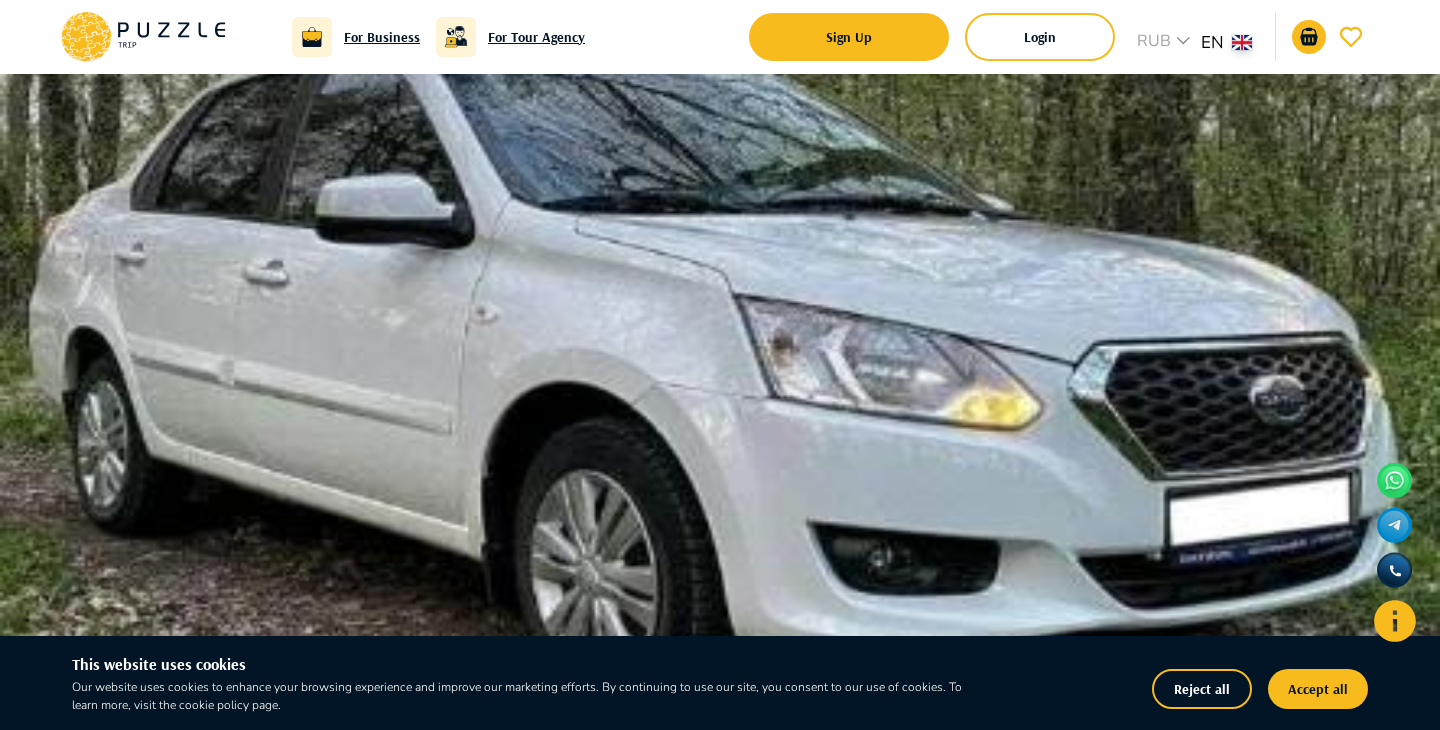 click on "**********" at bounding box center [720, 10000] 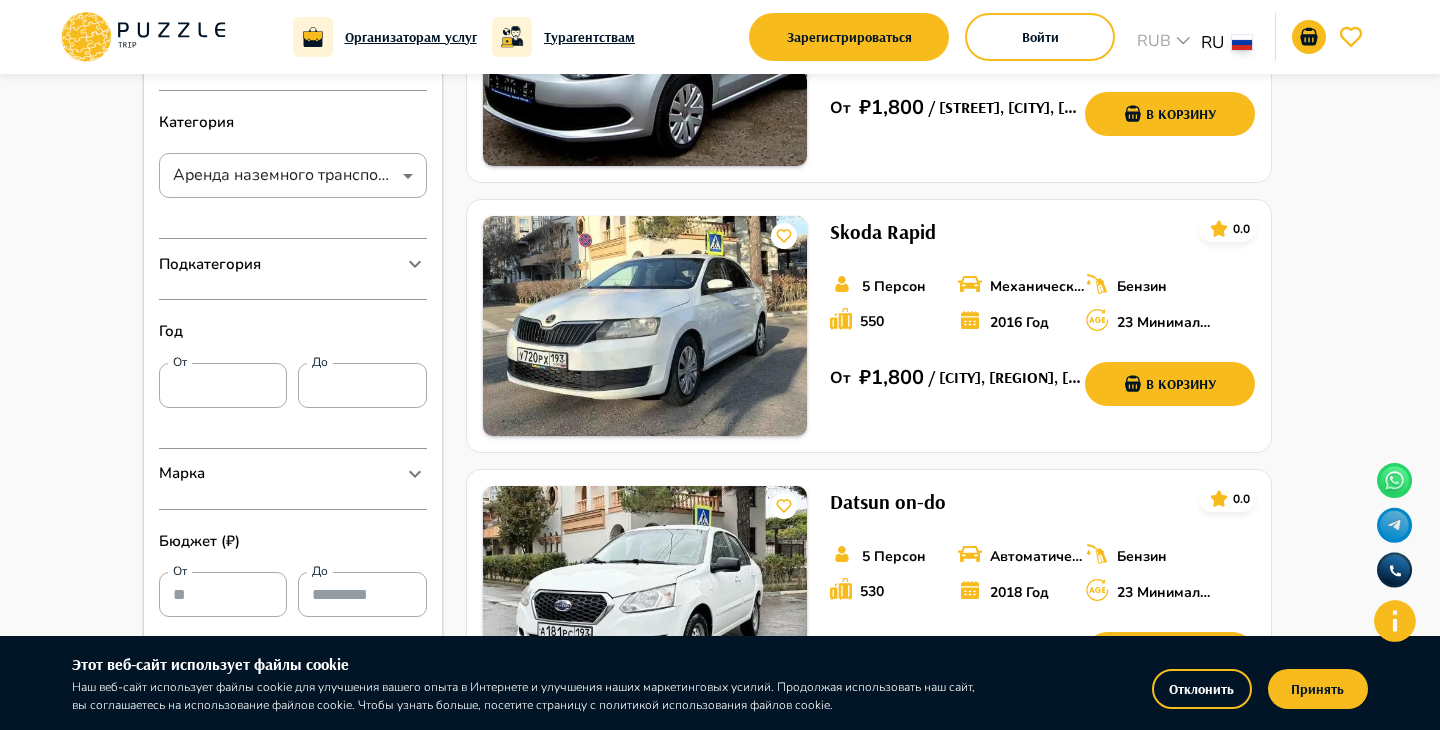 scroll, scrollTop: 401, scrollLeft: 0, axis: vertical 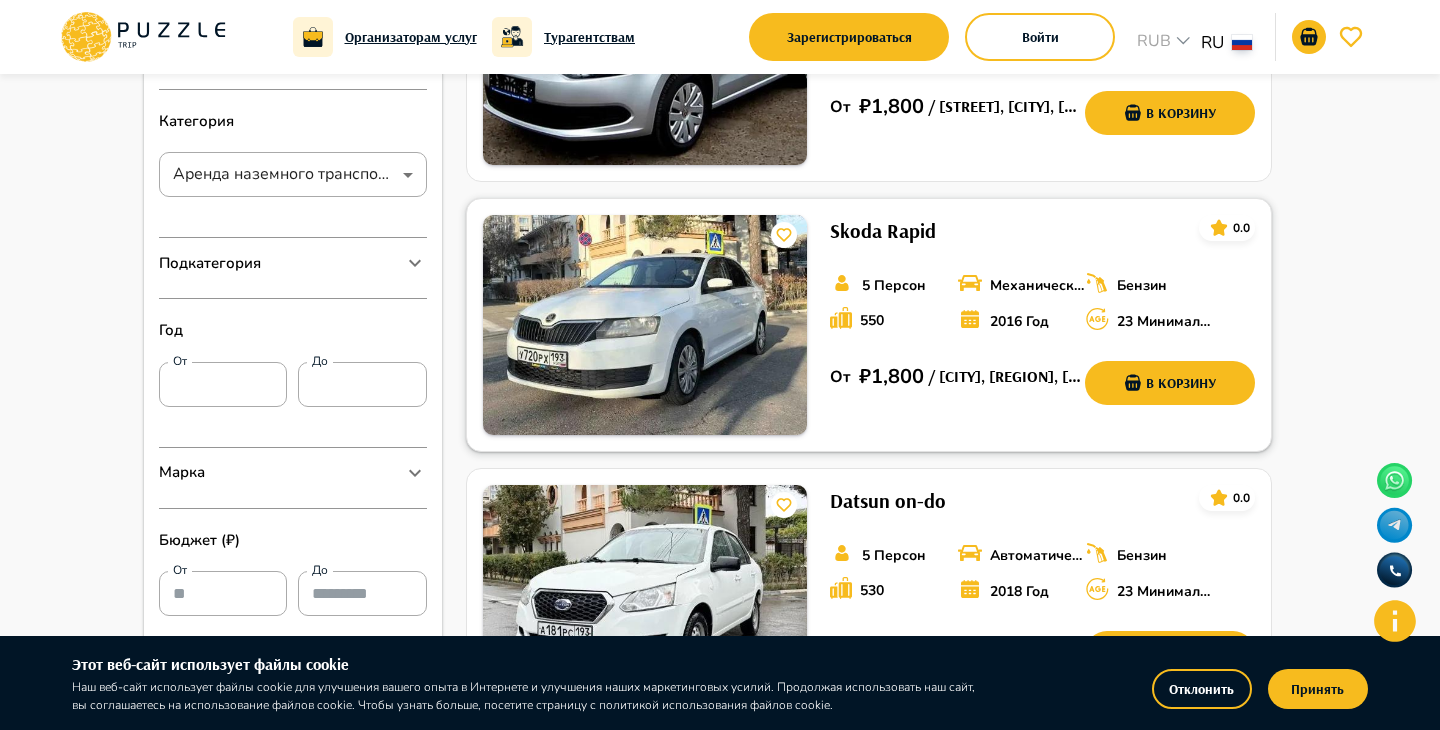 click on "Skoda Rapid 0.0" at bounding box center (1042, 231) 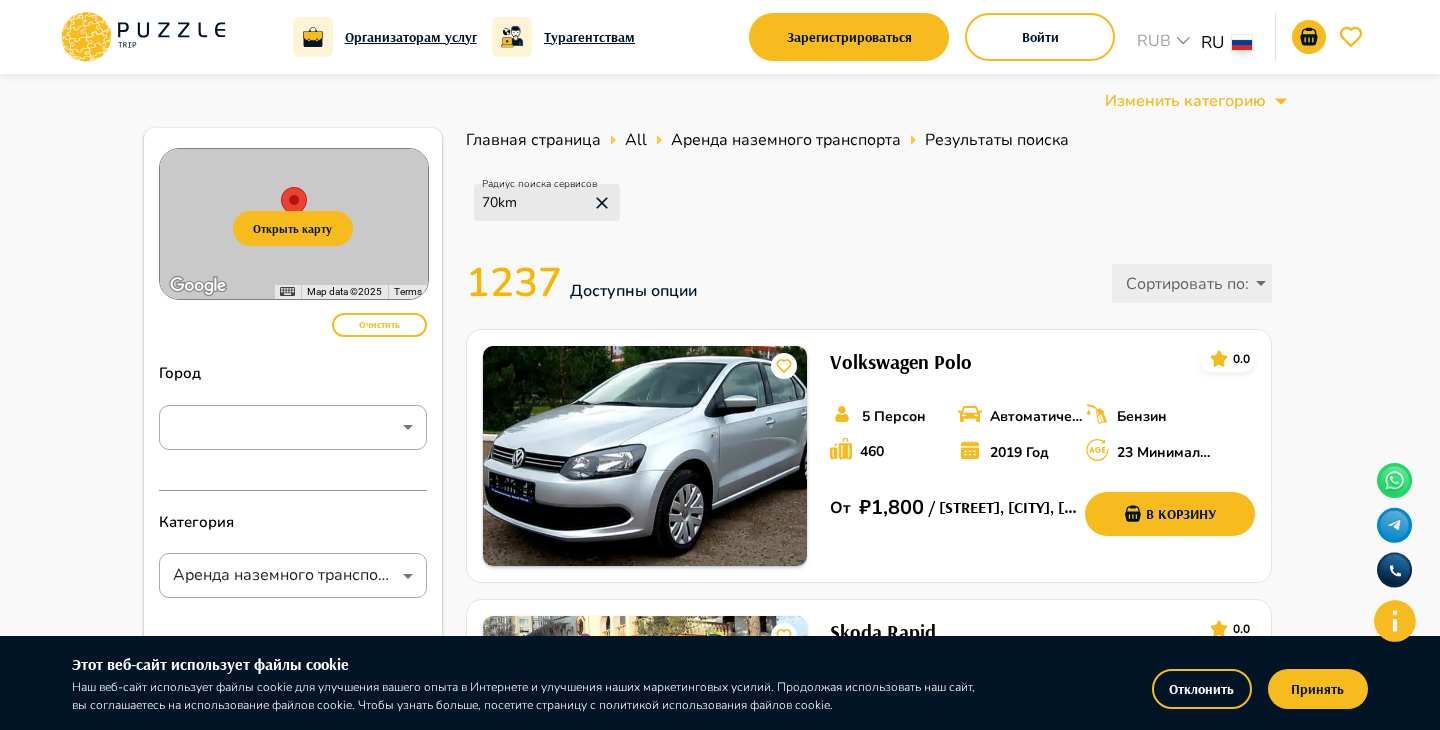 click 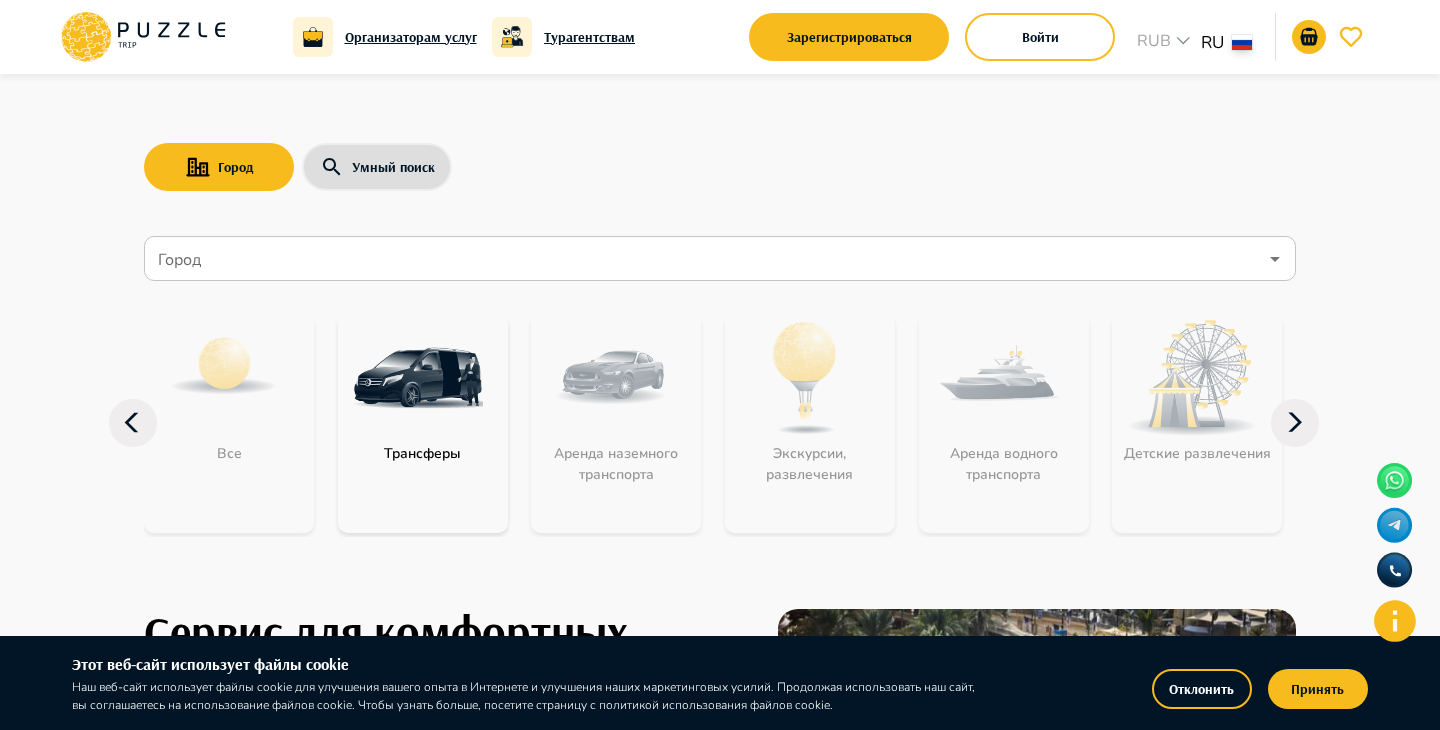 click at bounding box center (418, 378) 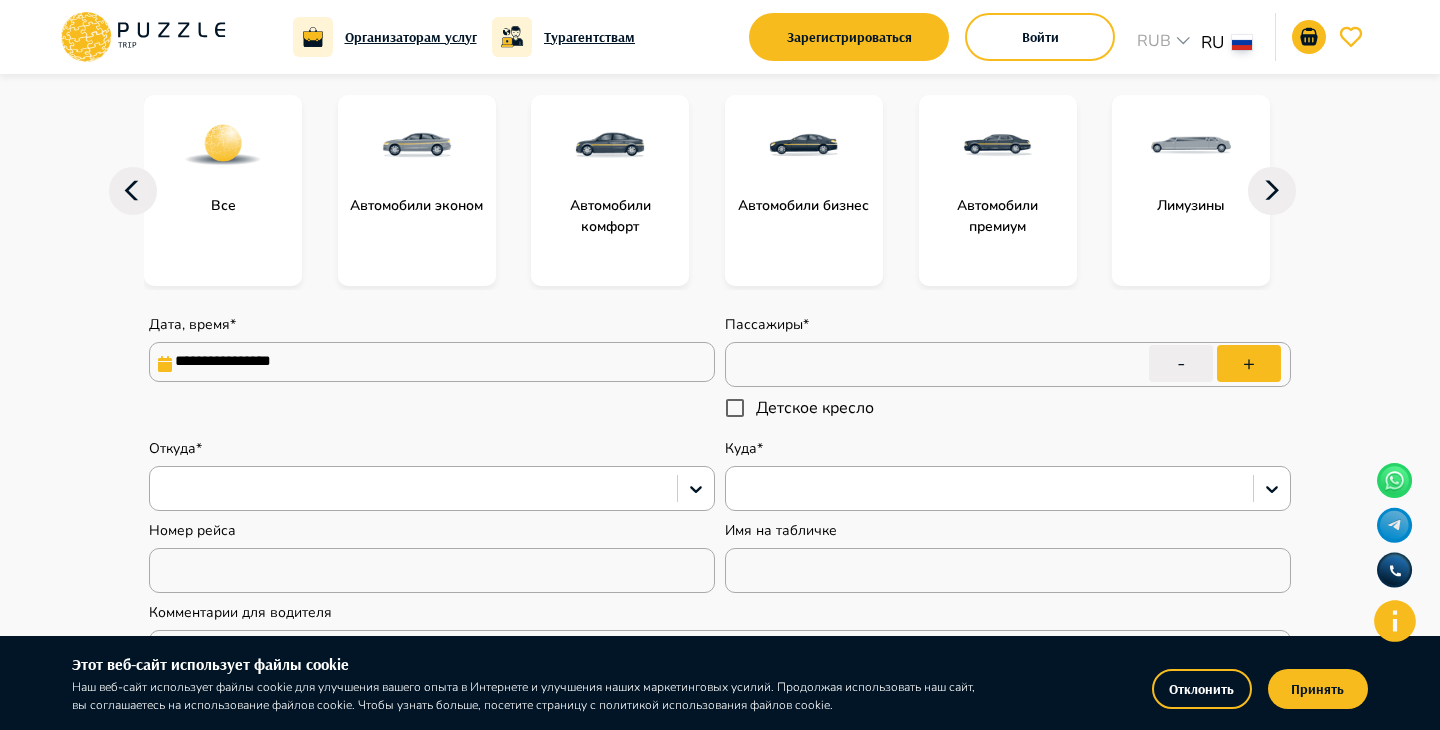 scroll, scrollTop: 261, scrollLeft: 0, axis: vertical 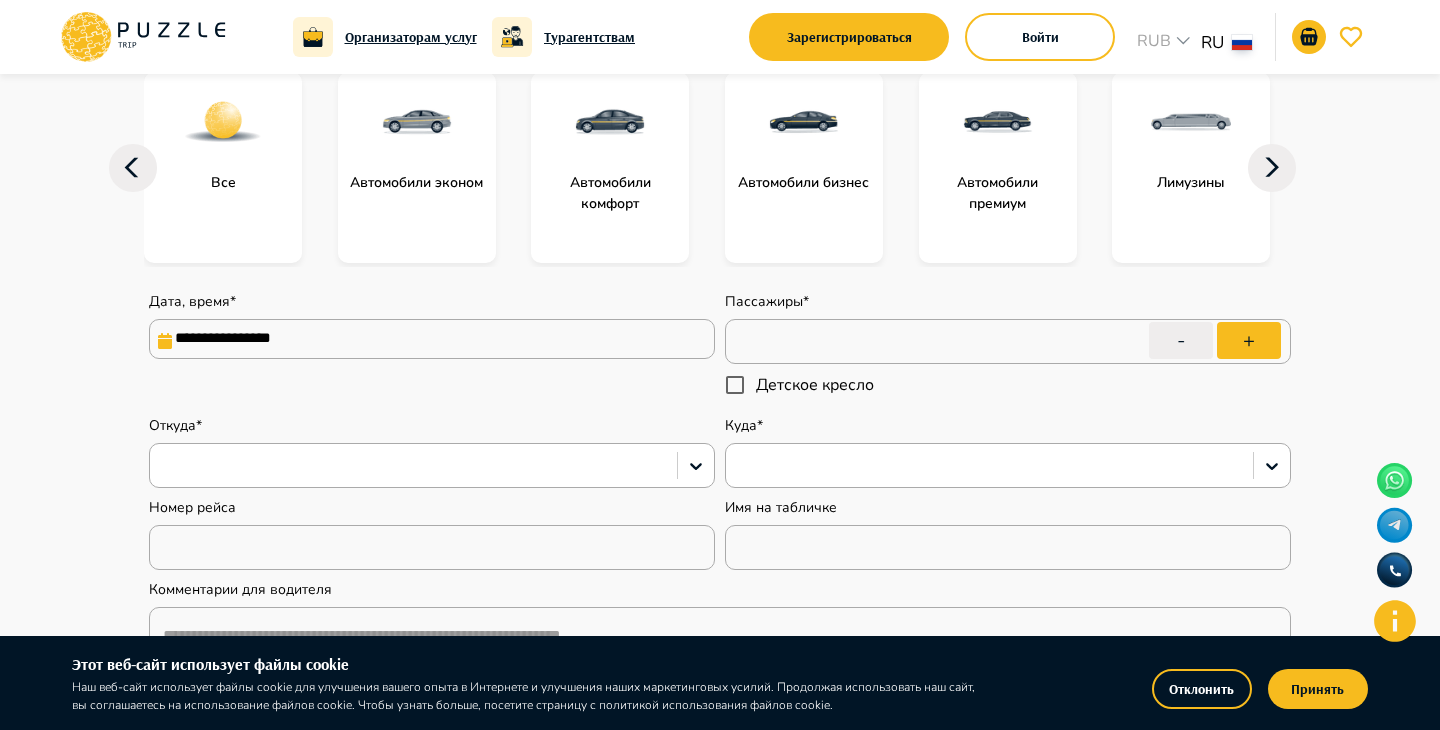 type on "*" 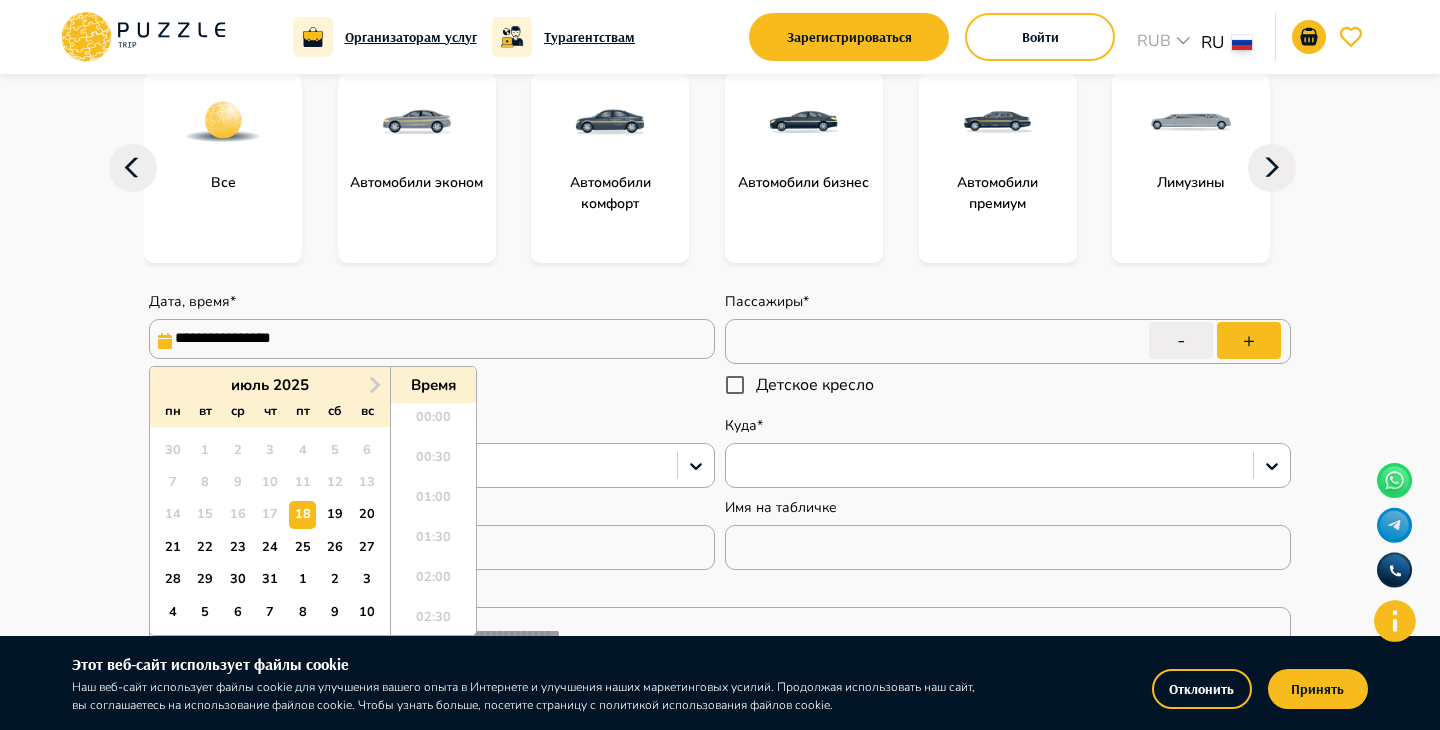 scroll, scrollTop: 944, scrollLeft: 0, axis: vertical 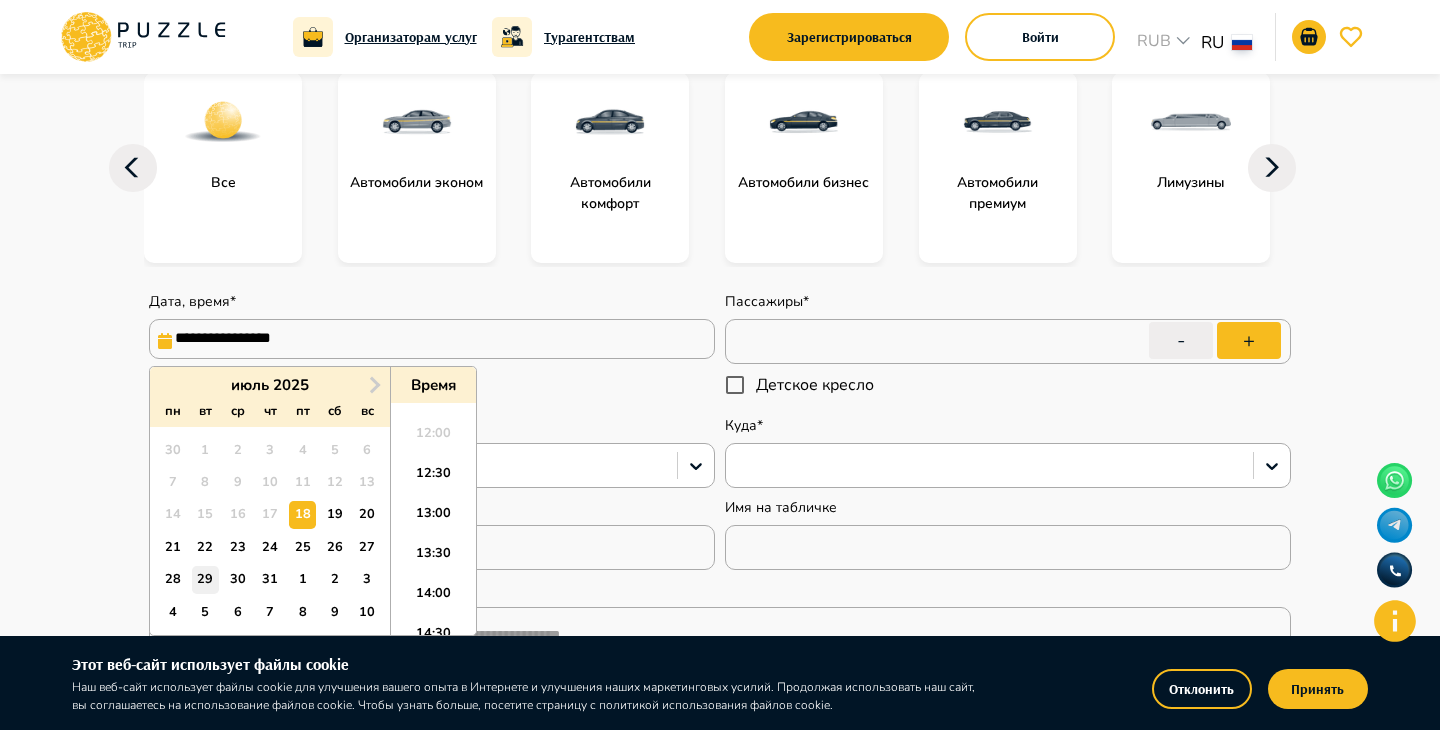 click on "29" at bounding box center [205, 579] 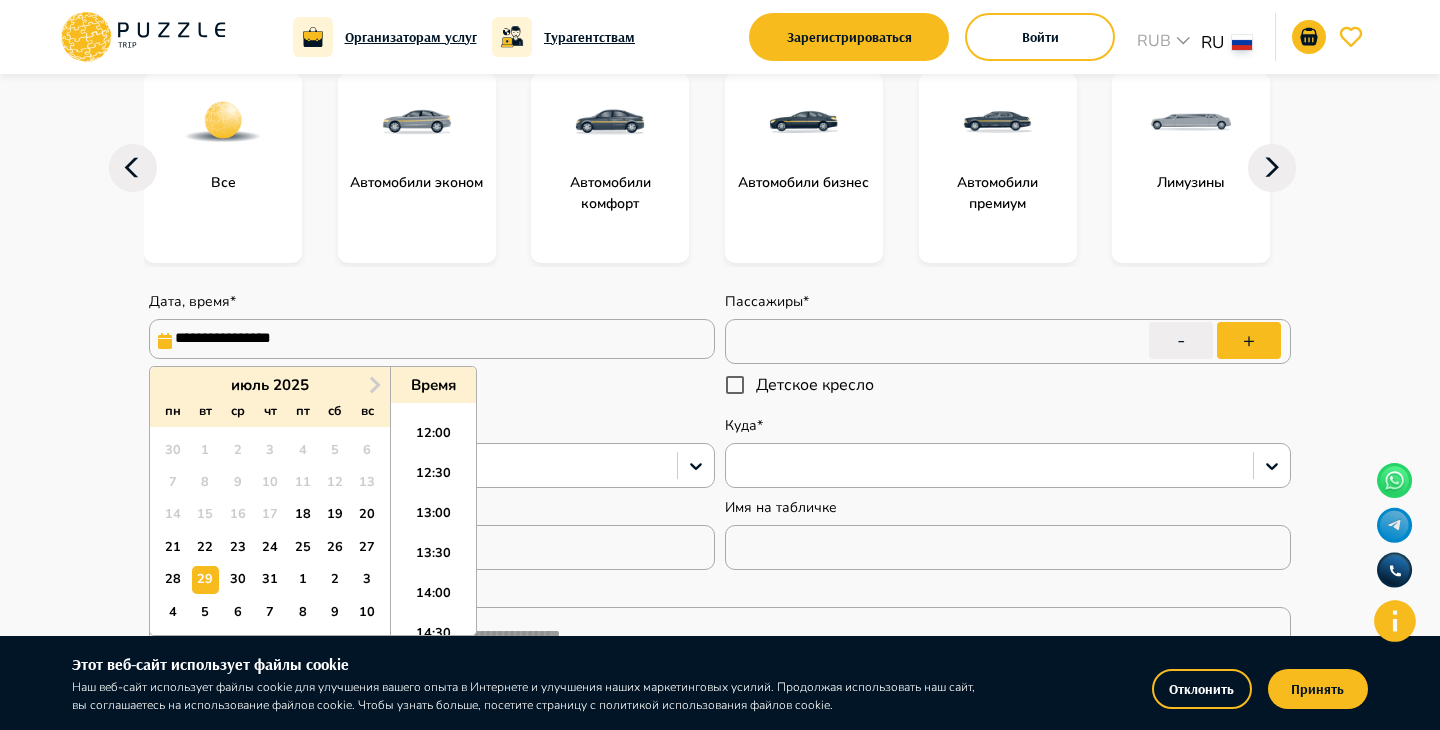 type on "*" 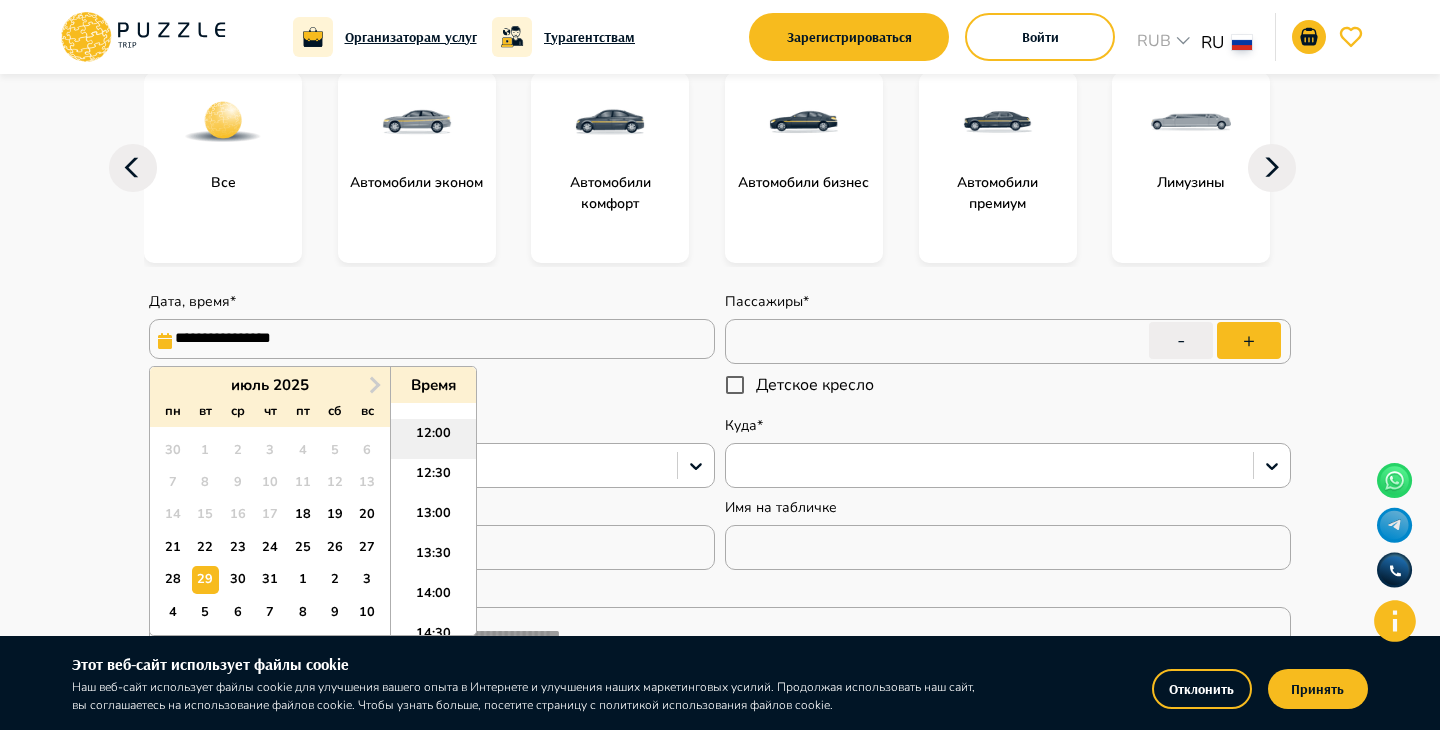 click on "12:00" at bounding box center [433, 439] 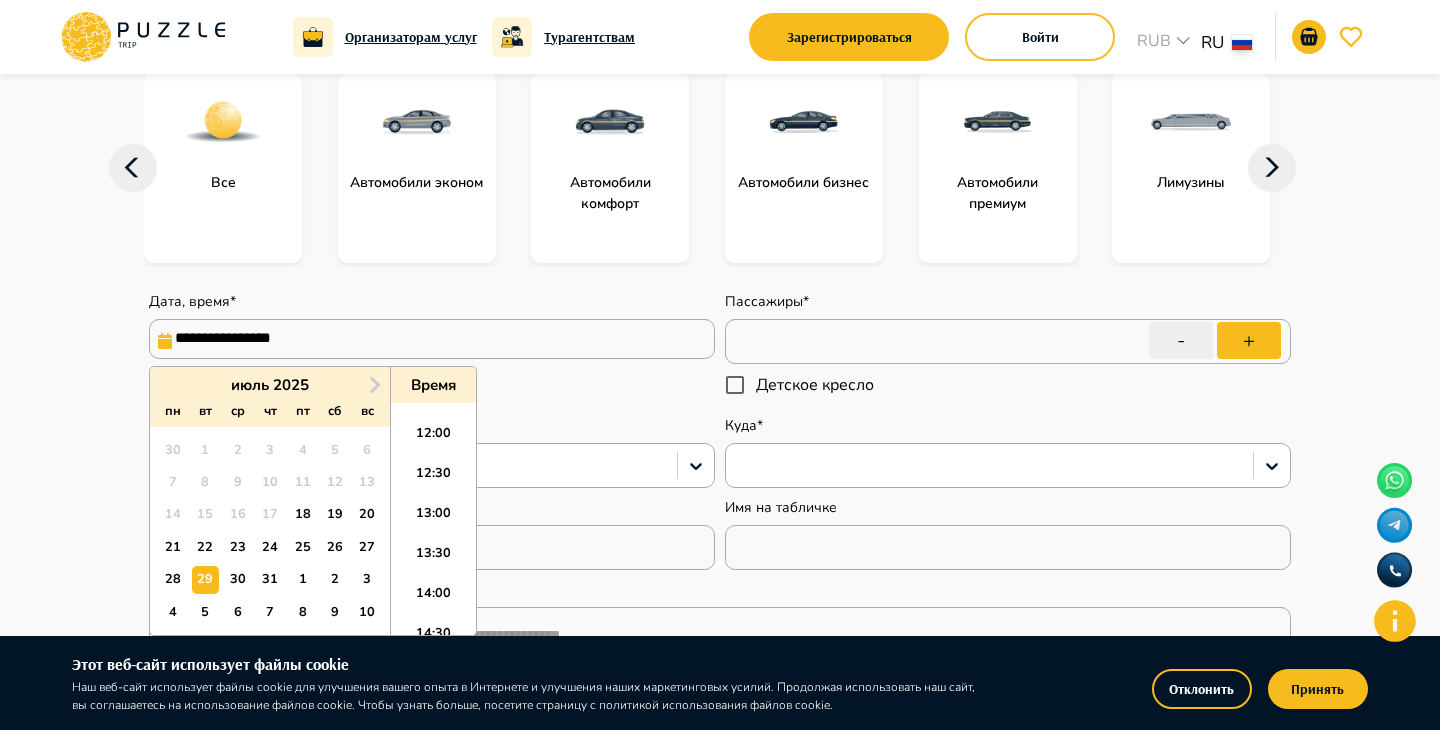 type on "**********" 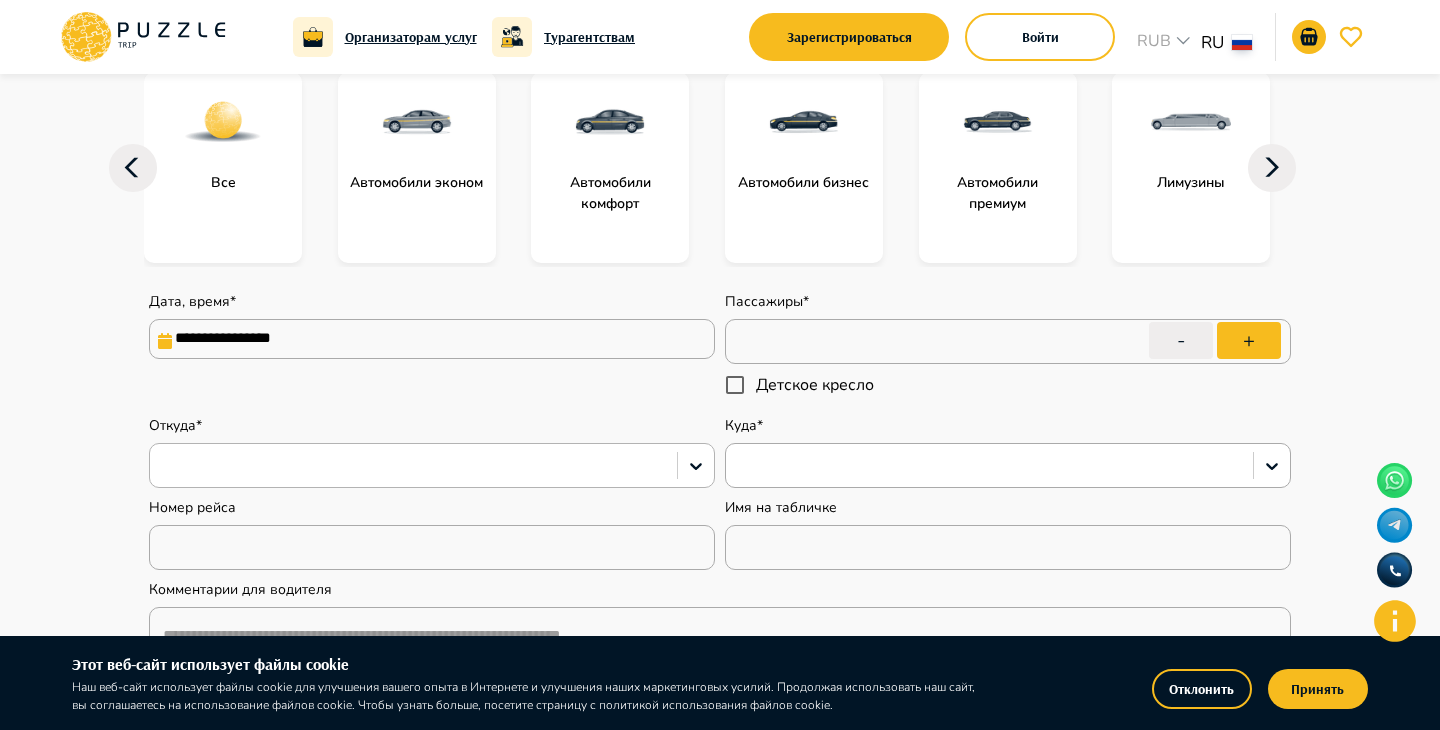 click at bounding box center (413, 466) 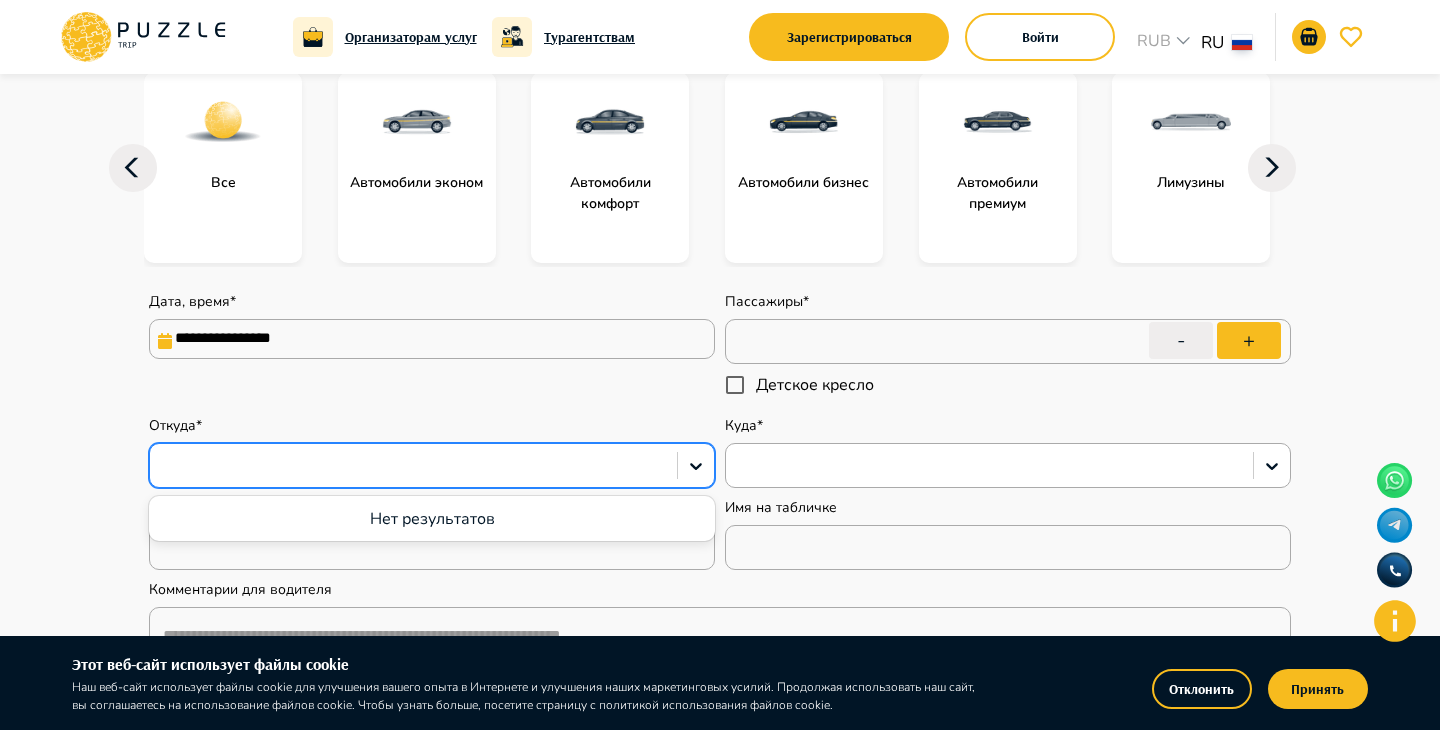 type on "*" 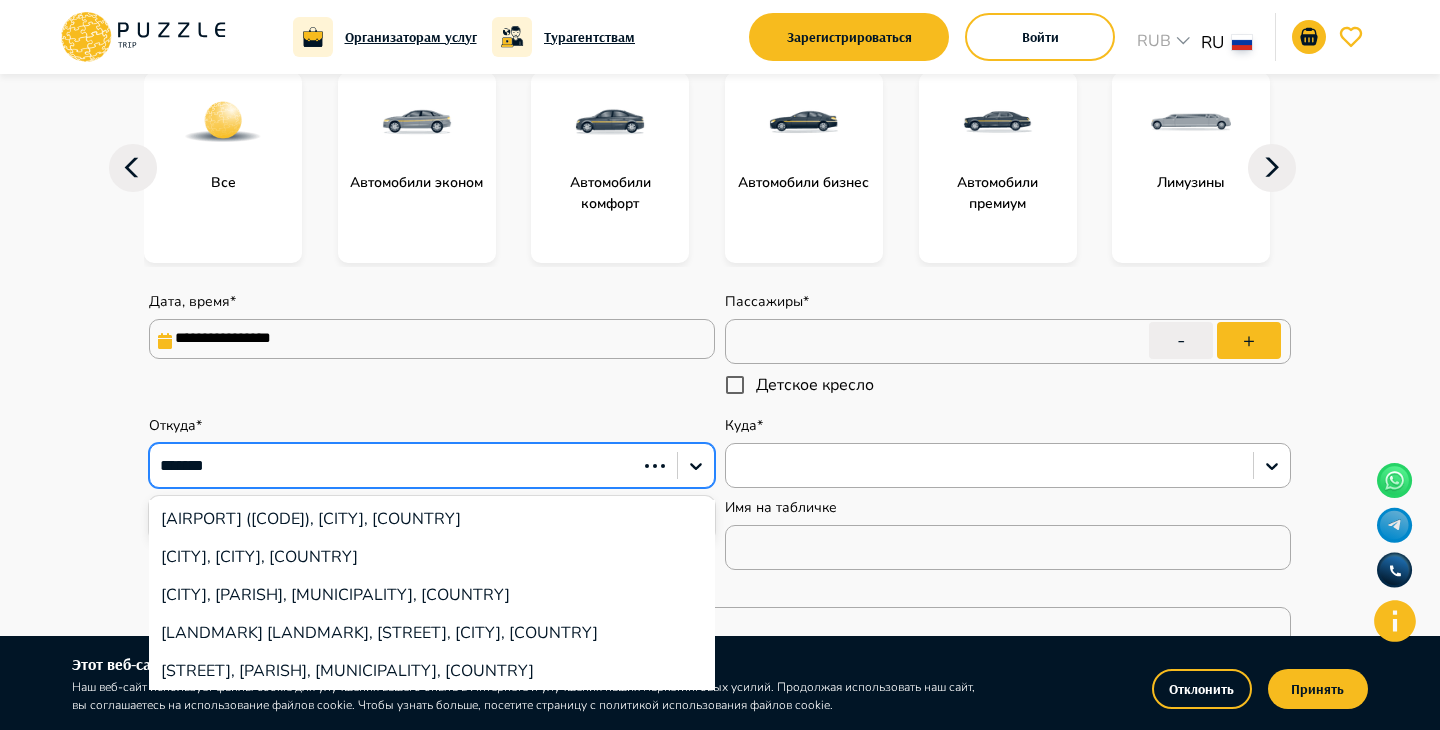 type on "********" 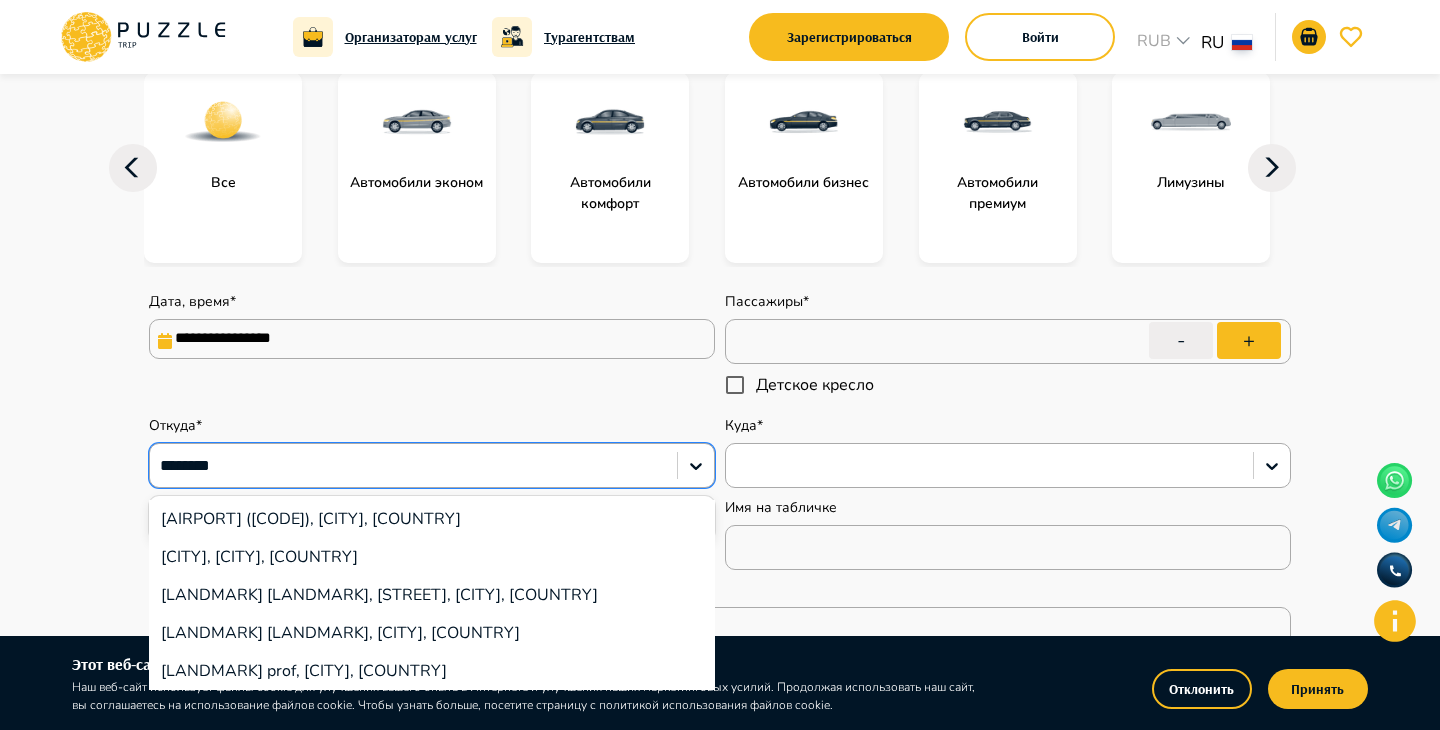 click on "[AIRPORT] ([CODE]), [CITY], [COUNTRY]" at bounding box center [432, 519] 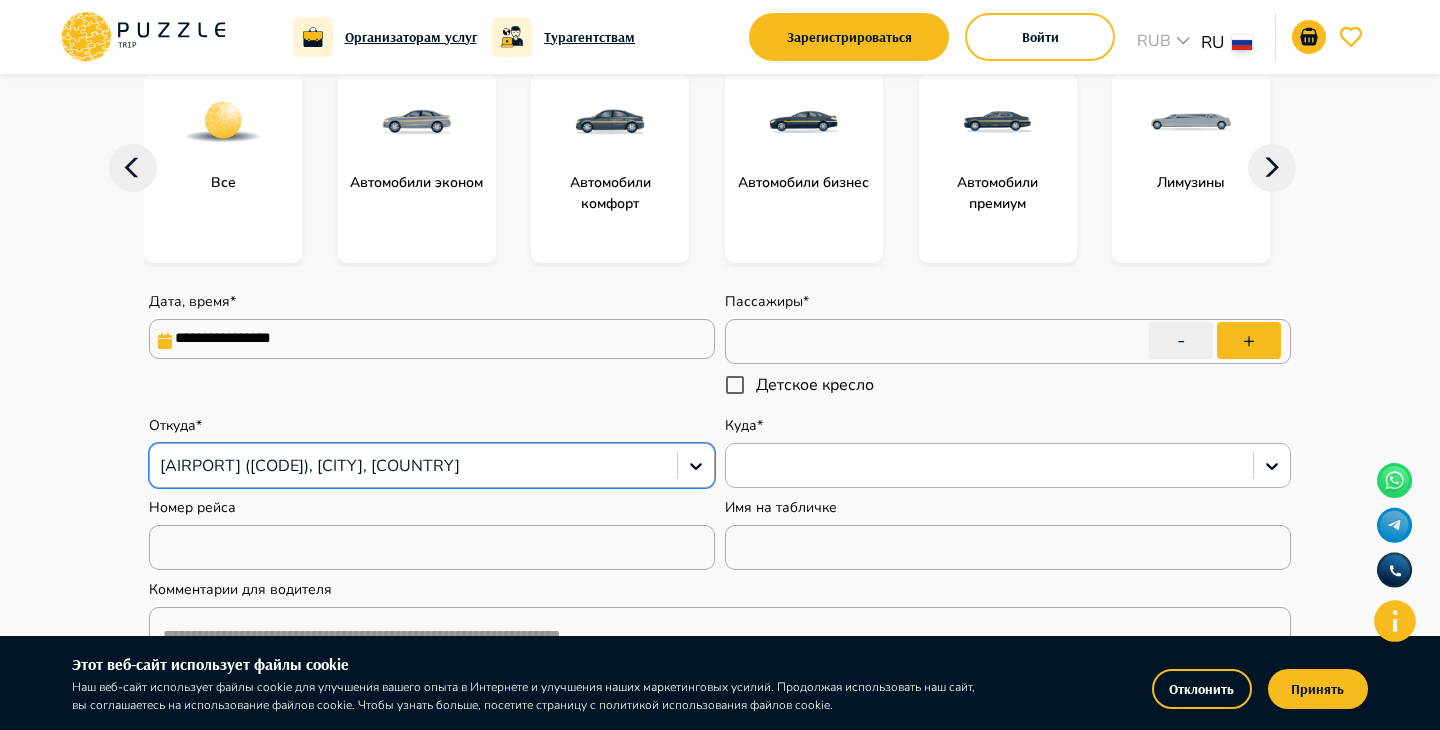 click at bounding box center (989, 466) 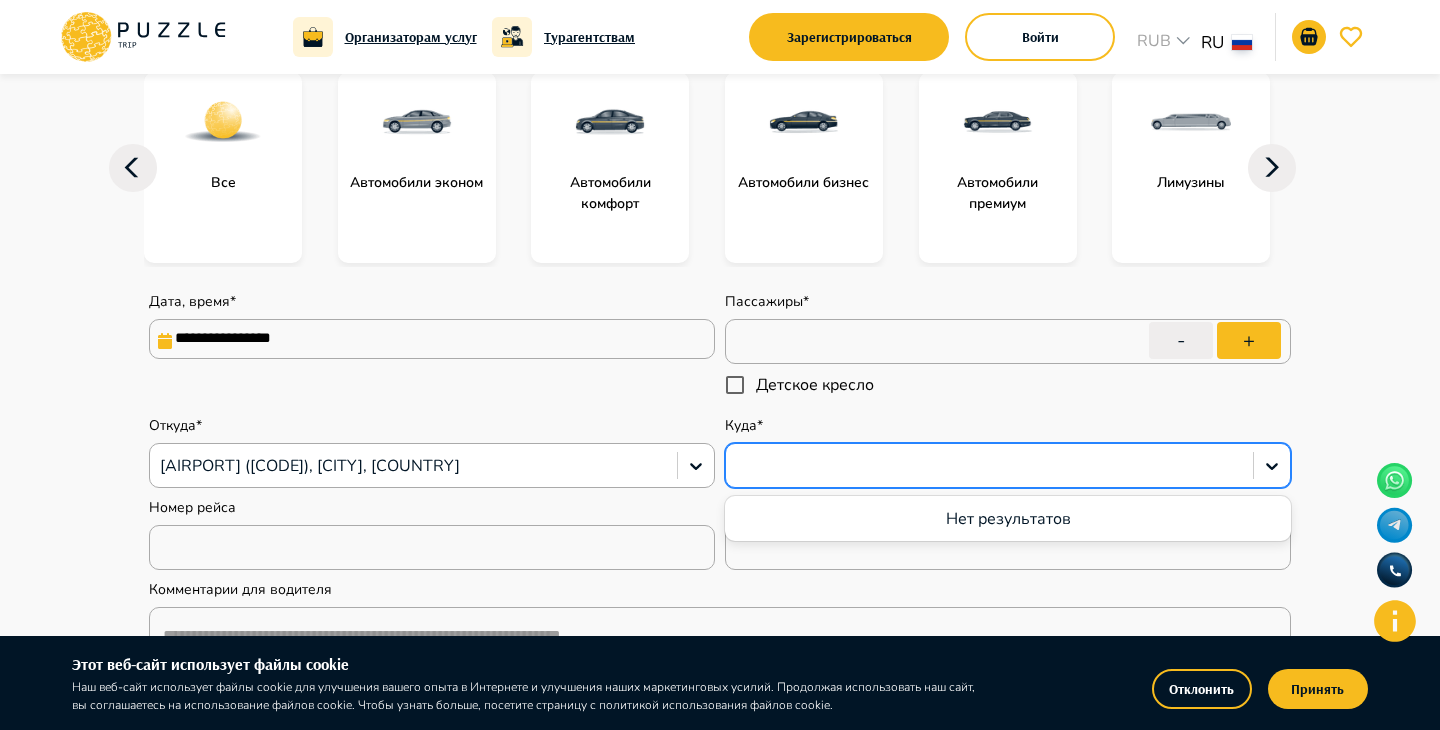 type on "*" 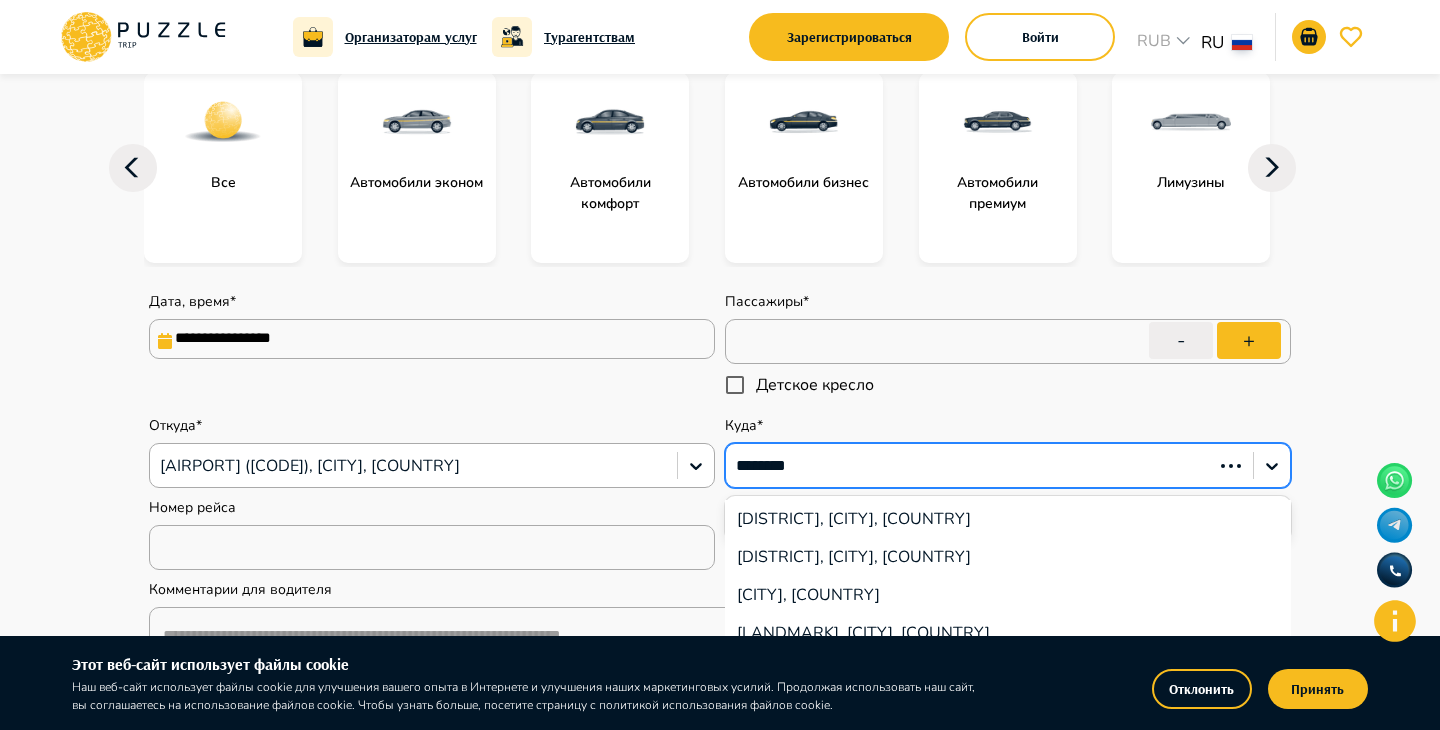 type on "*********" 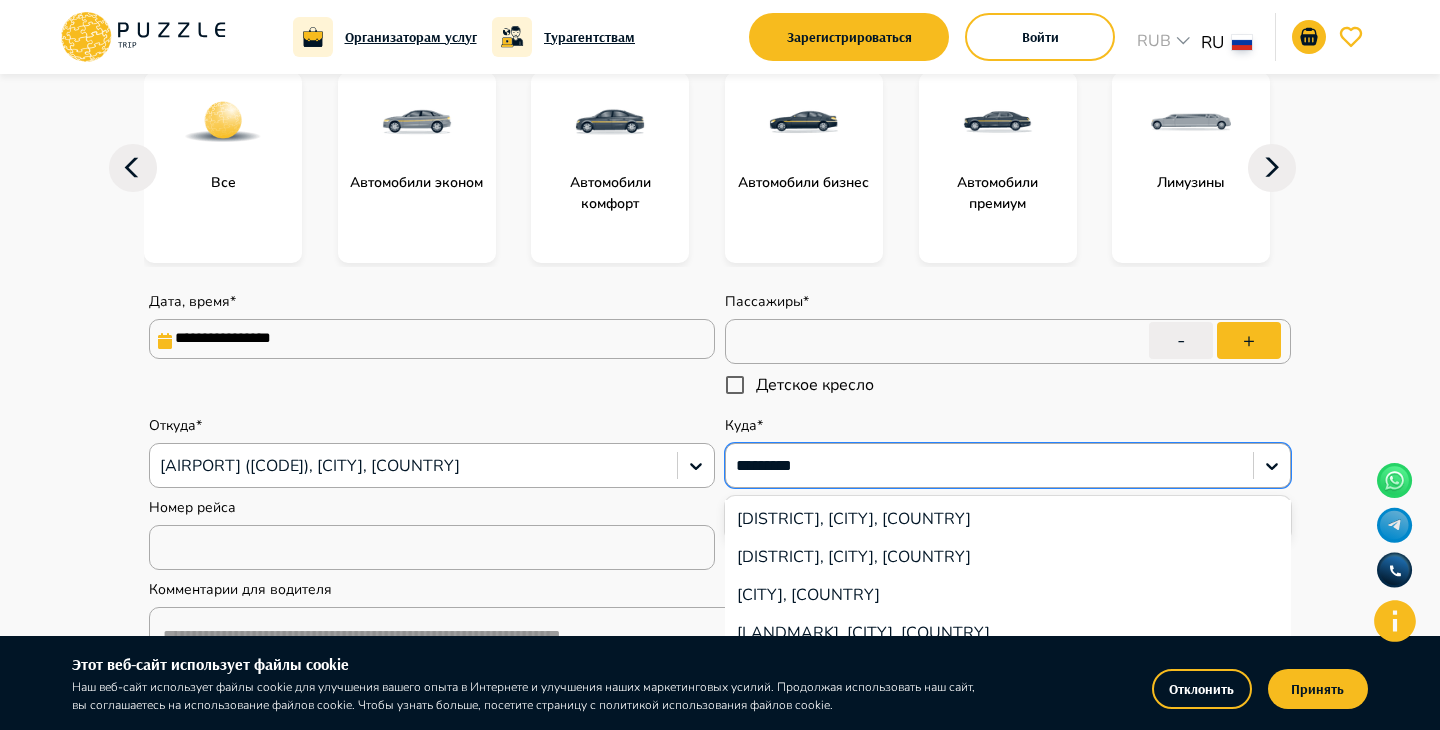 click on "[DISTRICT], [CITY], [COUNTRY]" at bounding box center [1008, 519] 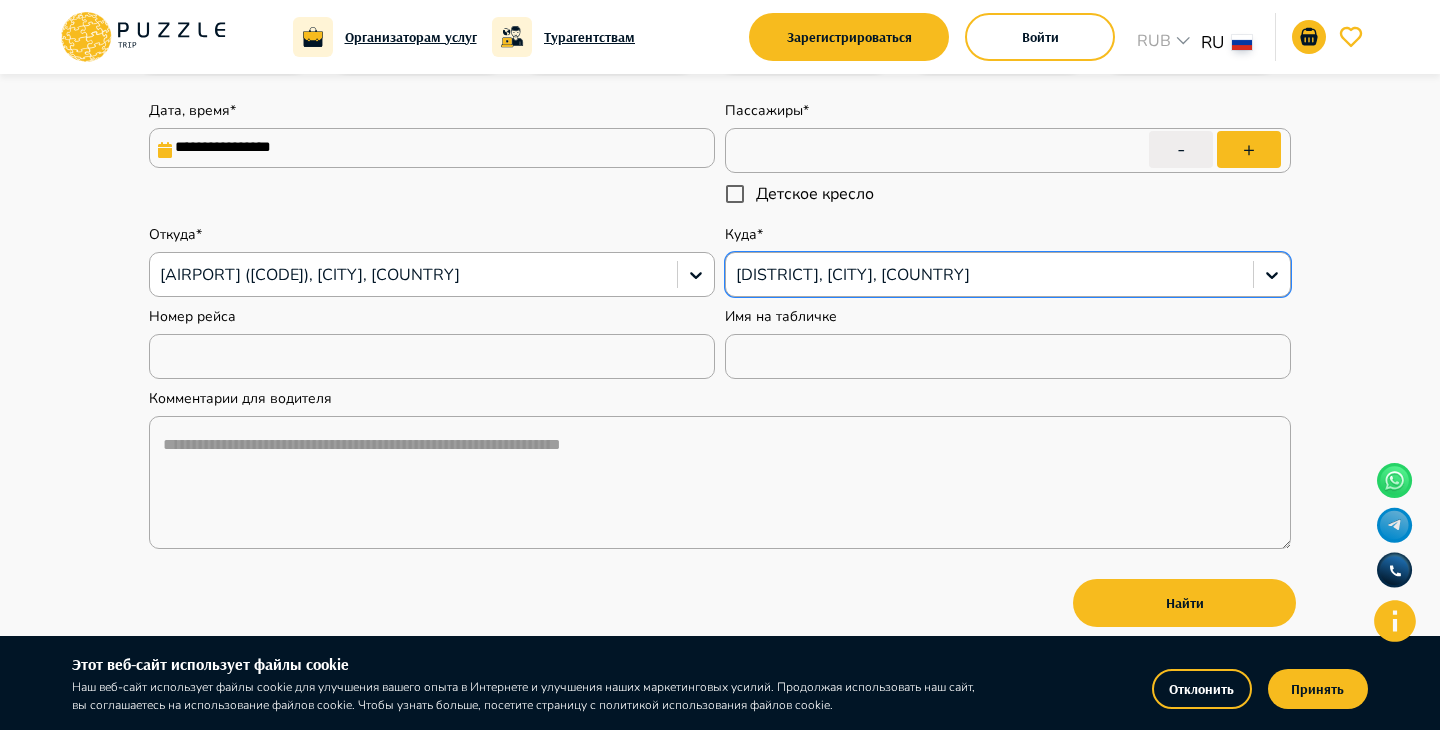 scroll, scrollTop: 489, scrollLeft: 0, axis: vertical 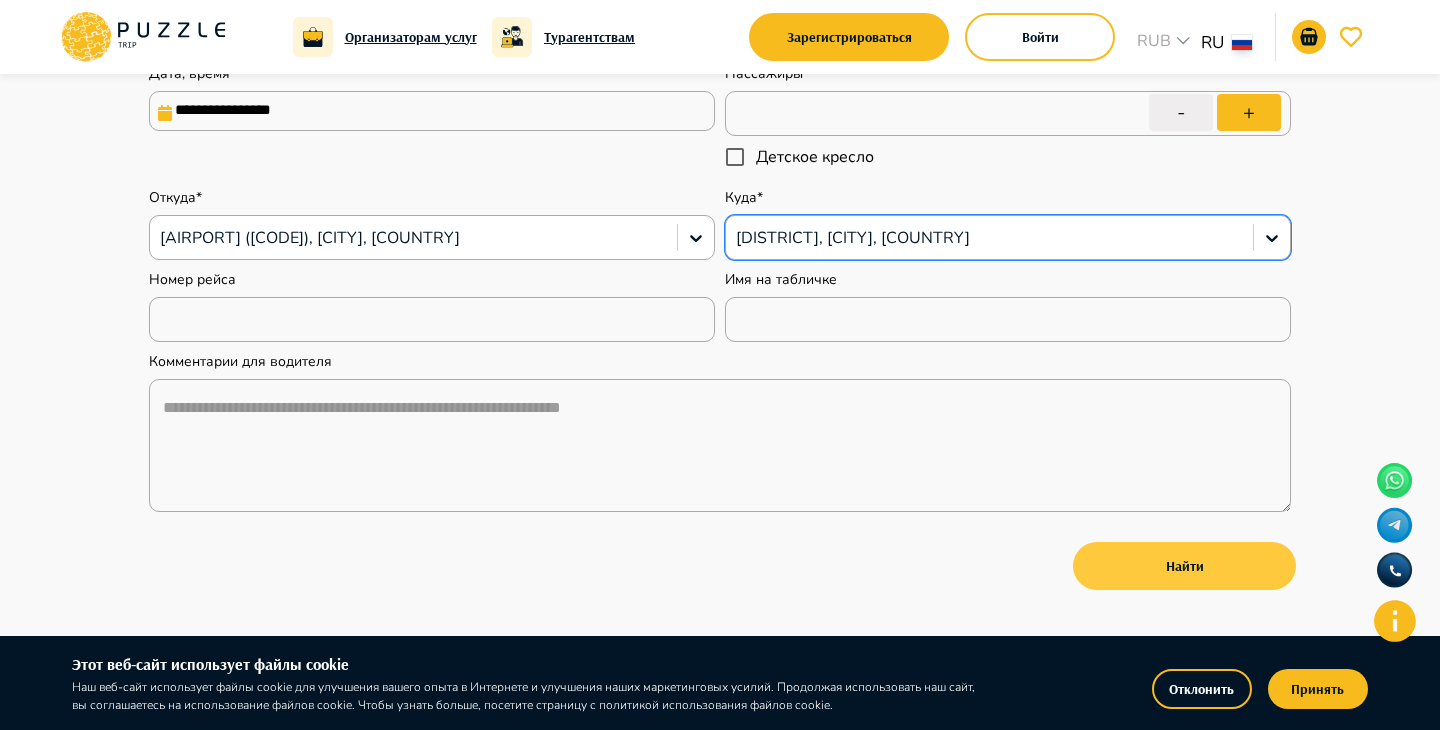 type on "*" 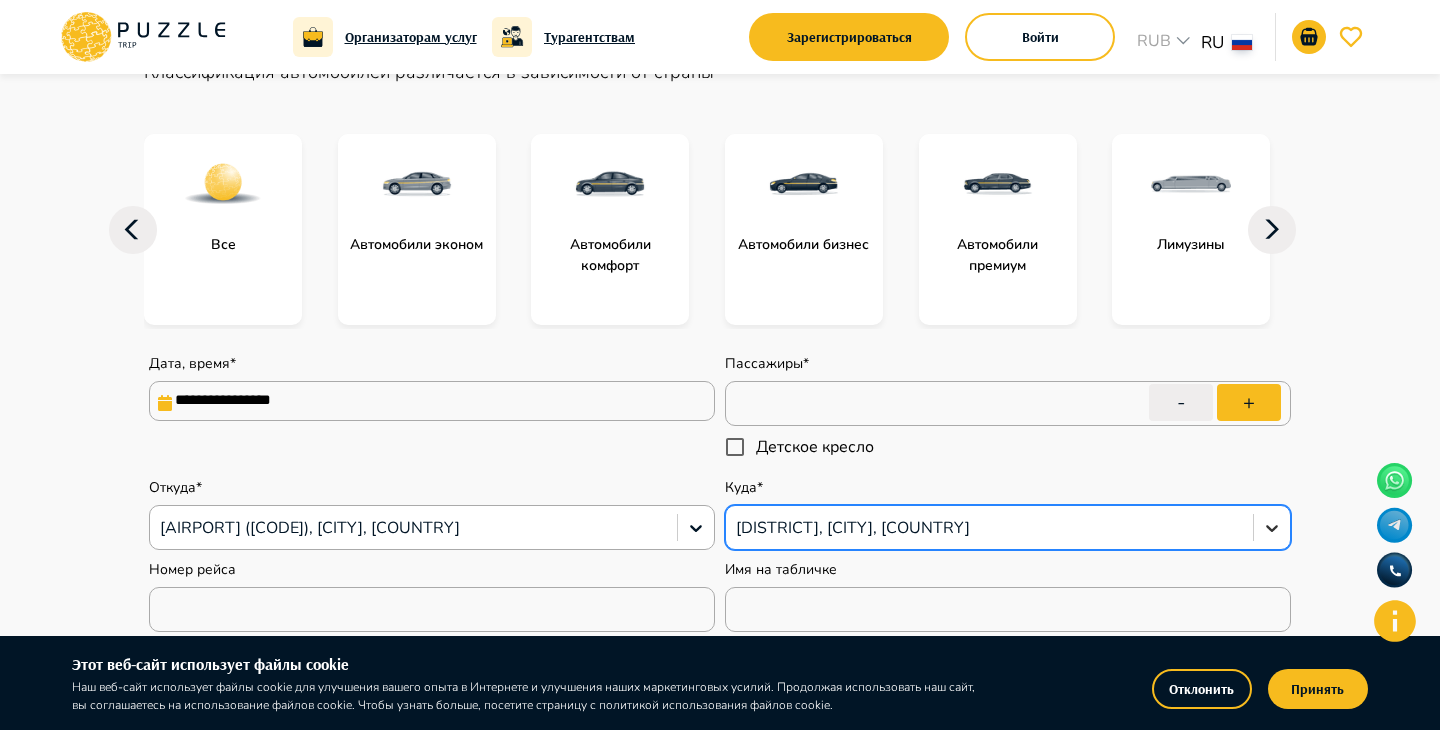 scroll, scrollTop: 194, scrollLeft: 0, axis: vertical 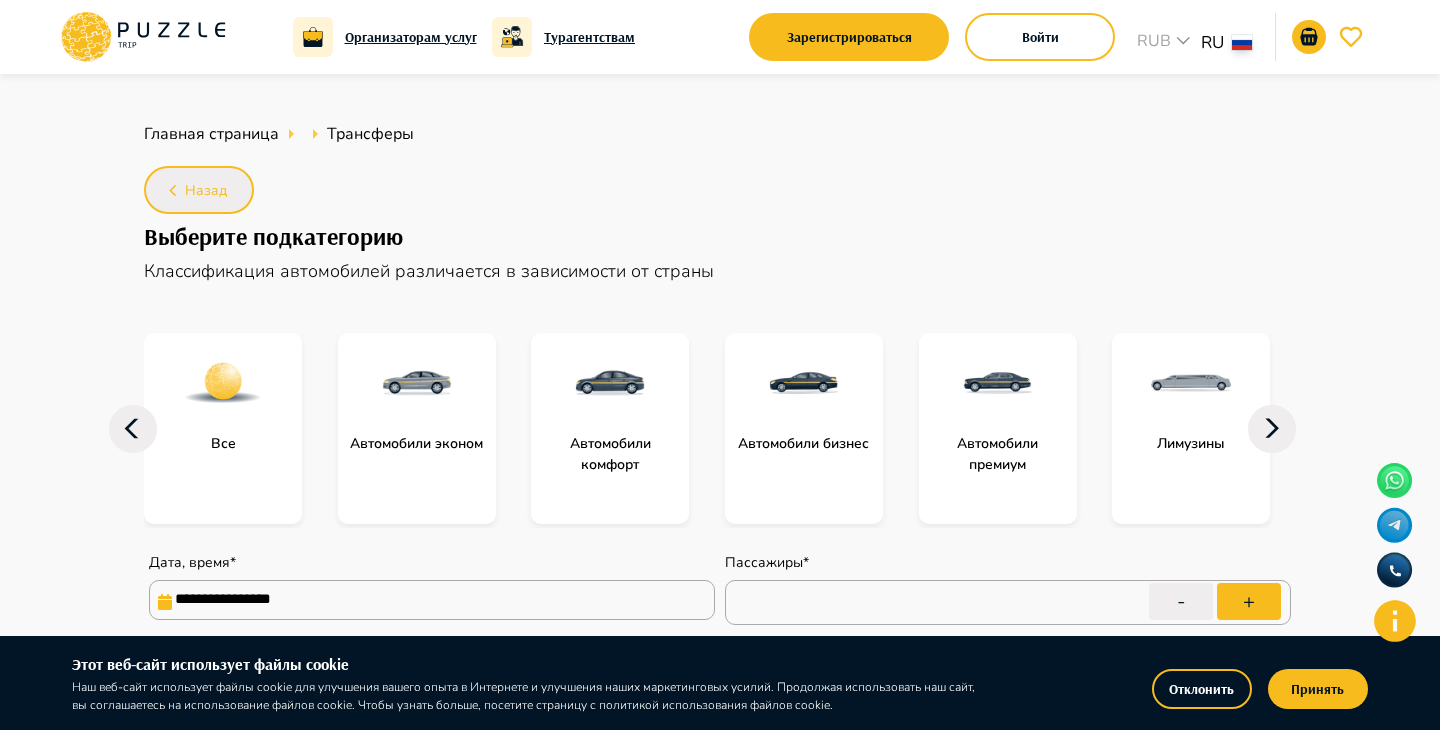 click on "Назад" at bounding box center [206, 191] 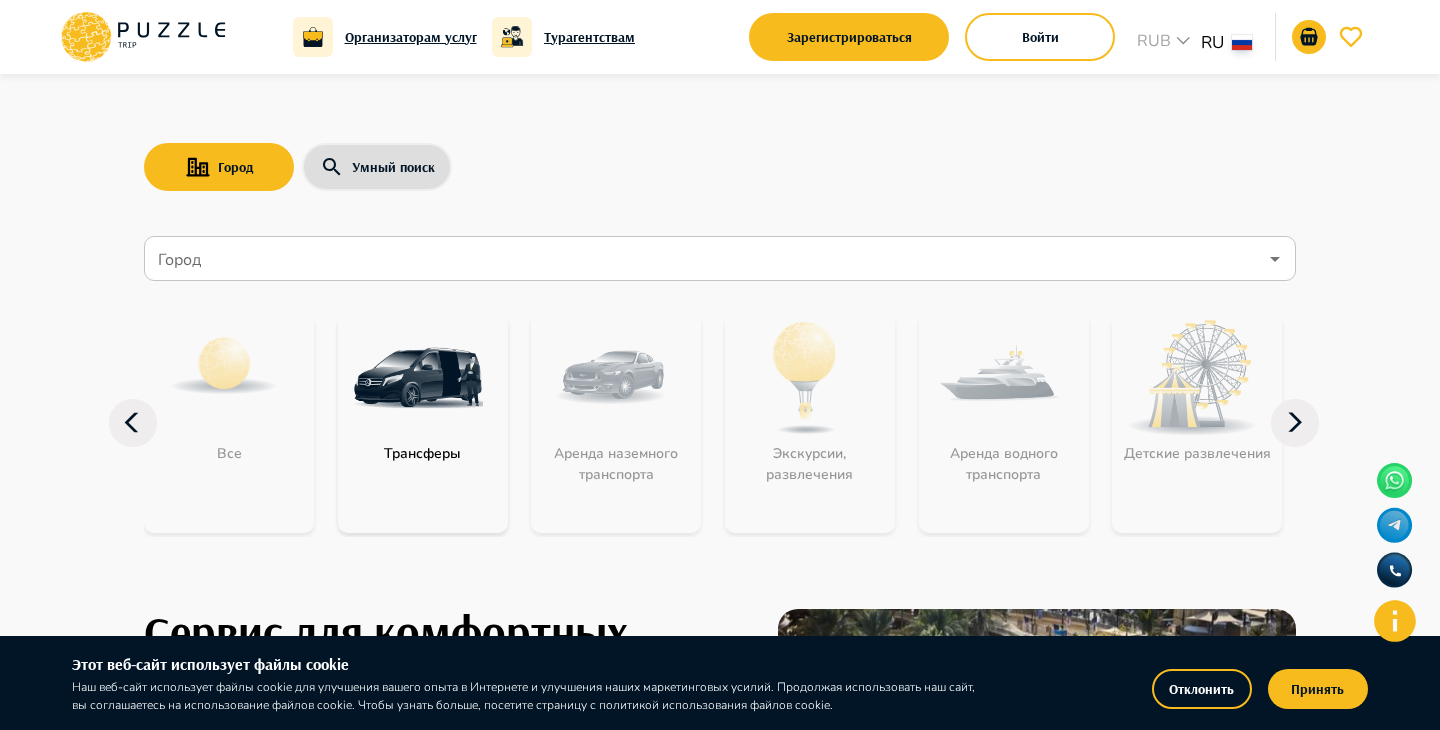 click on "Город" at bounding box center [705, 259] 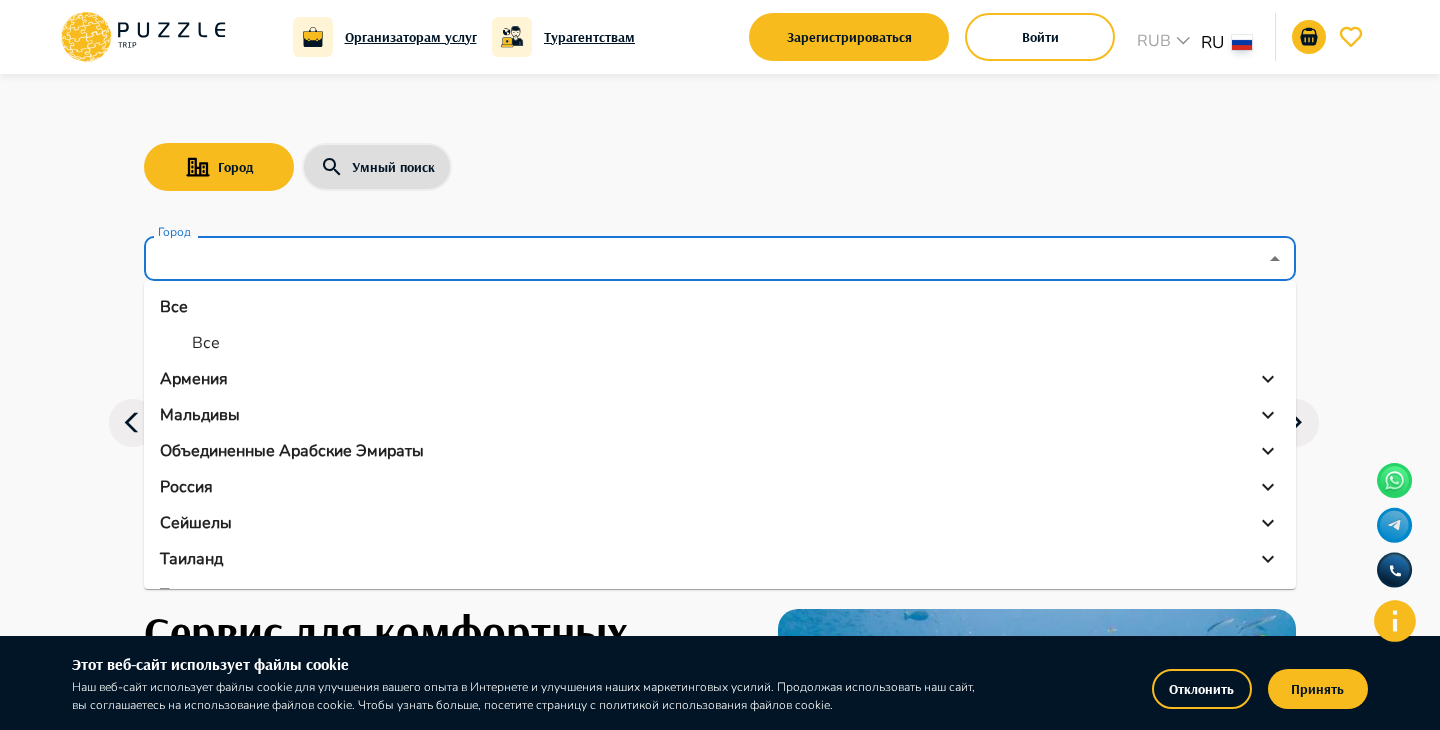 click on "Все" at bounding box center [720, 343] 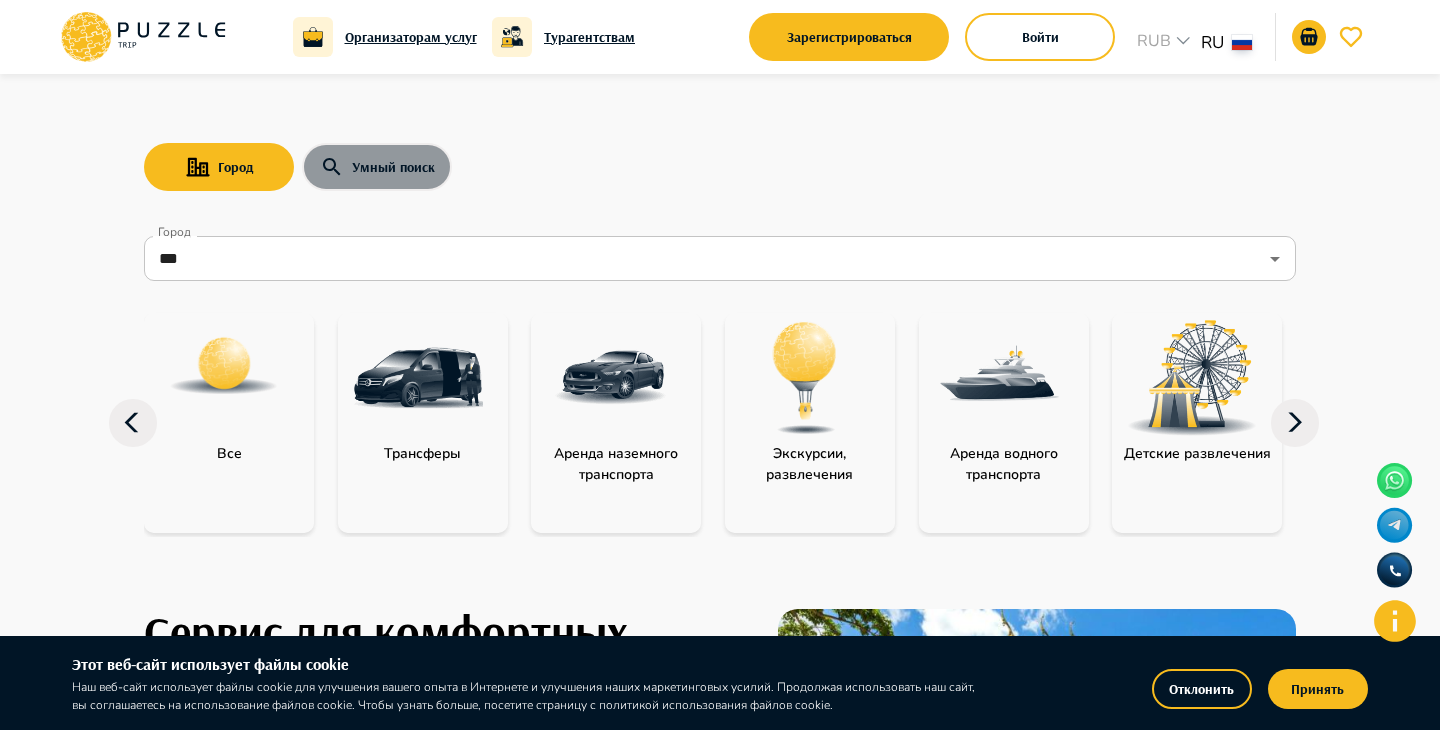 click on "Умный поиск" at bounding box center [377, 167] 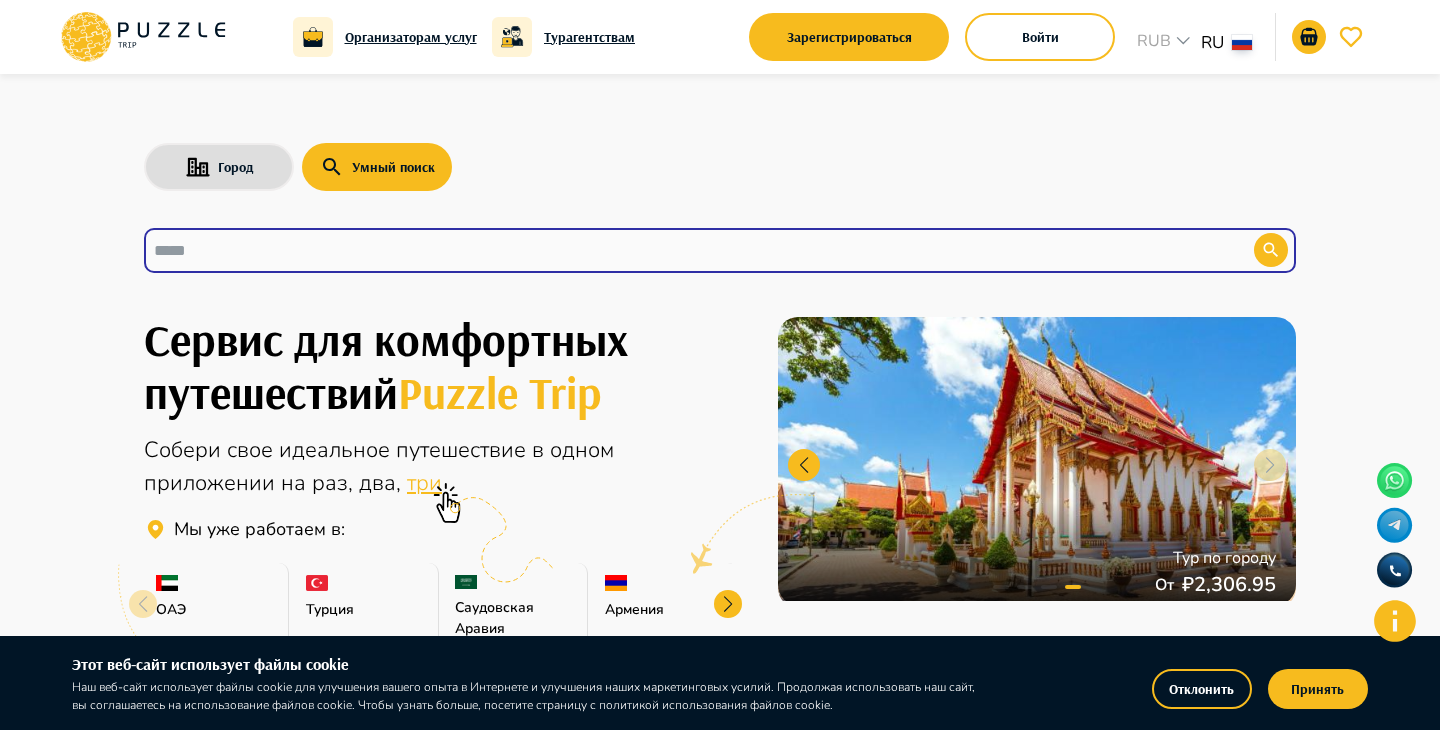 click at bounding box center (684, 250) 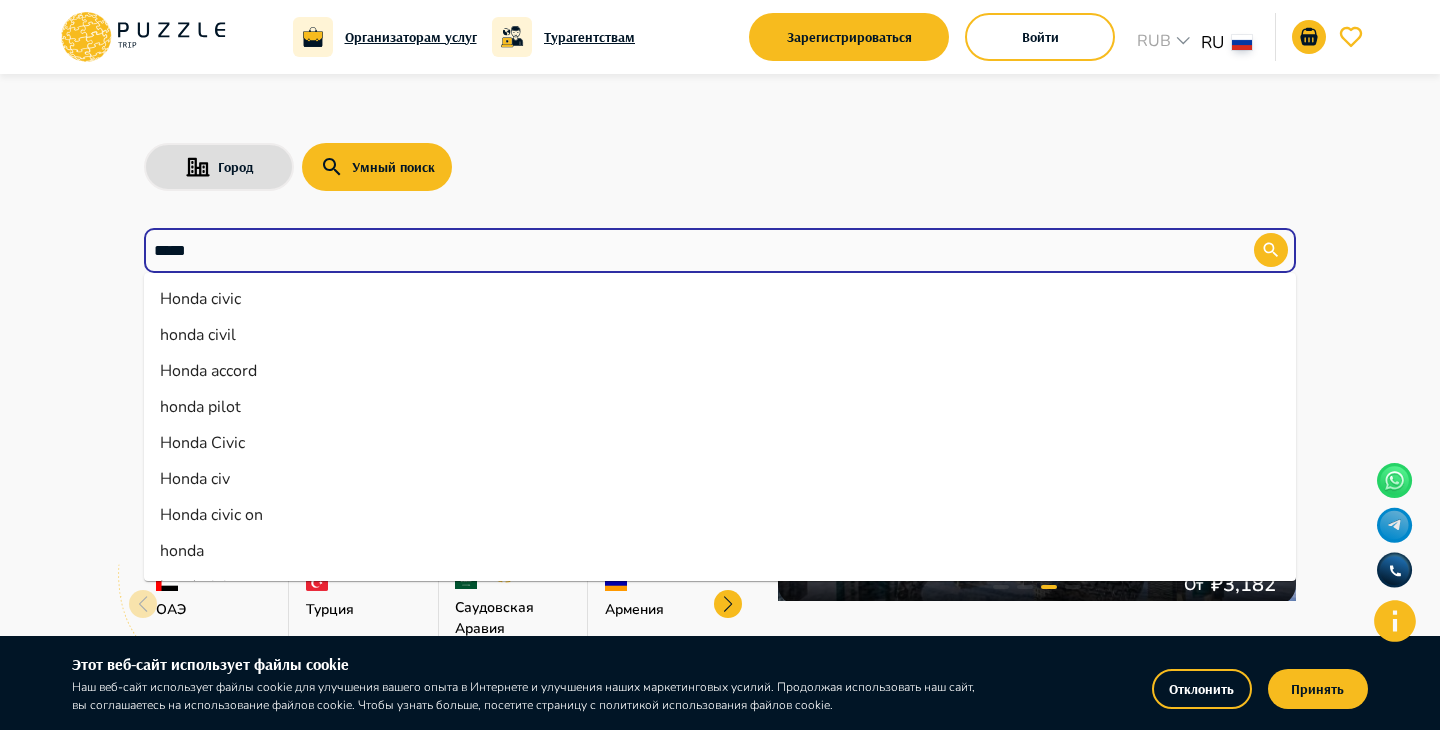 click on "Honda civic" at bounding box center (720, 299) 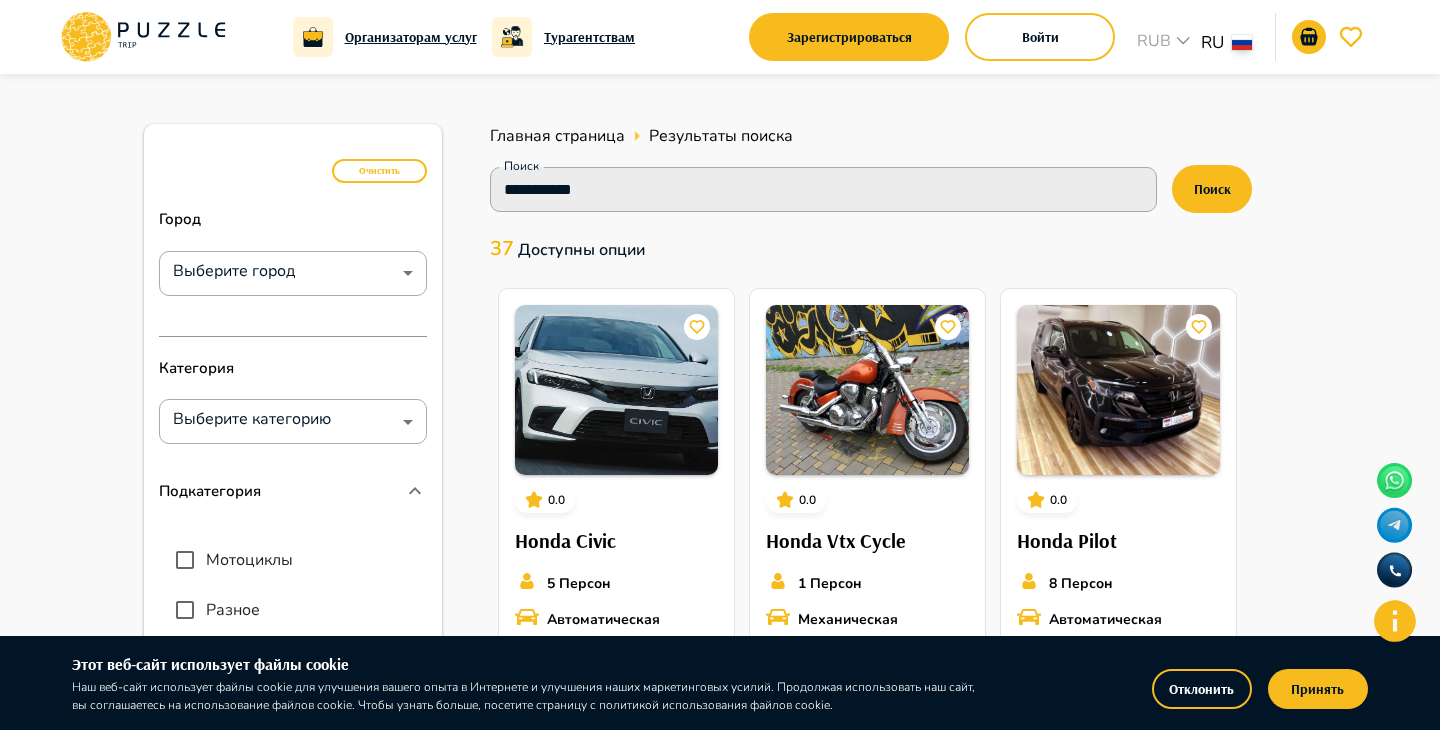 click at bounding box center (616, 390) 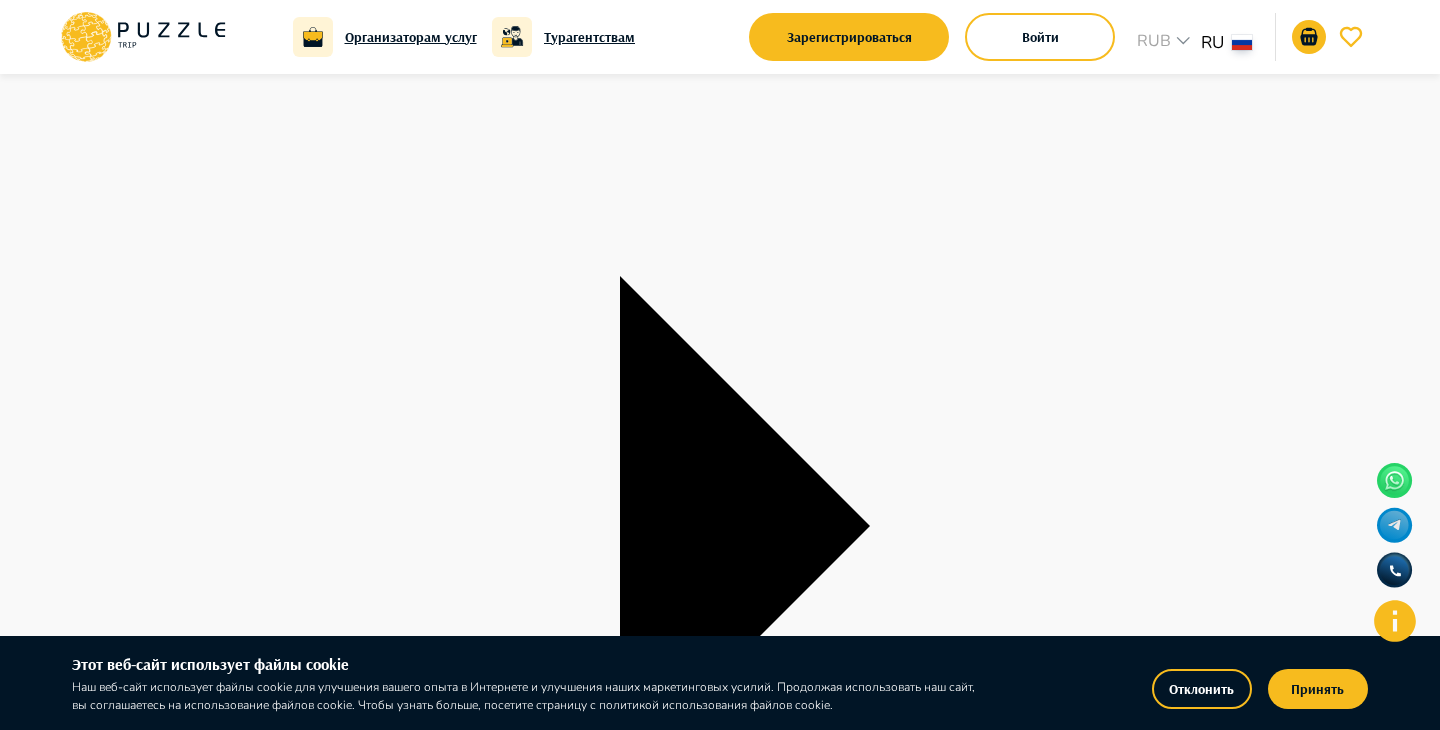 scroll, scrollTop: 0, scrollLeft: 0, axis: both 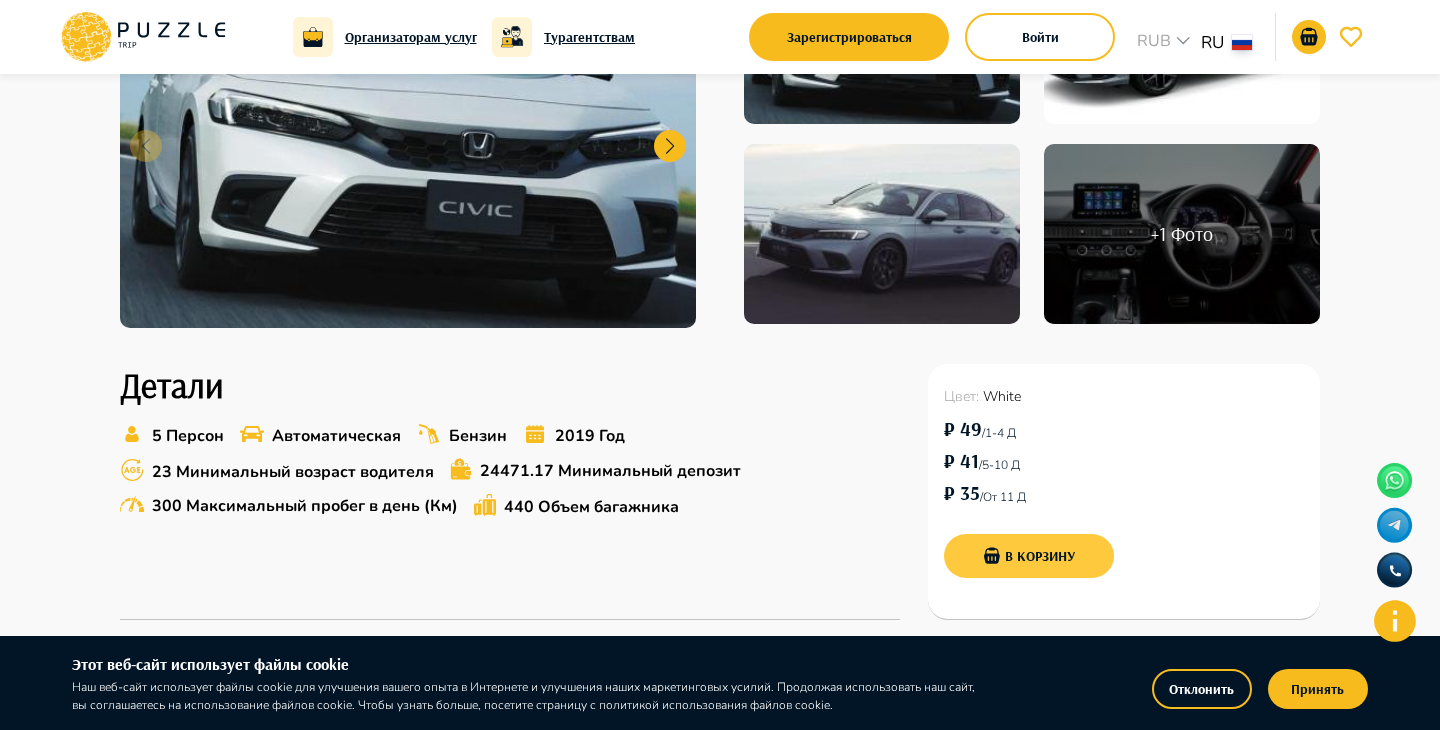 click on "В корзину" at bounding box center [1029, 556] 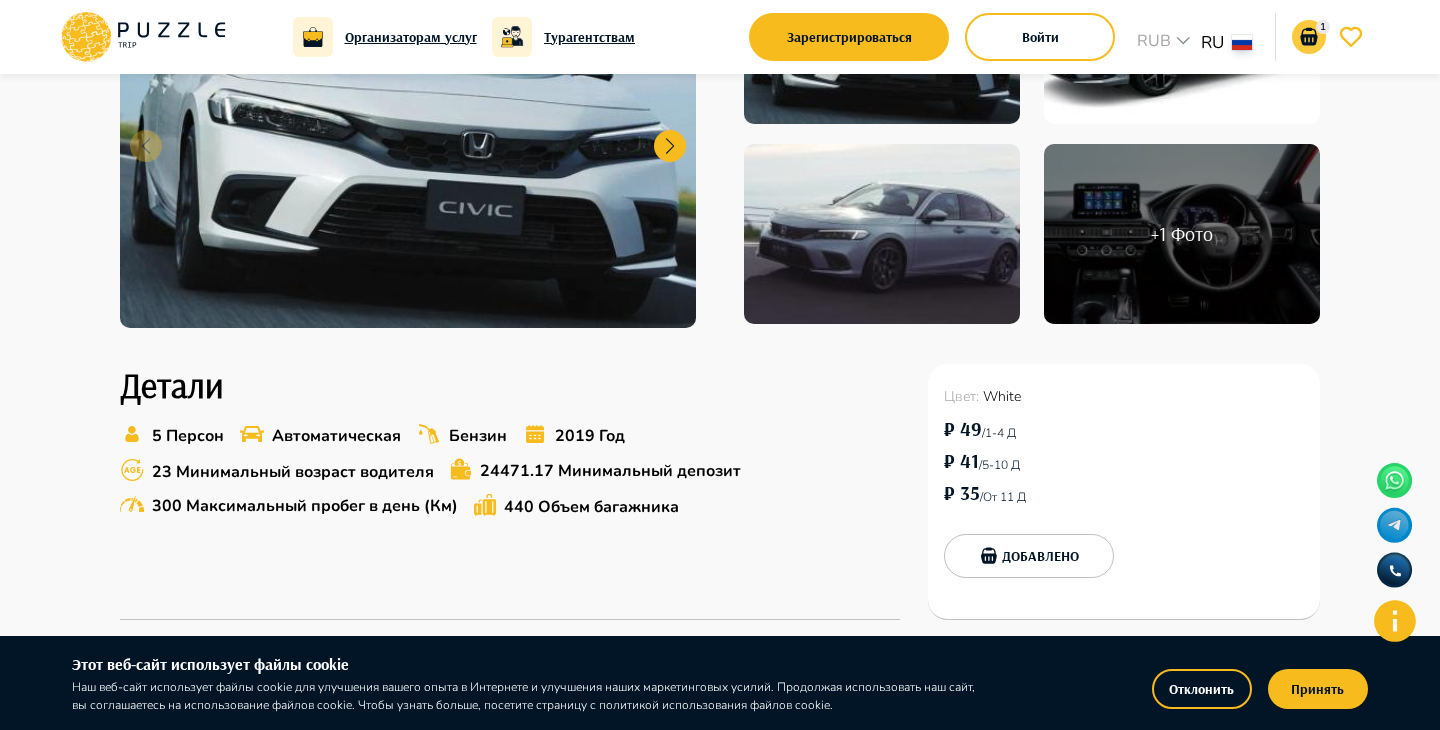 click 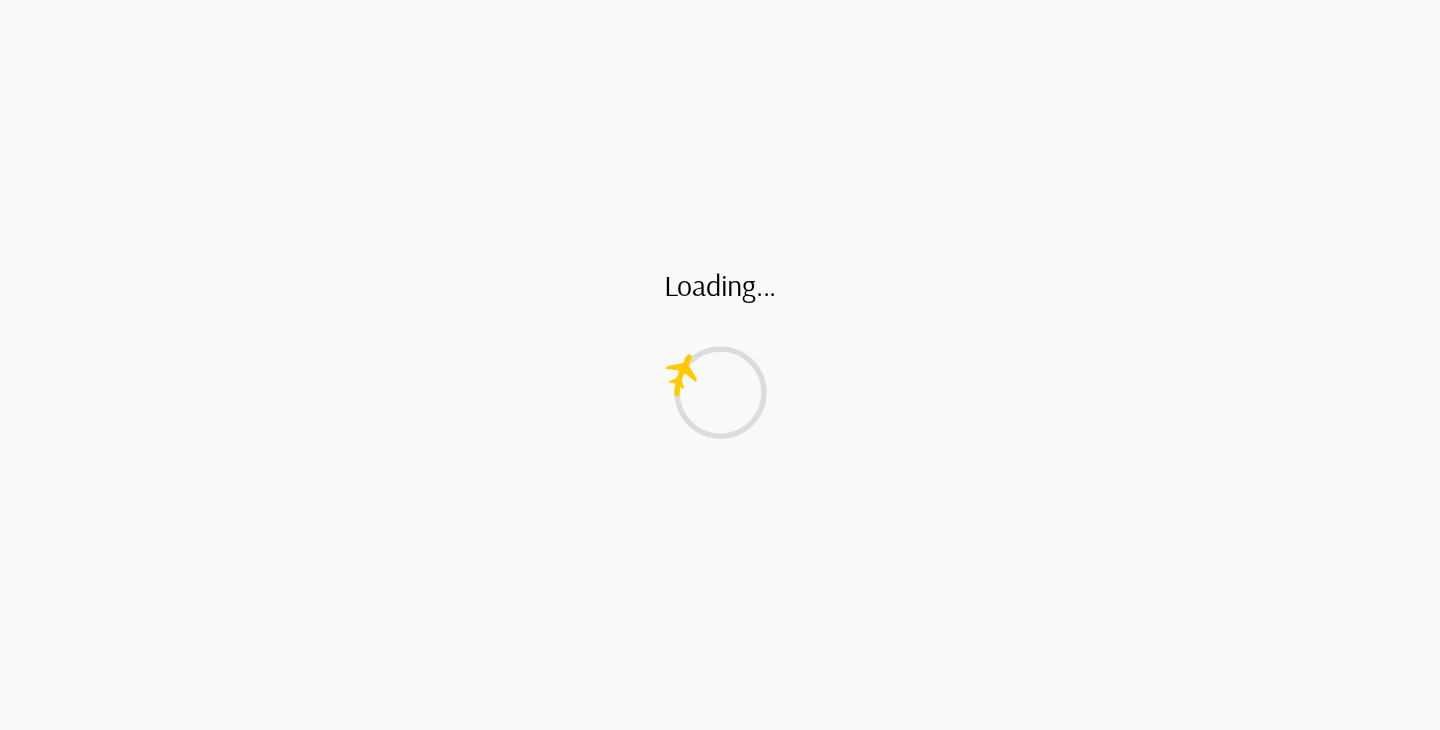 scroll, scrollTop: 0, scrollLeft: 0, axis: both 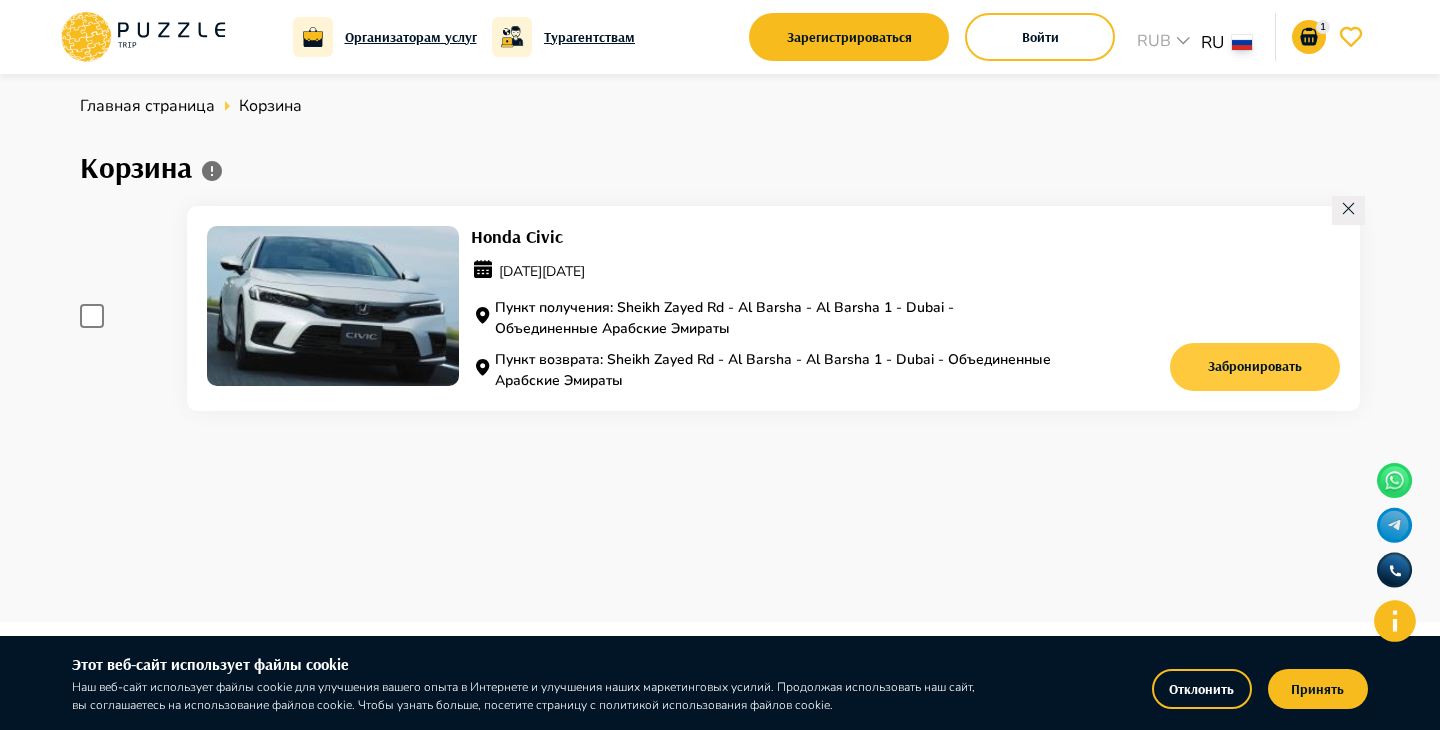 click on "Забронировать" at bounding box center [1255, 367] 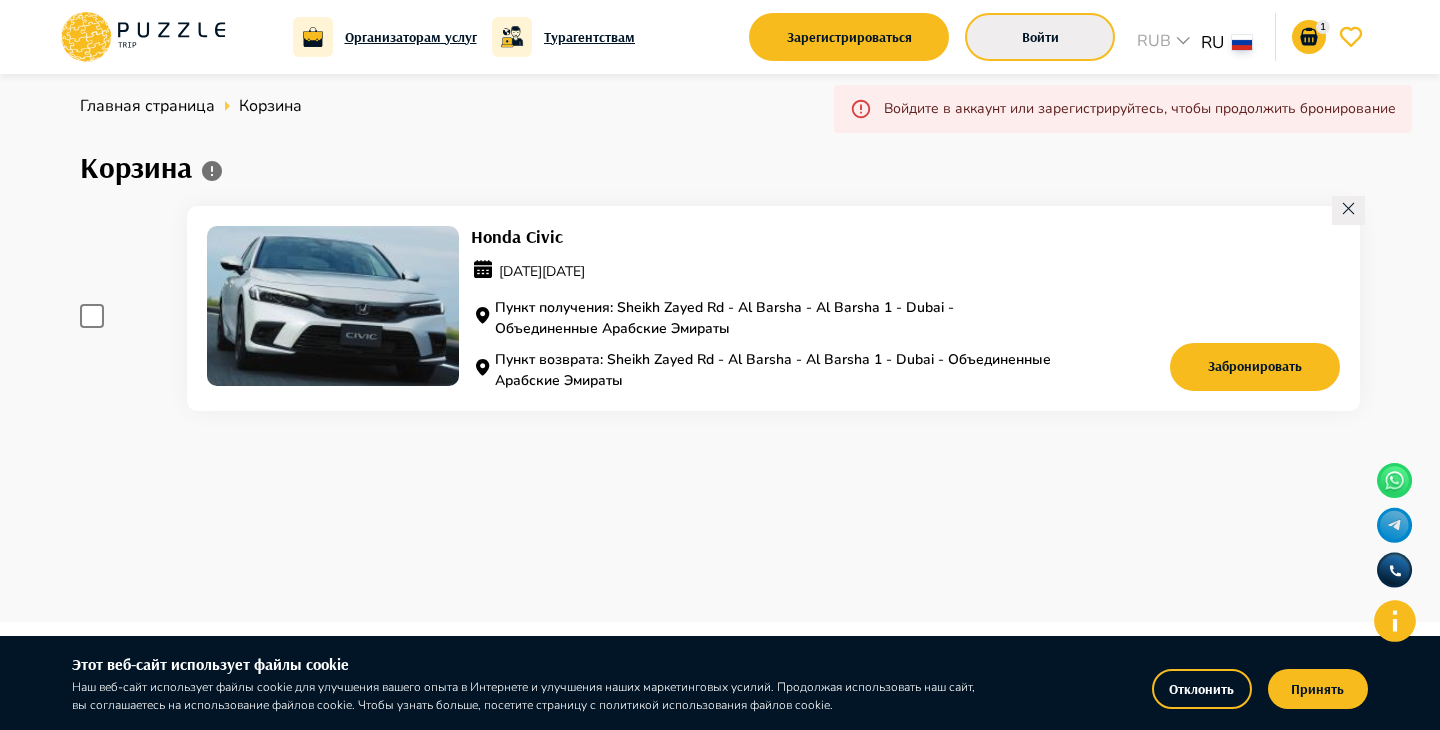 click on "Войти" at bounding box center (1040, 37) 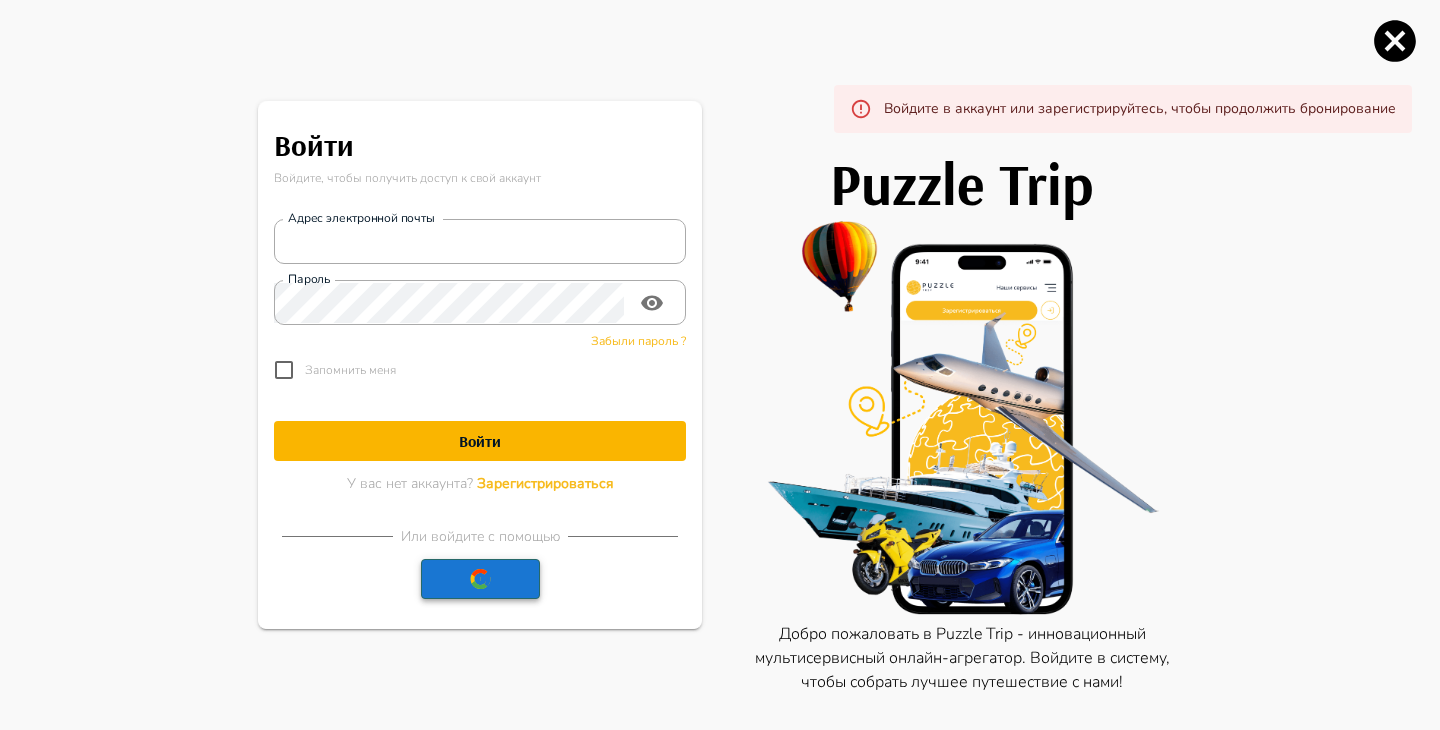 click 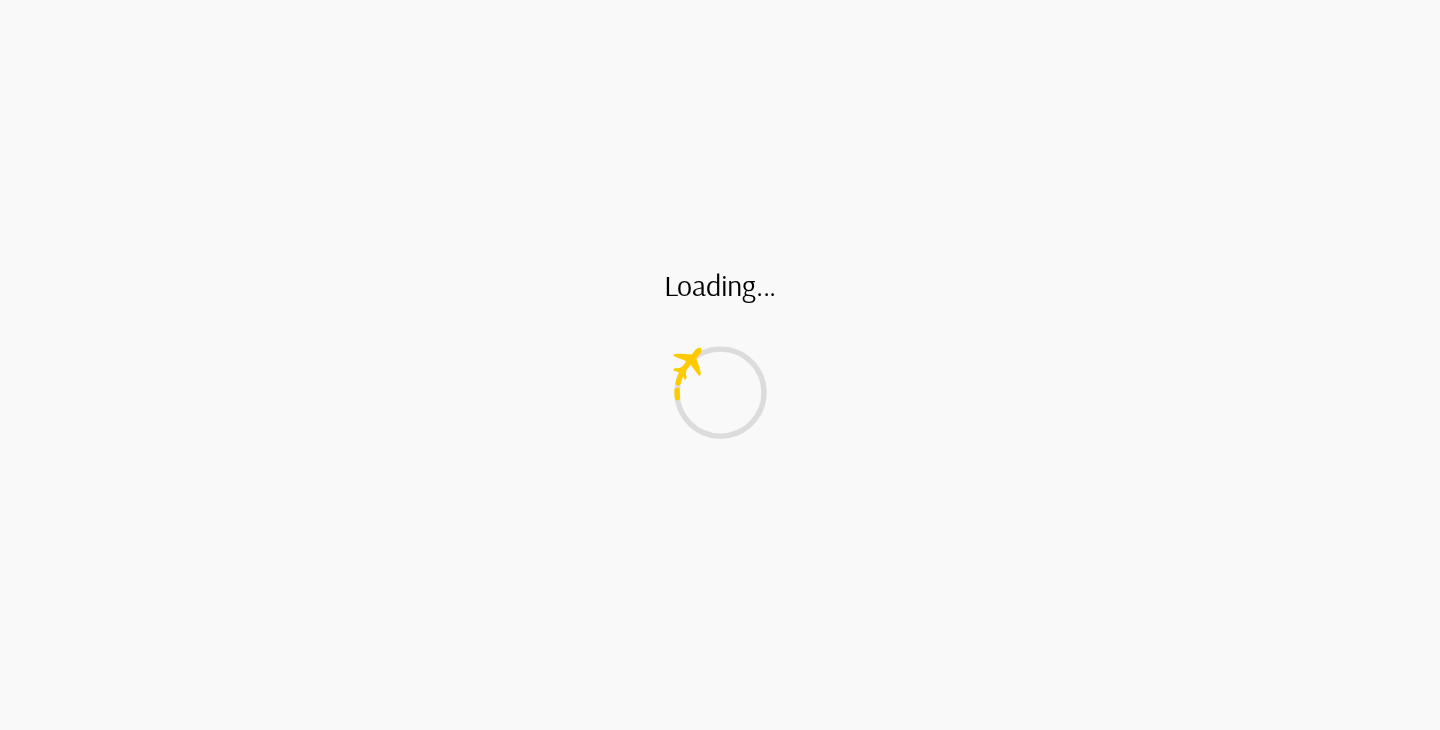 scroll, scrollTop: 0, scrollLeft: 0, axis: both 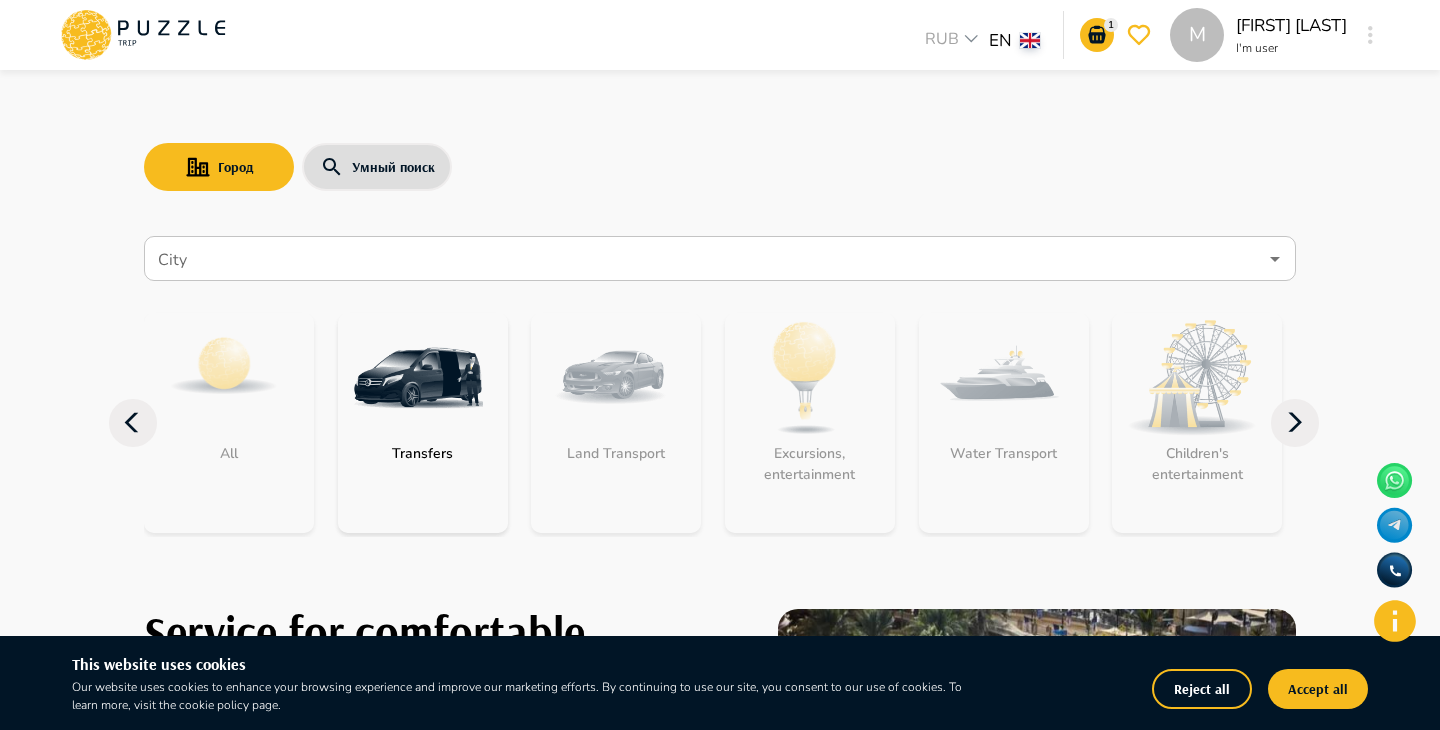 click on "City" at bounding box center (720, 258) 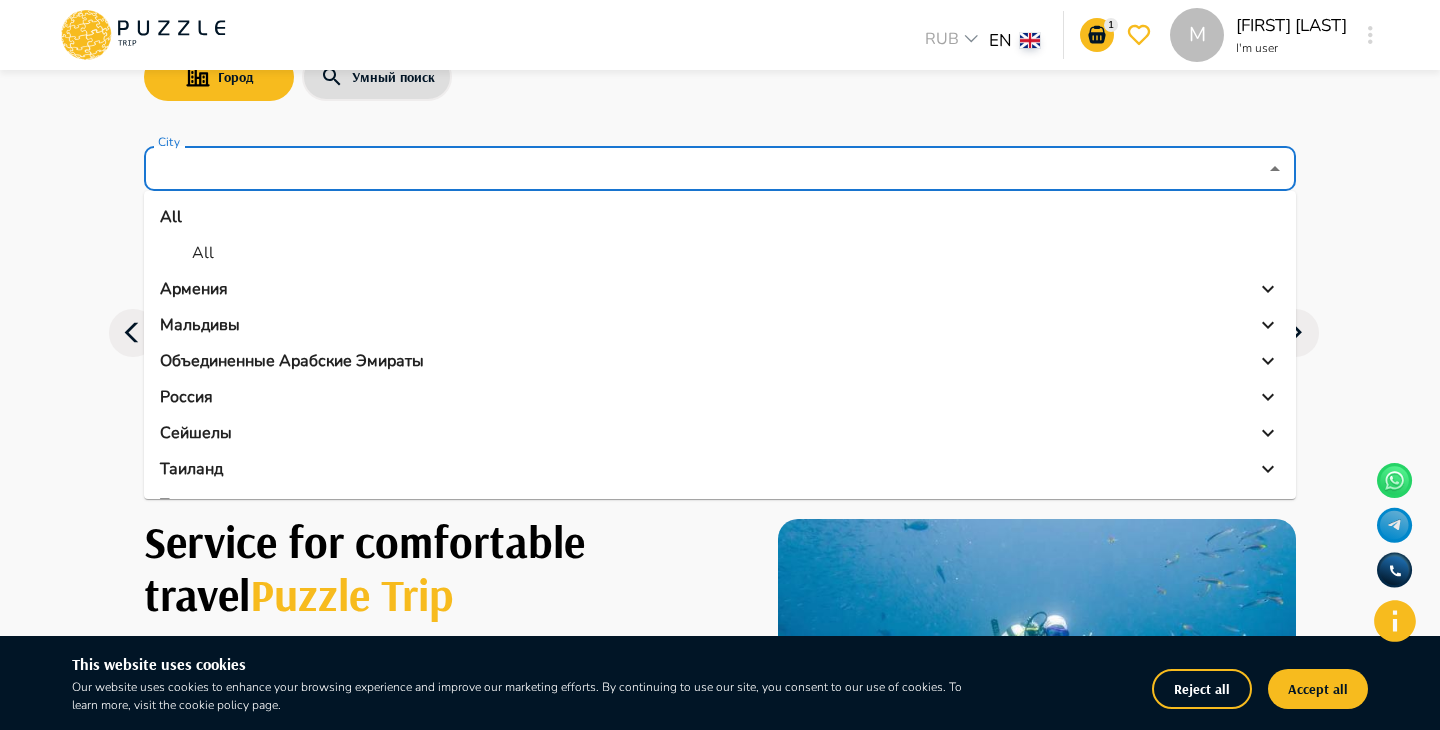 scroll, scrollTop: 140, scrollLeft: 0, axis: vertical 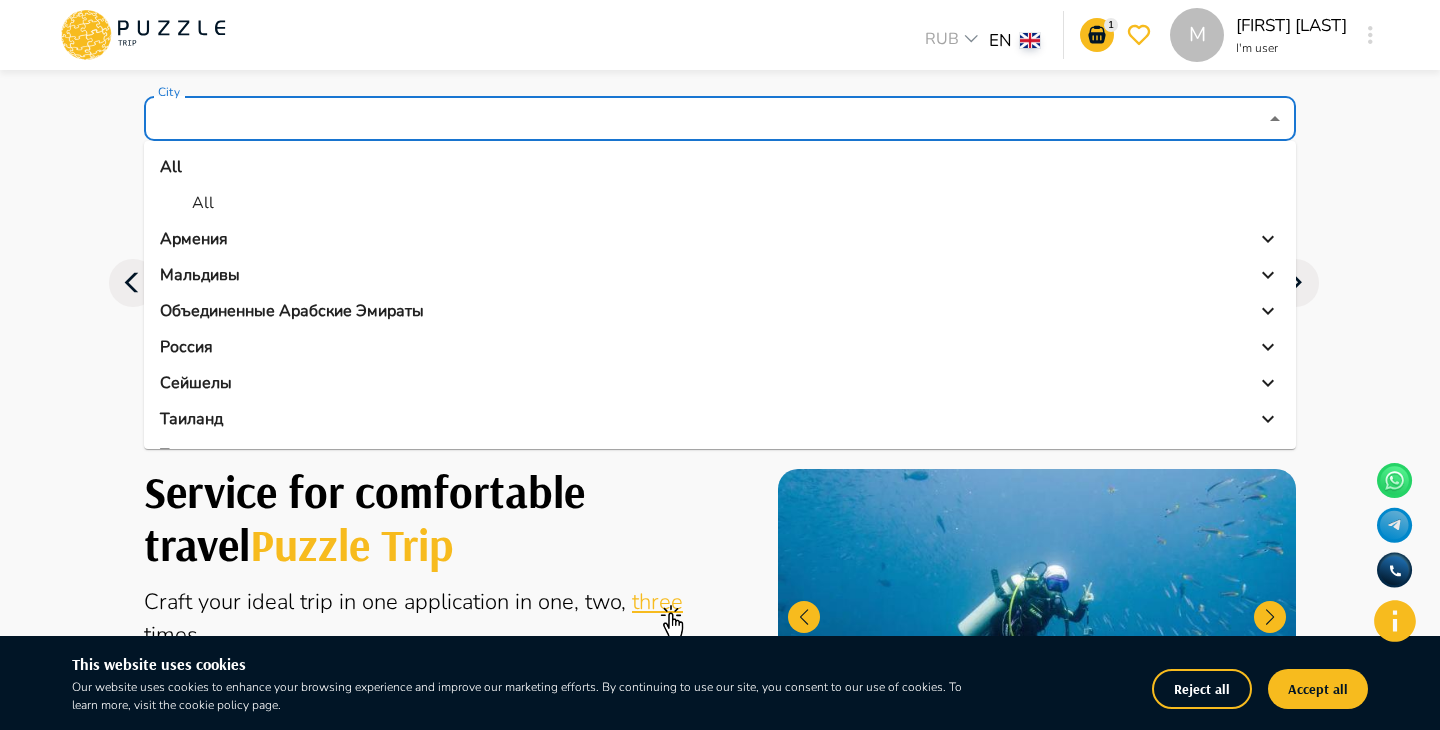 click on "Service for comfortable travel  Puzzle Trip" at bounding box center [438, 517] 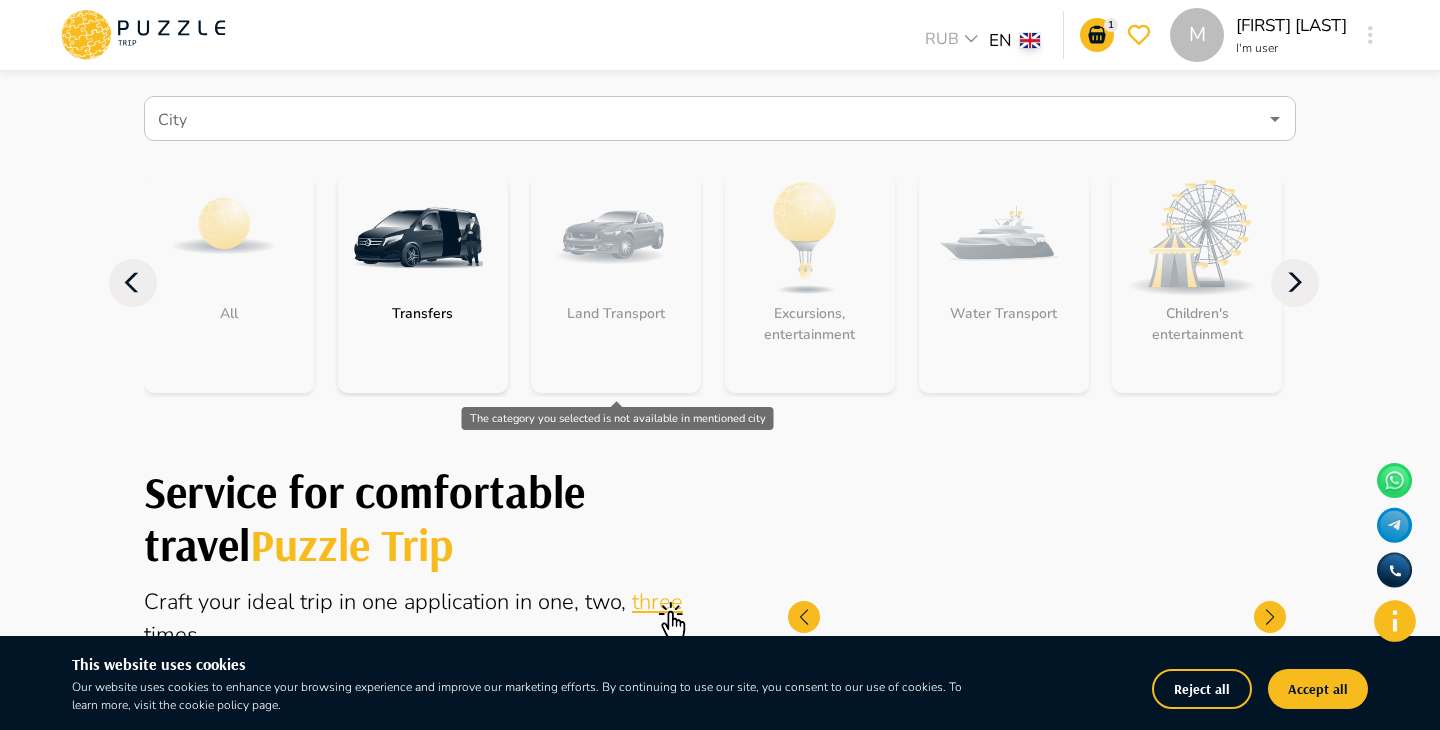 scroll, scrollTop: 0, scrollLeft: 0, axis: both 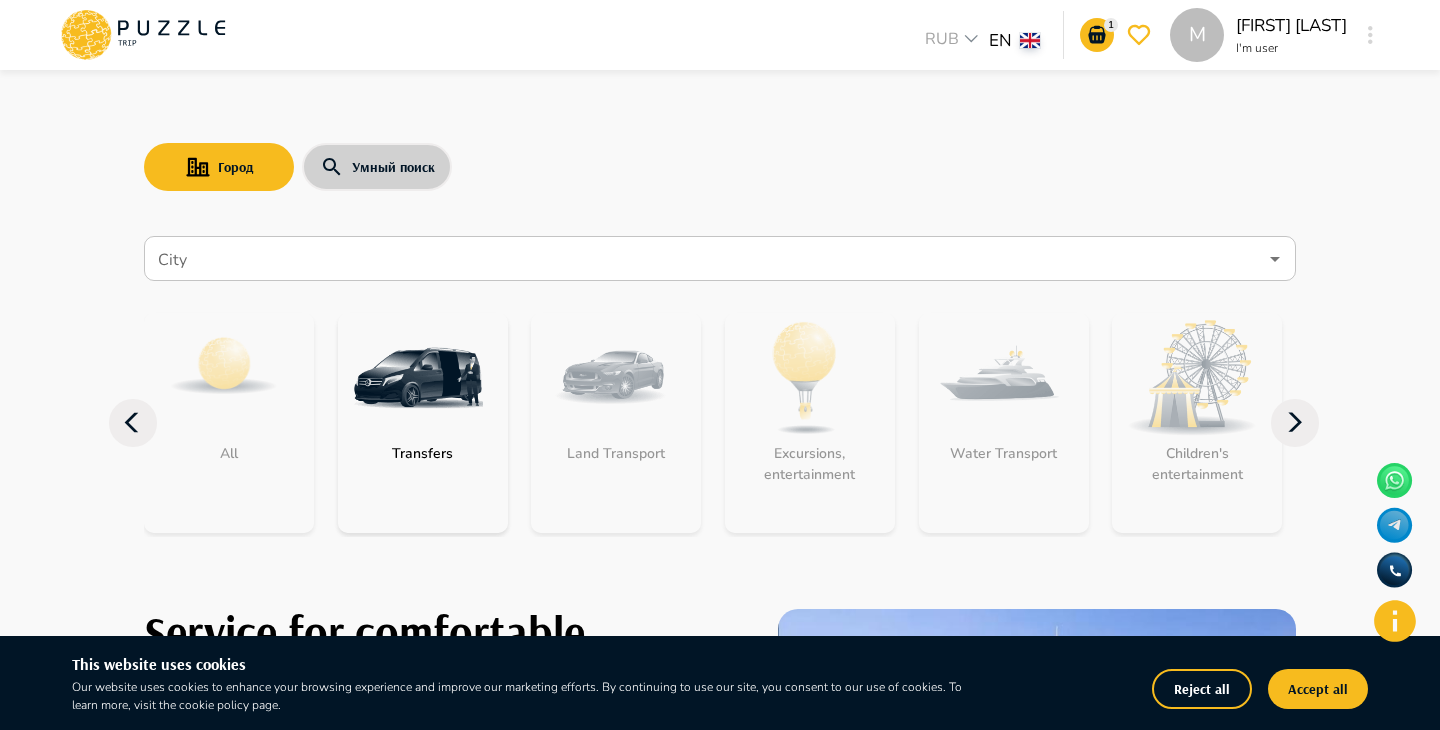 click on "Умный поиск" at bounding box center [377, 167] 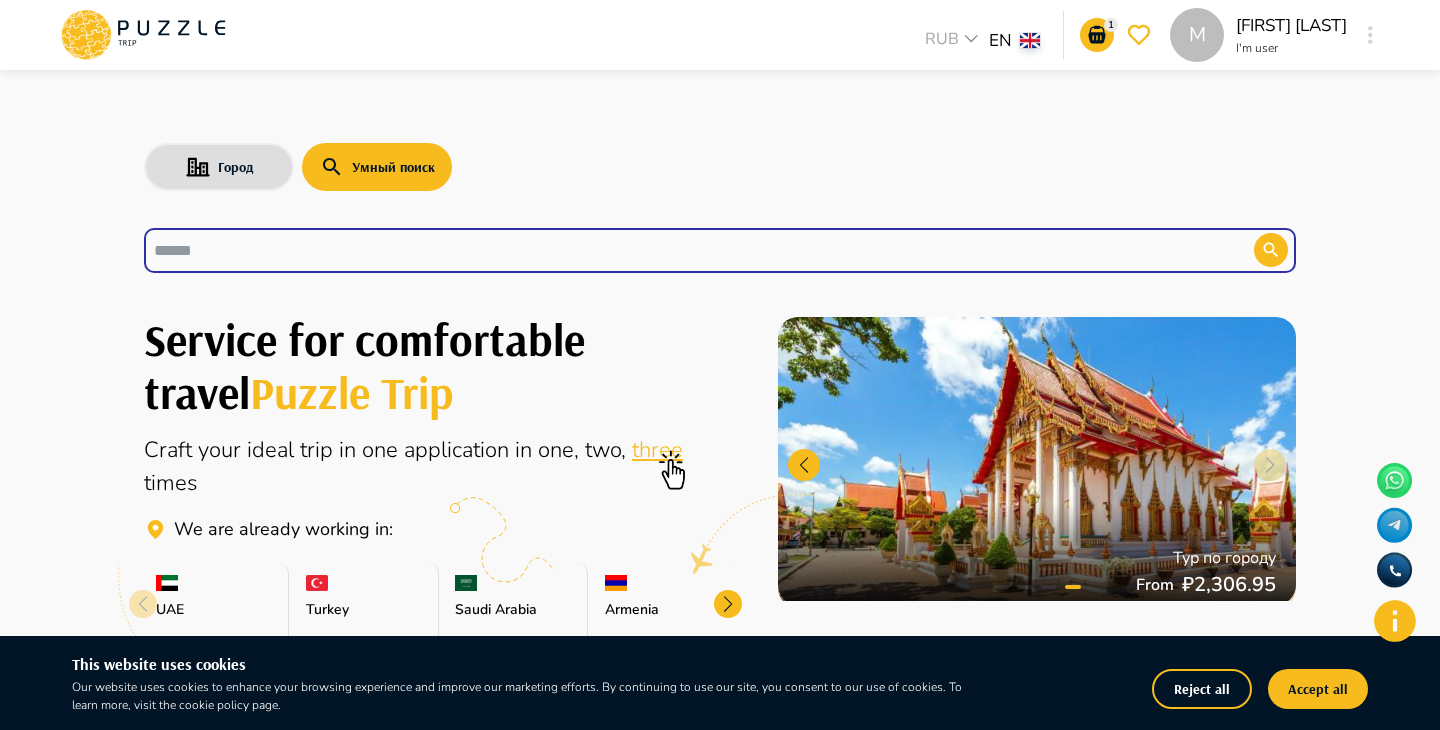 click at bounding box center (684, 250) 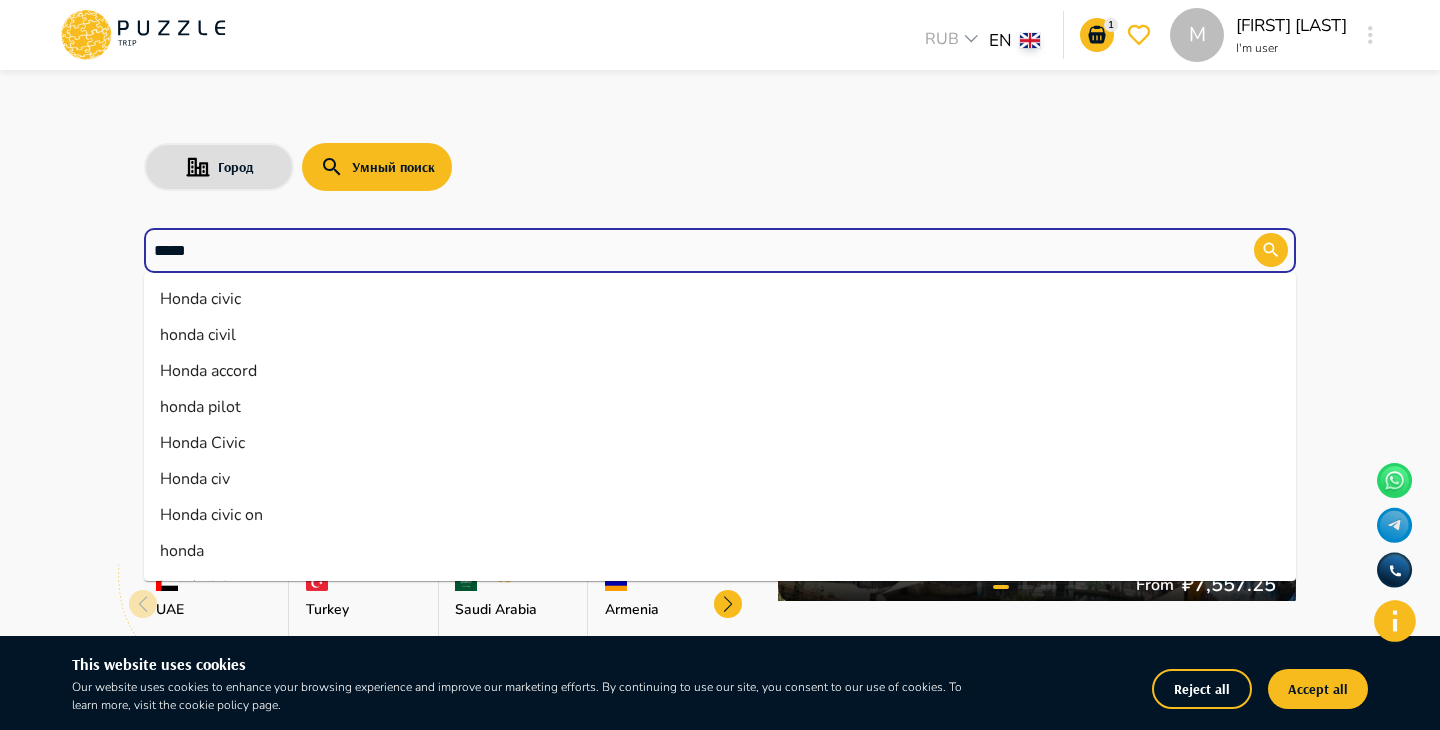 click on "Honda civic" at bounding box center (720, 299) 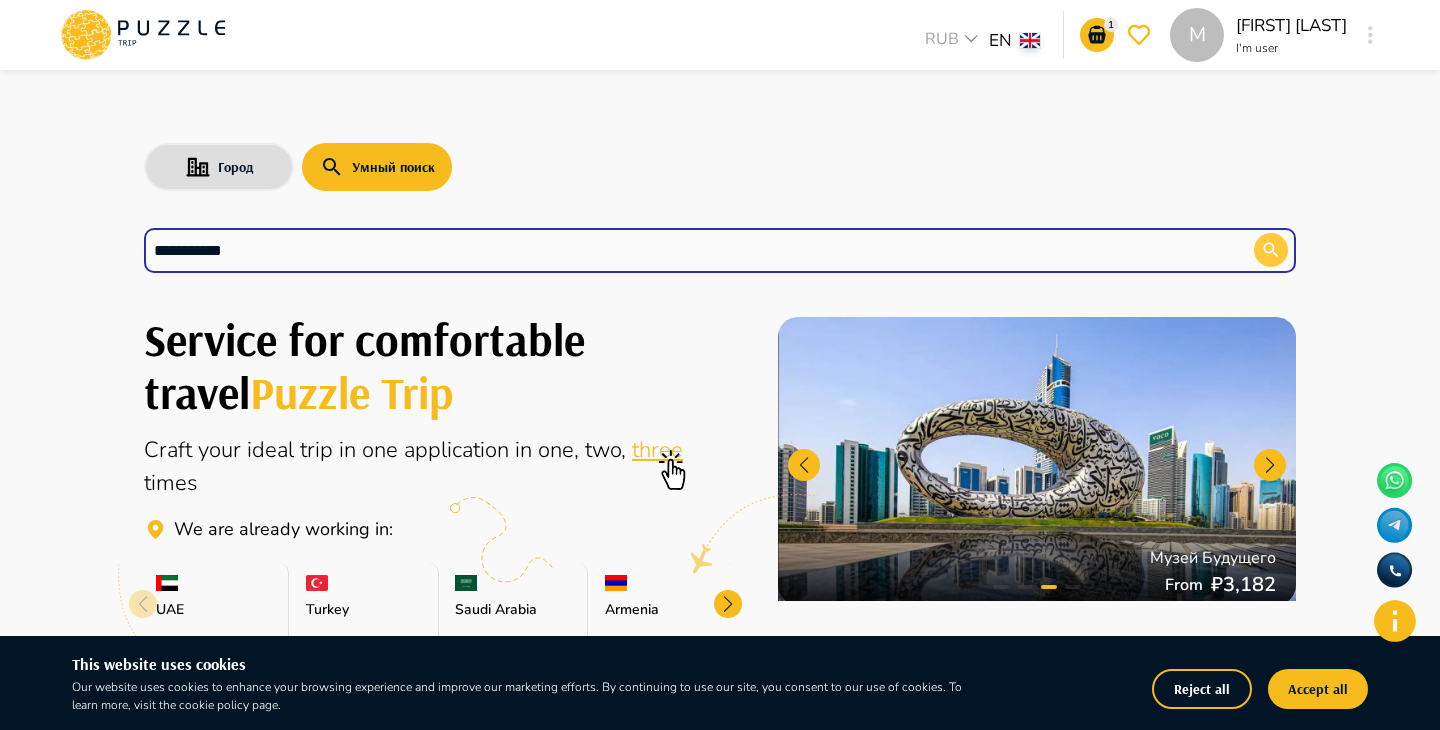 type on "**********" 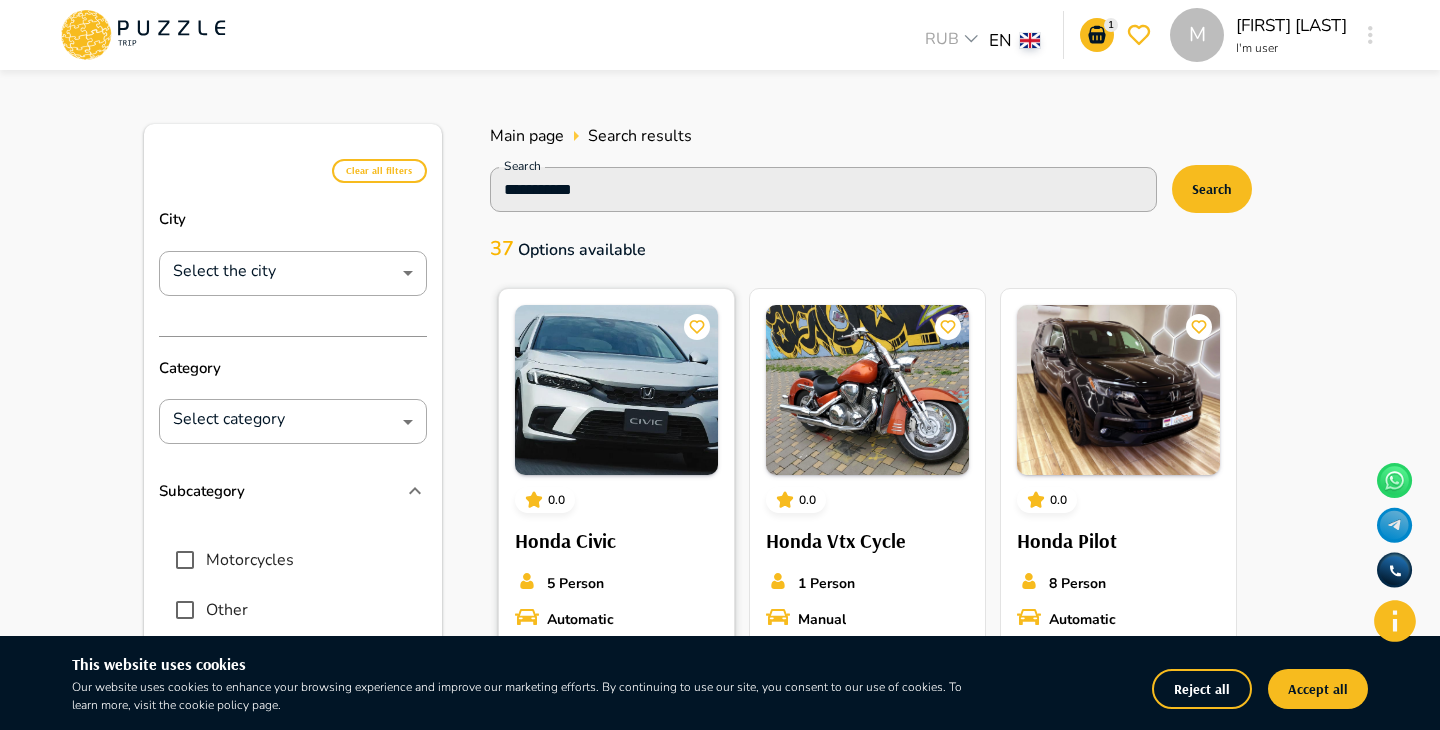 click at bounding box center [616, 390] 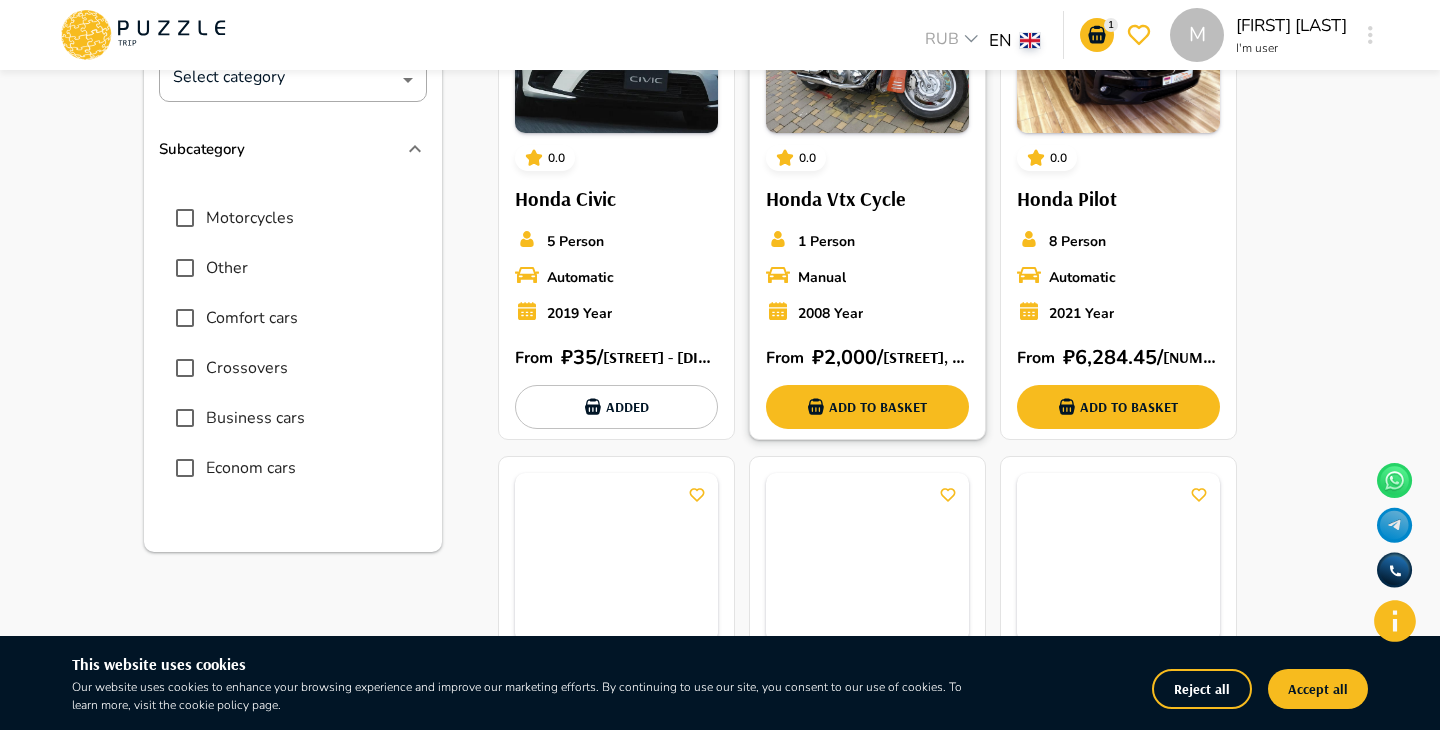 scroll, scrollTop: 0, scrollLeft: 0, axis: both 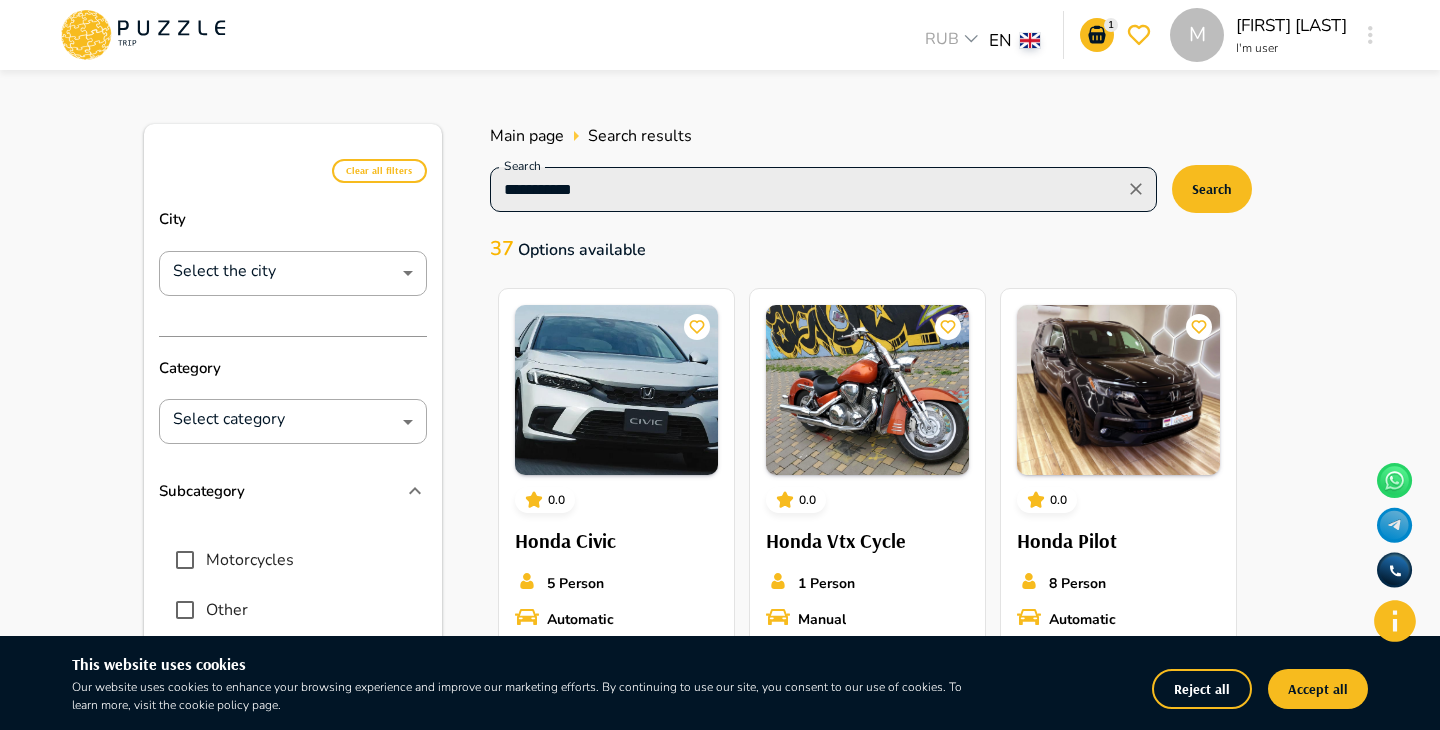 click 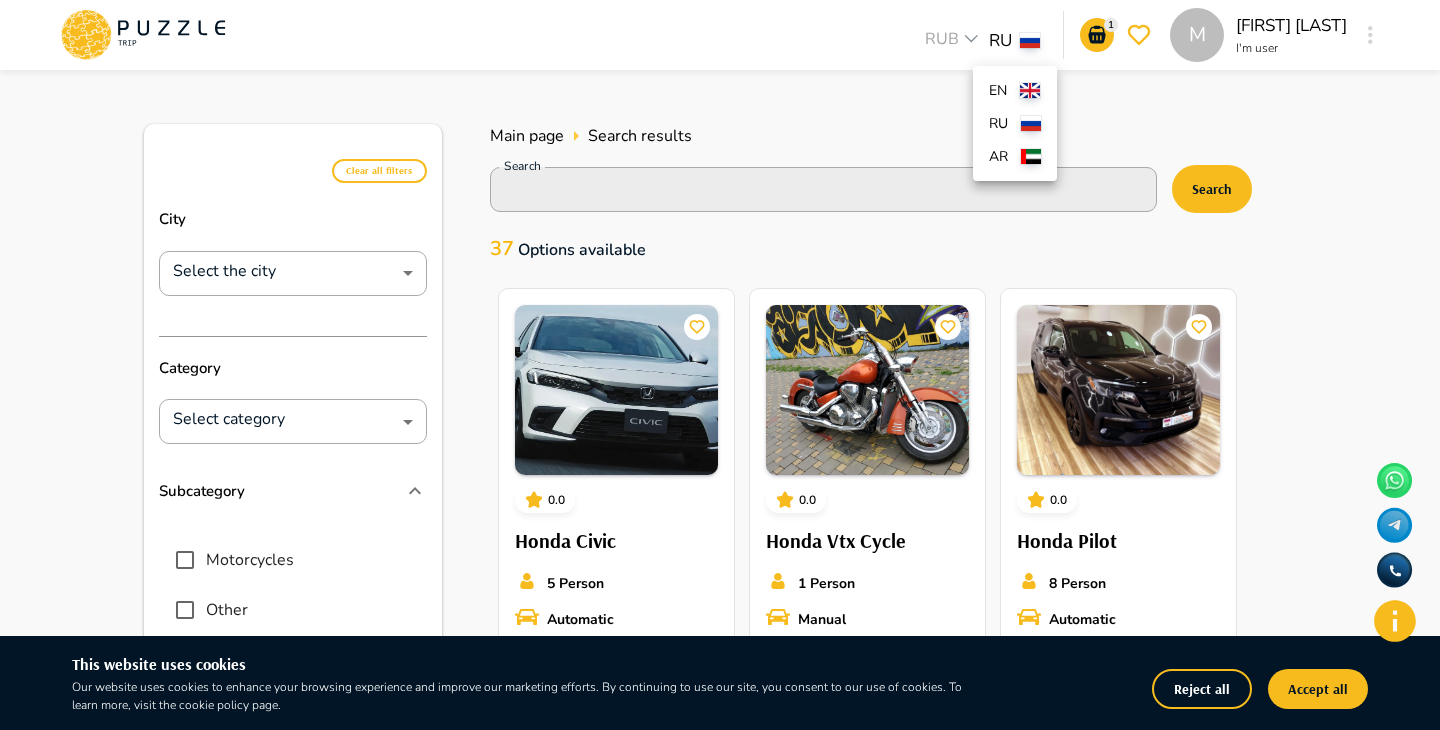 click on "1 M RUB *** RU   ** 1 M Margarita Kazaryan I'm user M Clear all filters City Select the city ​ Select the city Category Select category ​ Select category Subcategory Motorcycles Other Comfort cars Crossovers Business cars Econom cars Filter Main page Search results Search Search Search 37   Options available 0.0 Honda Civic 5 Person Automatic  2019 Year From     ₽ 35 /  Sheikh Zayed Rd - Al Barsha - Al Barsha 1 - Dubai - United Arab Emirates Added 0.0 Honda Vtx Cycle 1 Person Manual  2008 Year From     ₽ 2,000 /  Ulitsa Onezhskaya, 33А, Krasnodar, Krasnodarskiy kray, Russia, 350018 Add to basket 0.0 Honda Pilot 8 Person Automatic  2021 Year From     ₽ 6,284.45 /  12 Byron St, Yerevan 0009, Armenia Add to basket 0.0 Honda Pilot 8 Person Automatic  2020 Year From     ₽ 6,125.35 /  12 Byron St, Yerevan 0009, Armenia Add to basket 0.0 Honda Accord 5 Person Automatic  2020 Year From     ₽ 4,454.8 /  12 Byron St, Yerevan 0009, Armenia Add to basket 0.0 Honda Vfr Cycle 1 Person" at bounding box center (720, 1169) 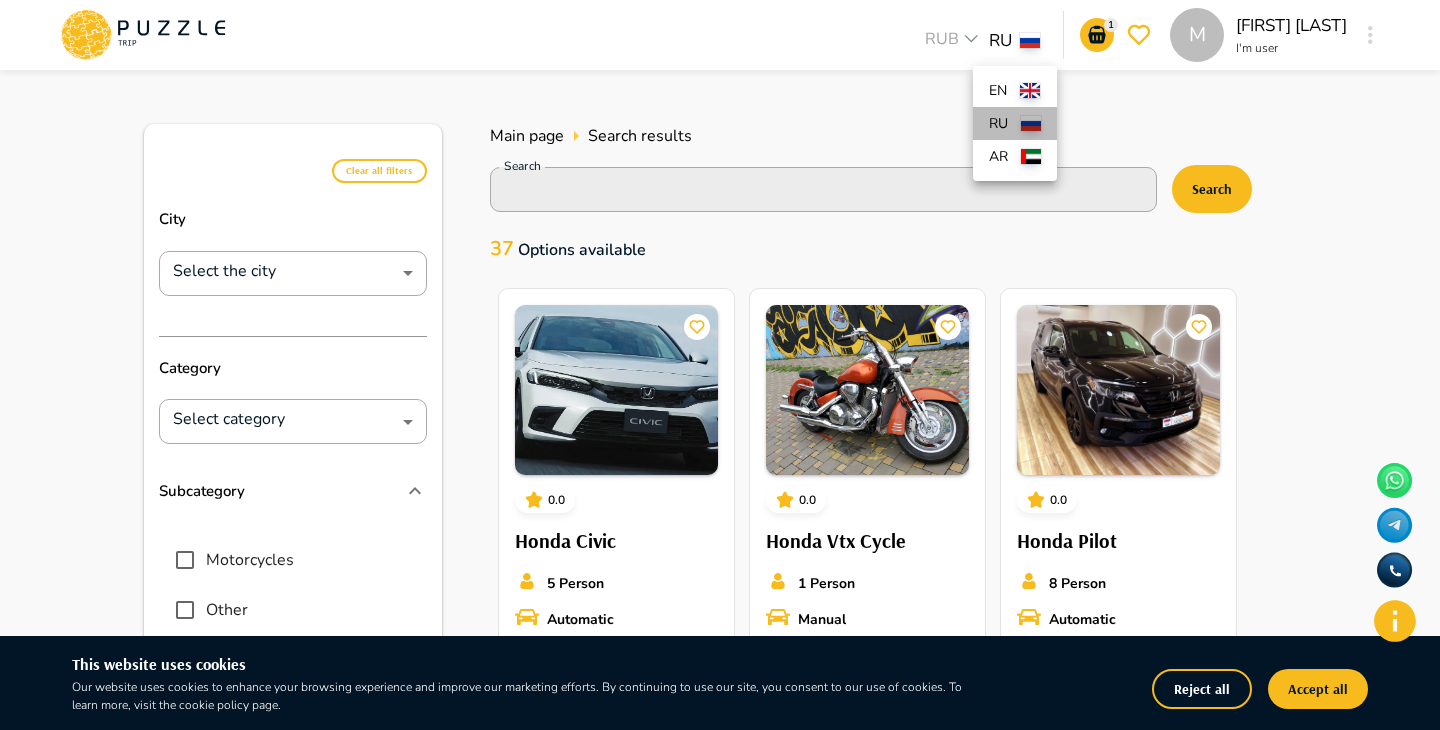 click on "ru" at bounding box center (1001, 123) 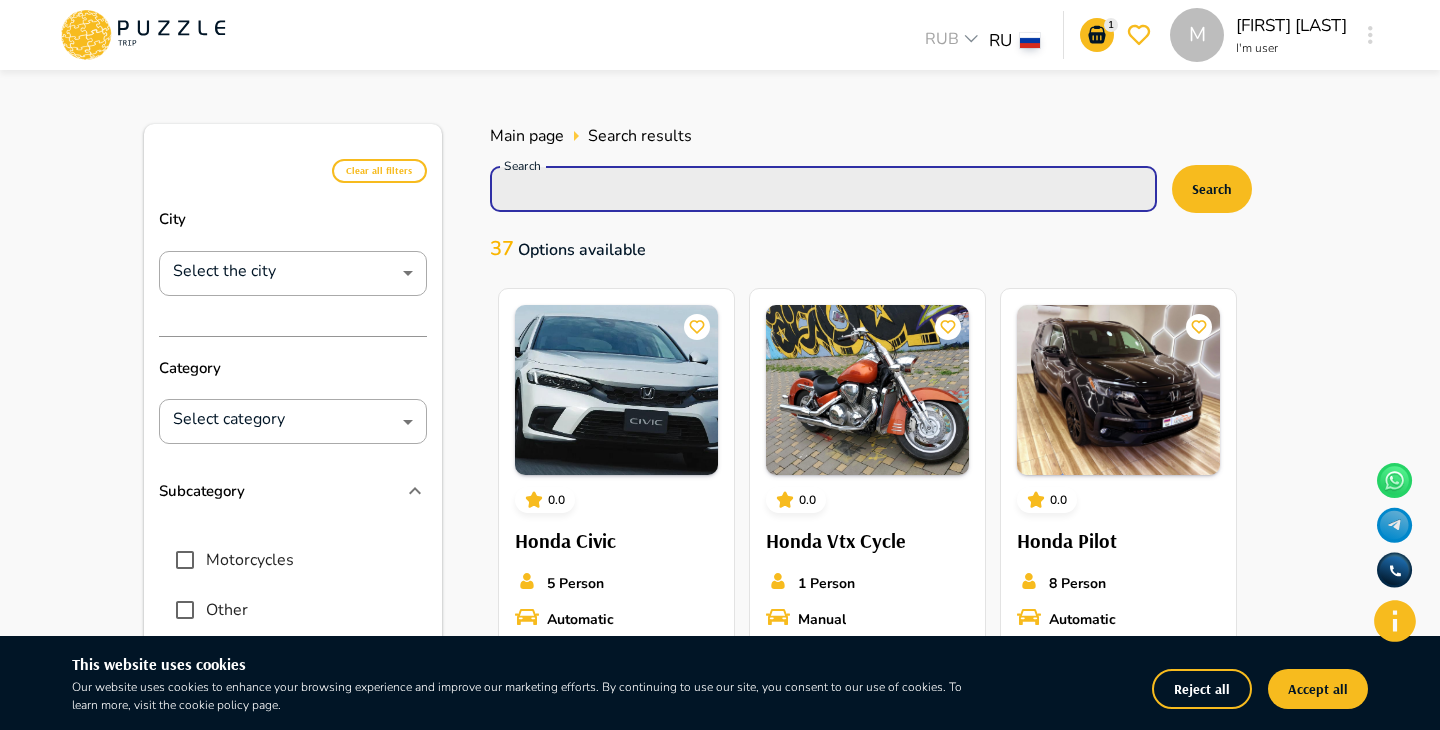 click on "Search" at bounding box center [822, 189] 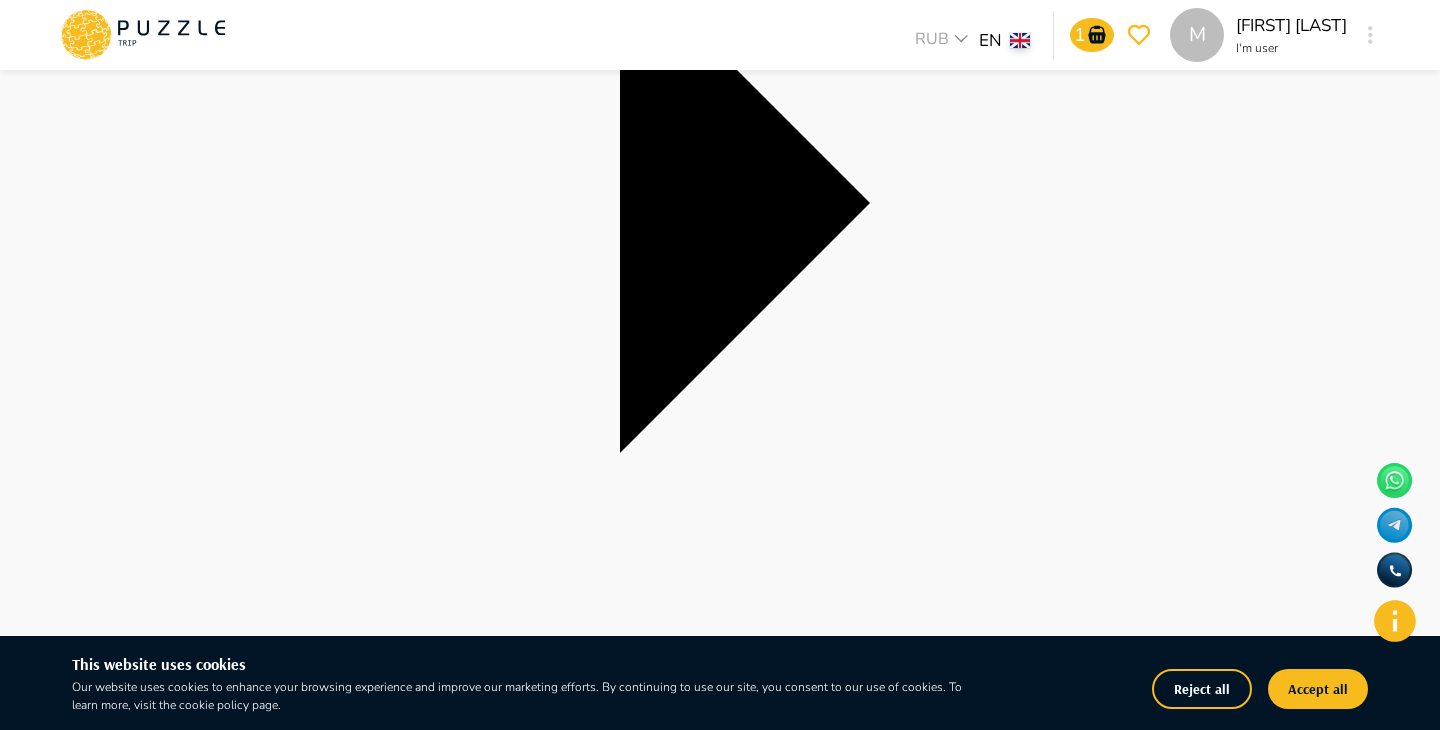 scroll, scrollTop: 527, scrollLeft: 0, axis: vertical 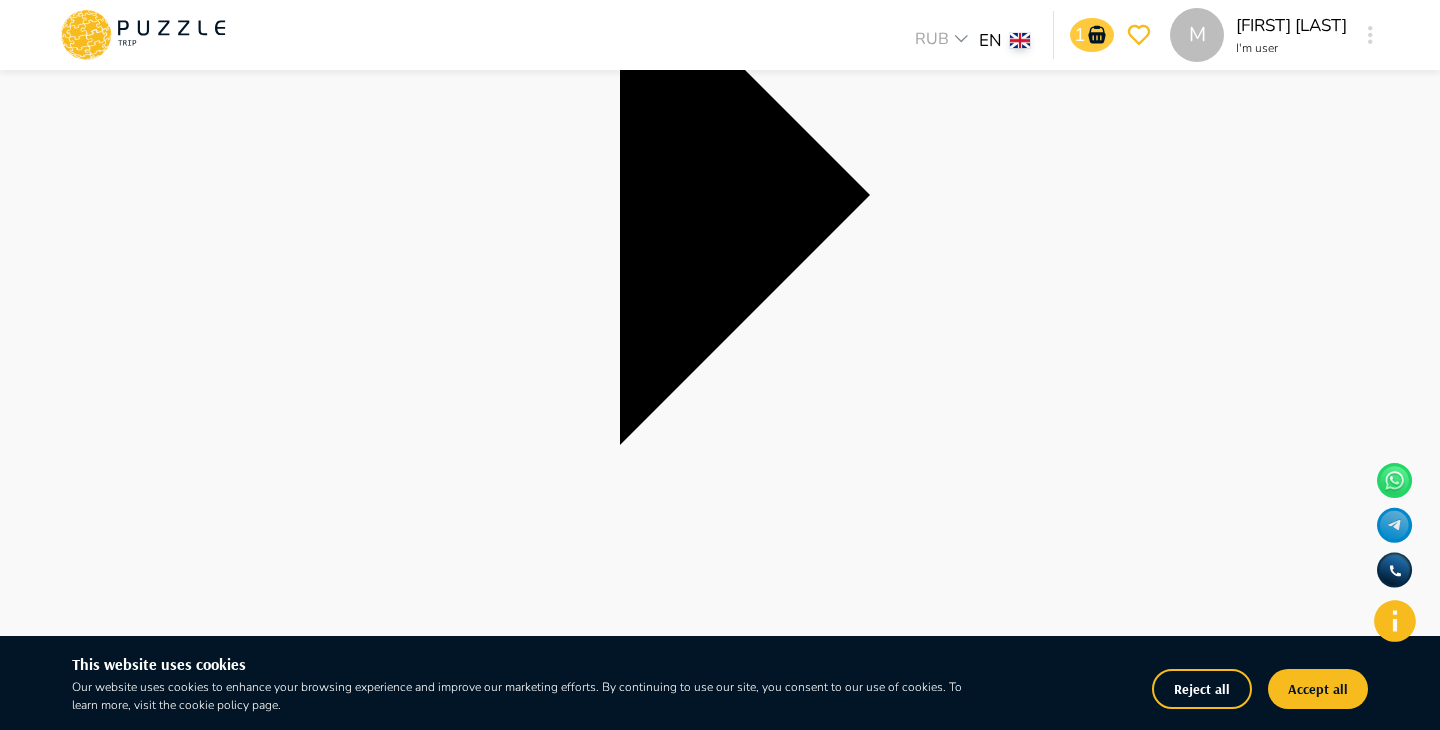 click 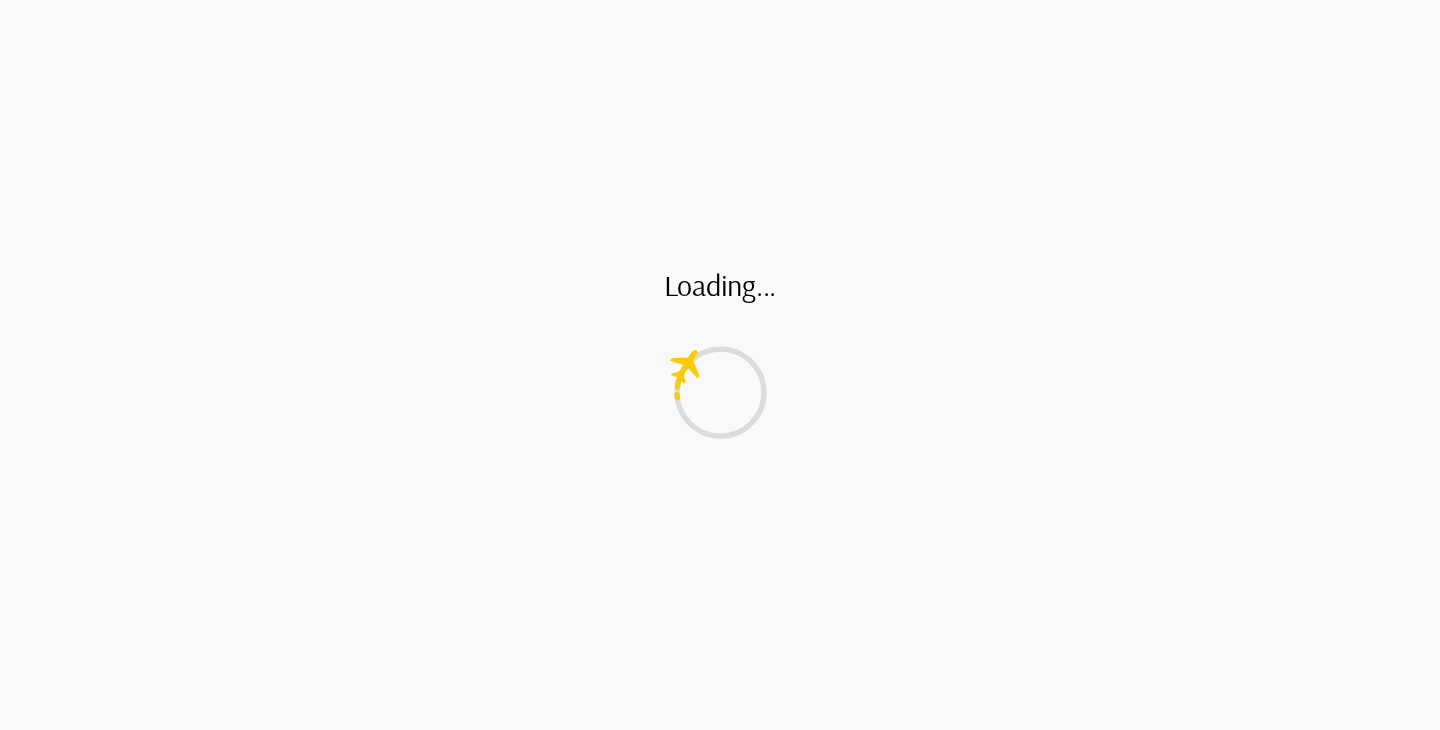 scroll, scrollTop: 0, scrollLeft: 0, axis: both 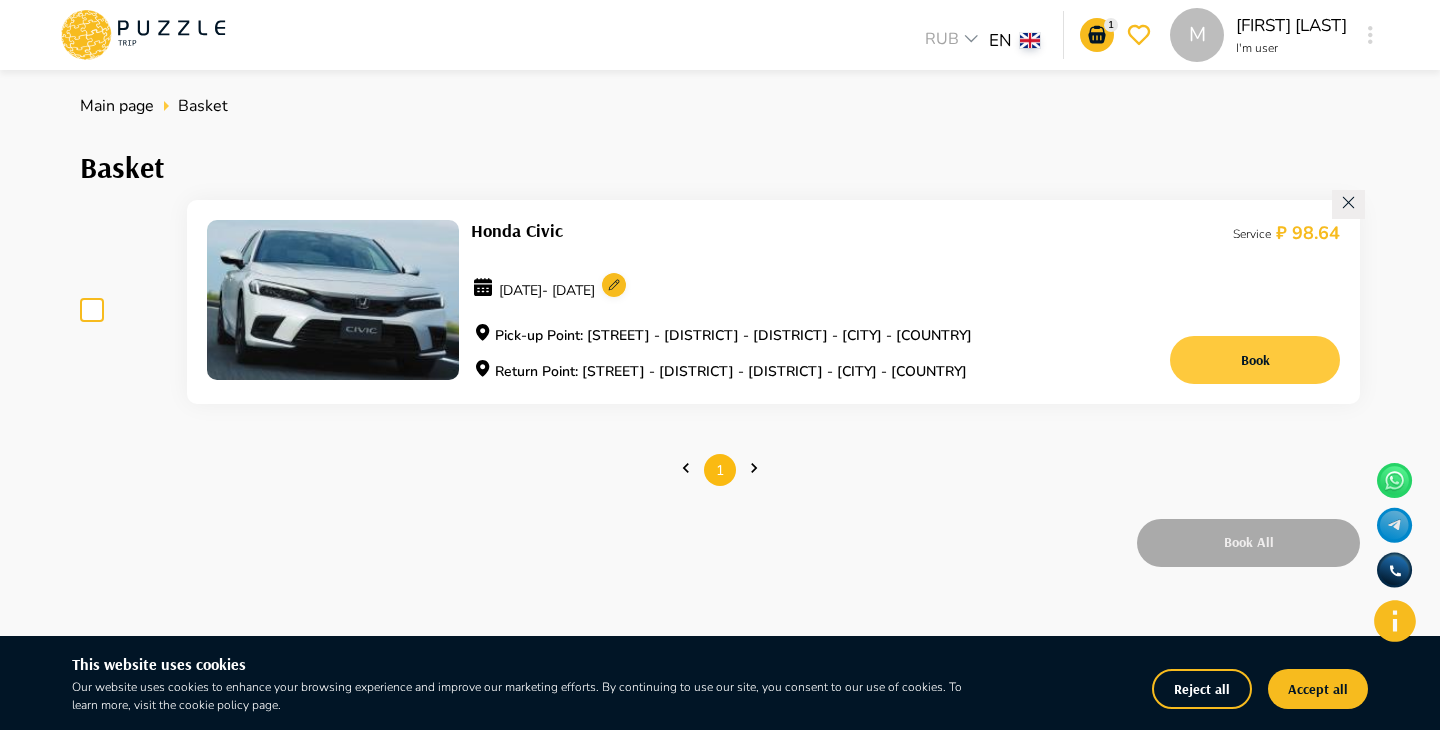click on "Book" at bounding box center [1255, 360] 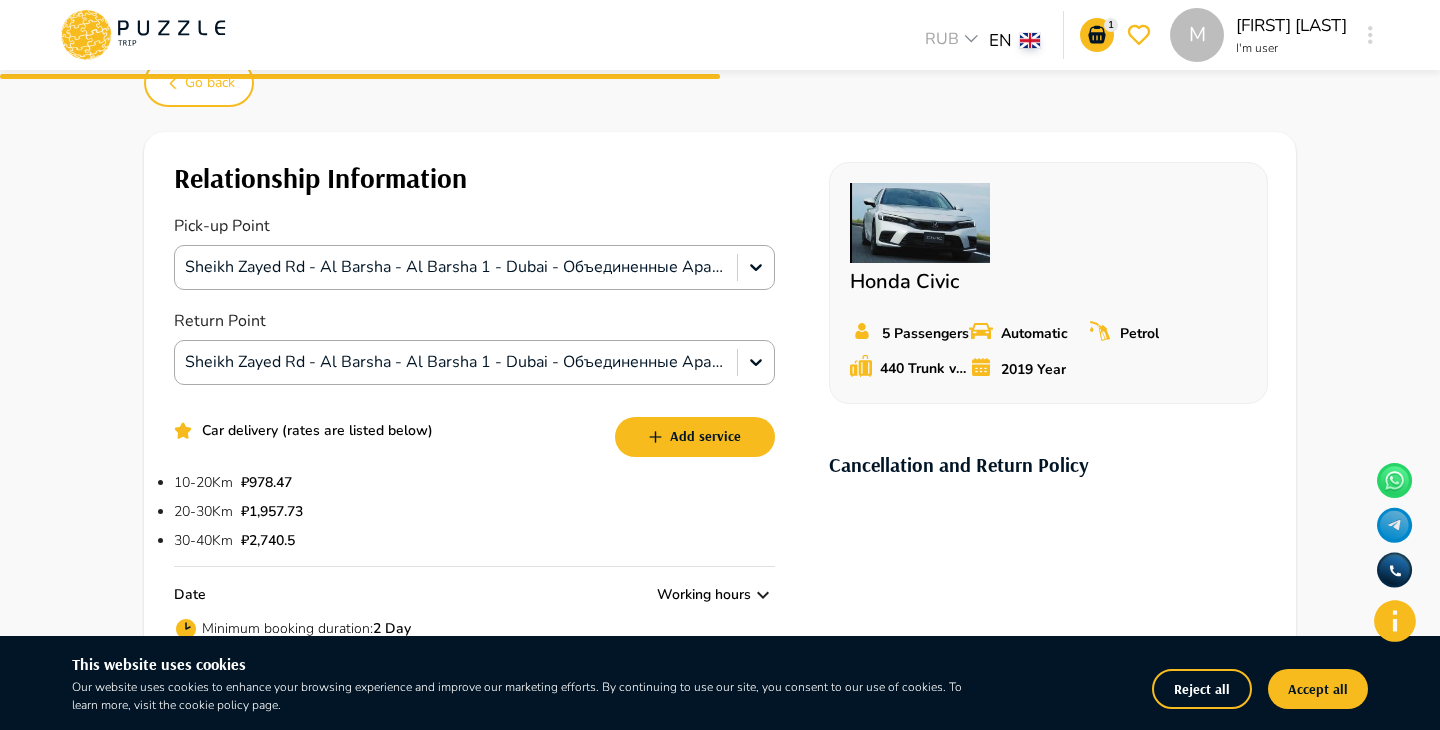 scroll, scrollTop: 98, scrollLeft: 0, axis: vertical 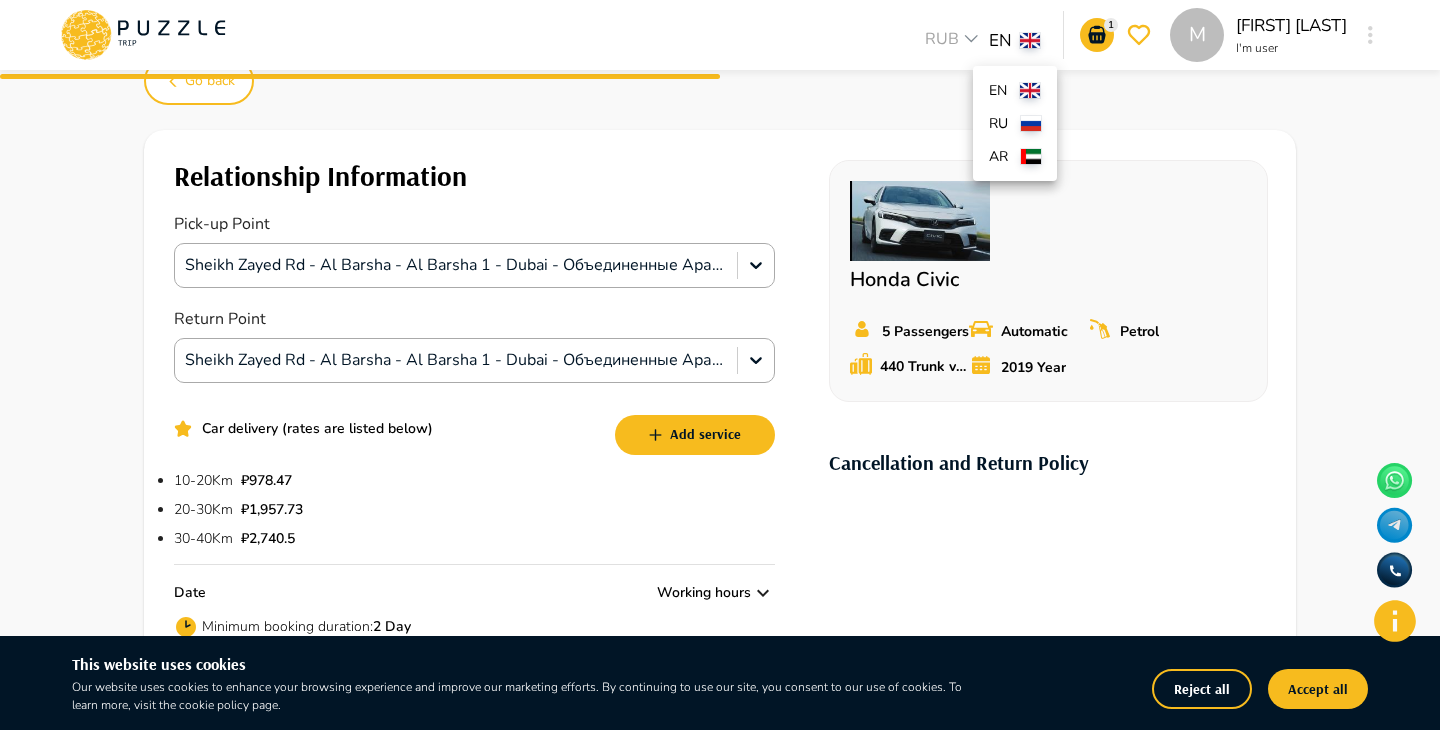 click on "**********" at bounding box center [720, 815] 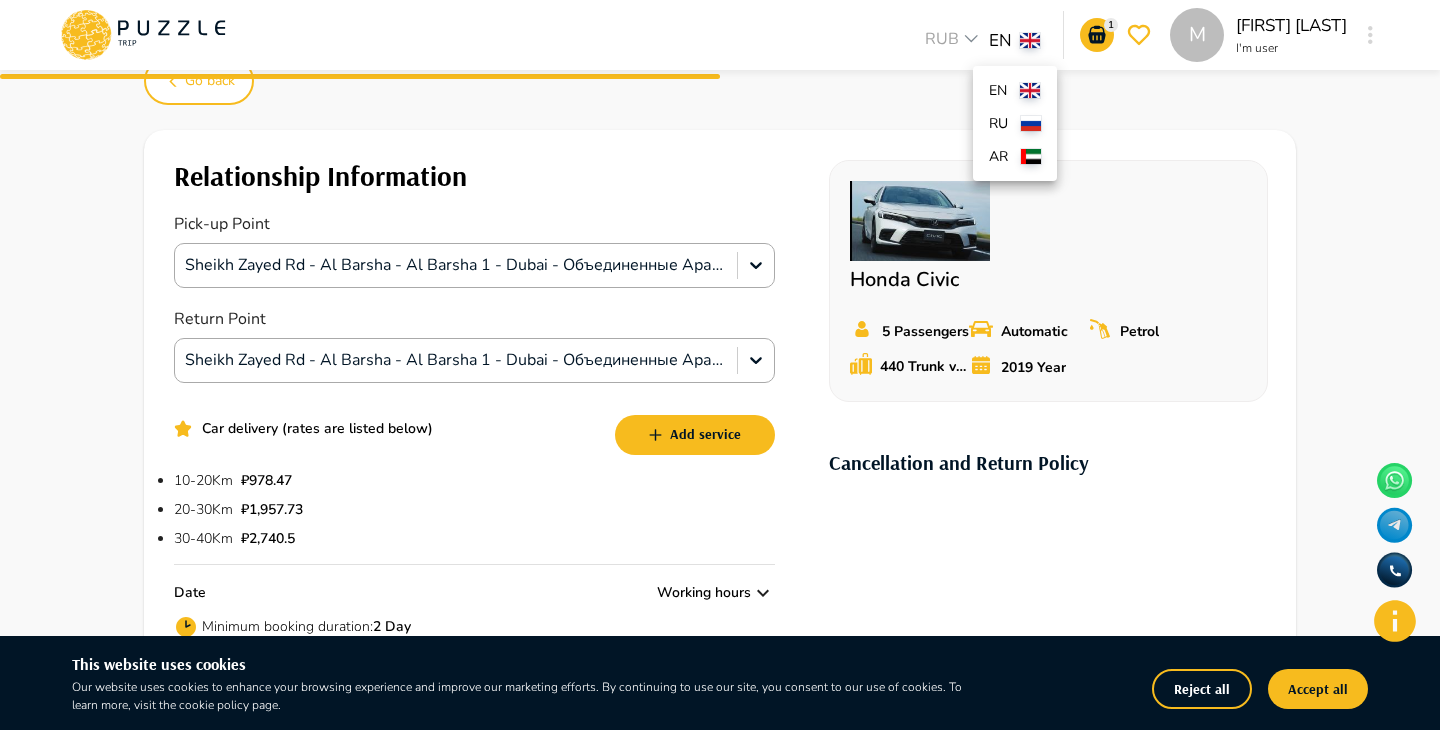 click on "ru" at bounding box center (1001, 123) 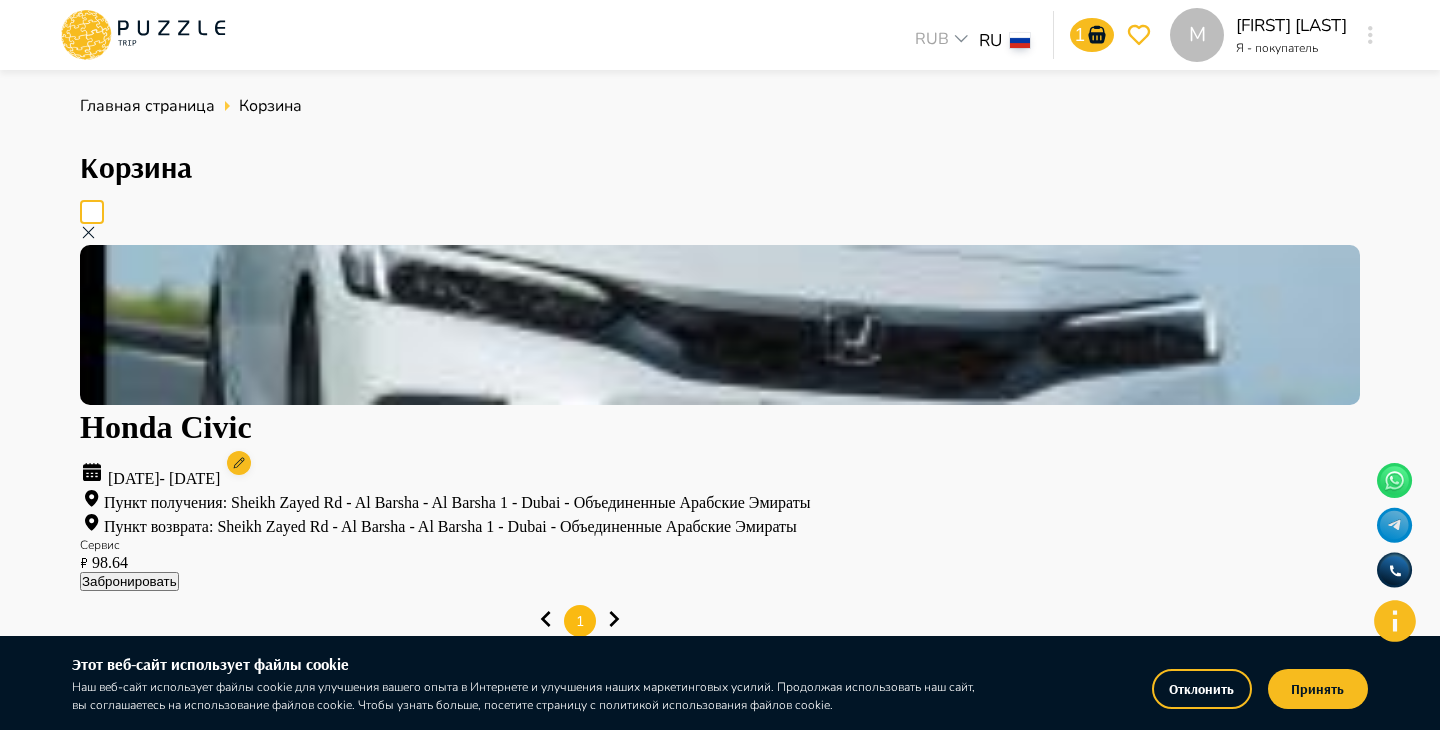 scroll, scrollTop: 28, scrollLeft: 0, axis: vertical 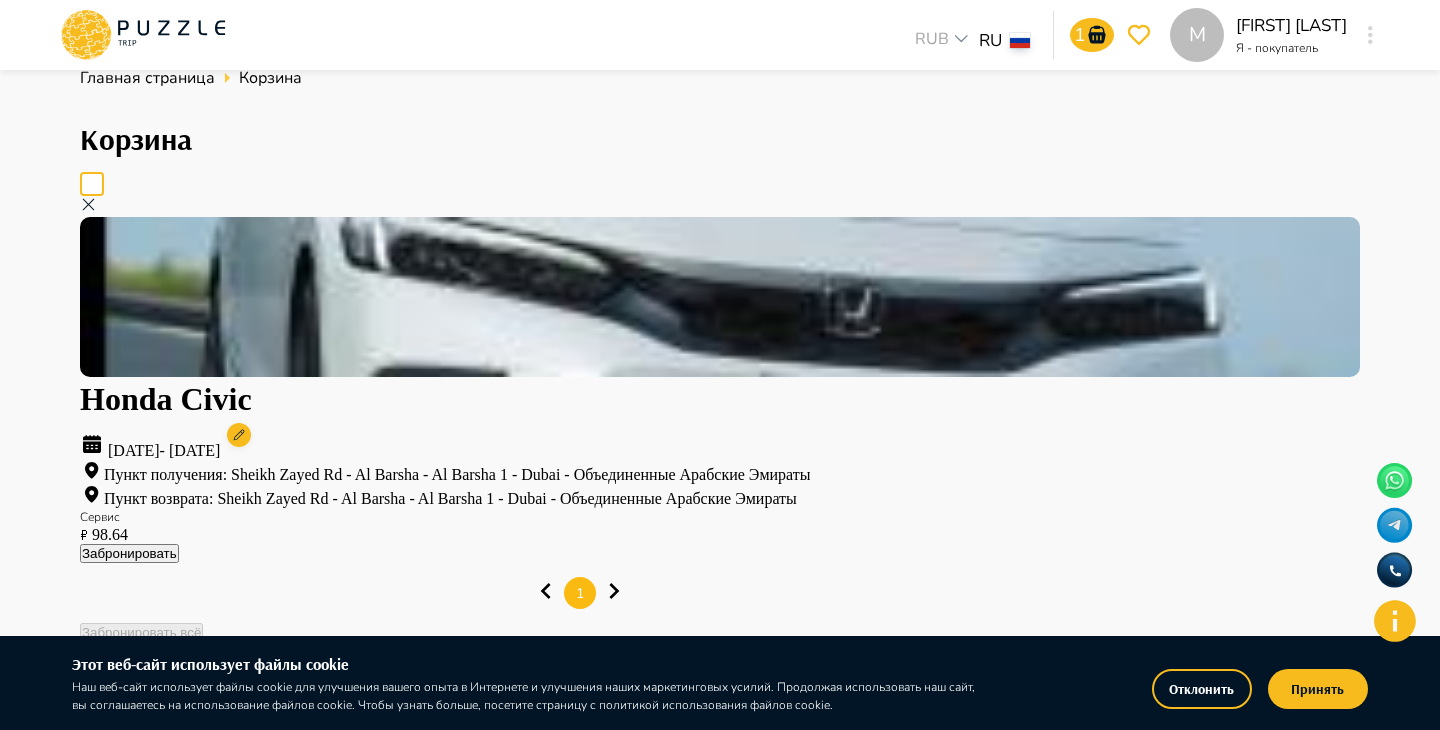 click on "Забронировать" at bounding box center (129, 553) 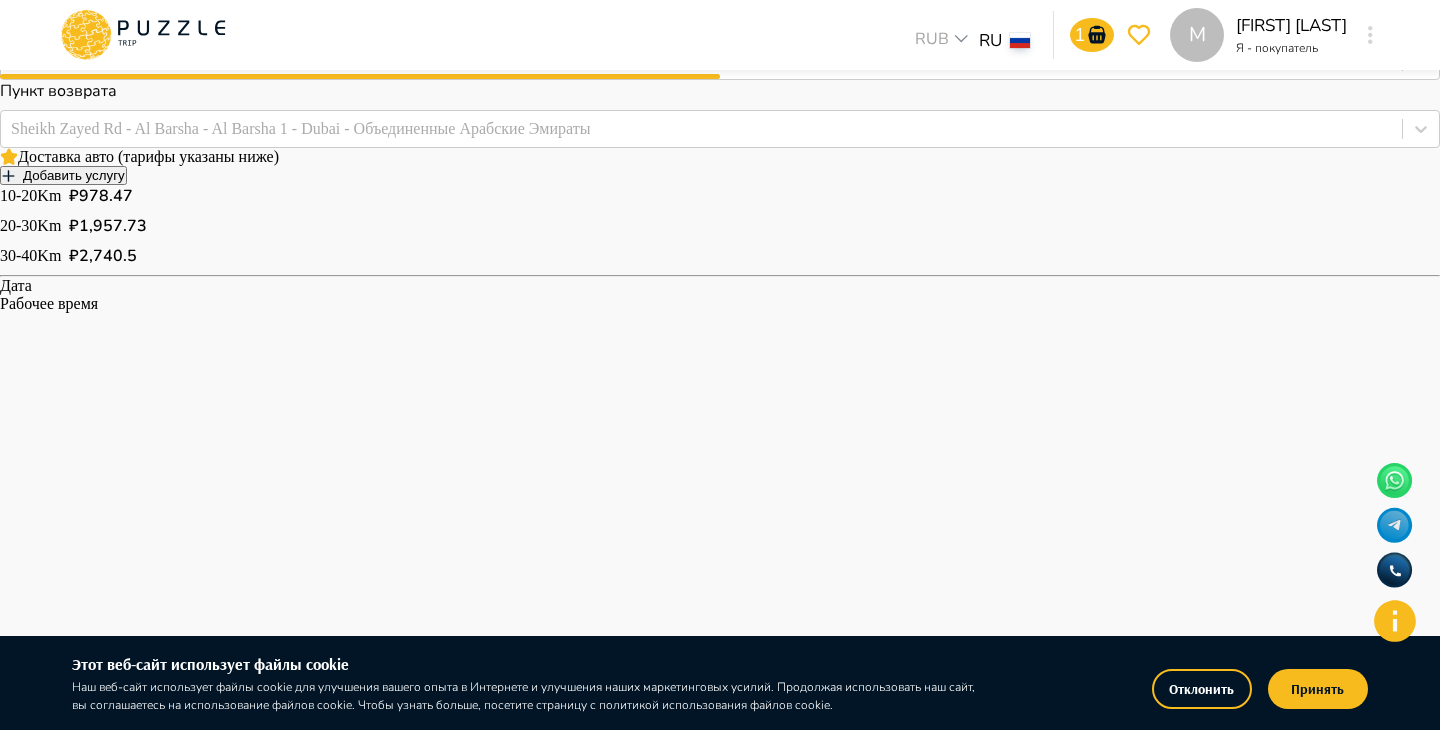 scroll, scrollTop: 0, scrollLeft: 0, axis: both 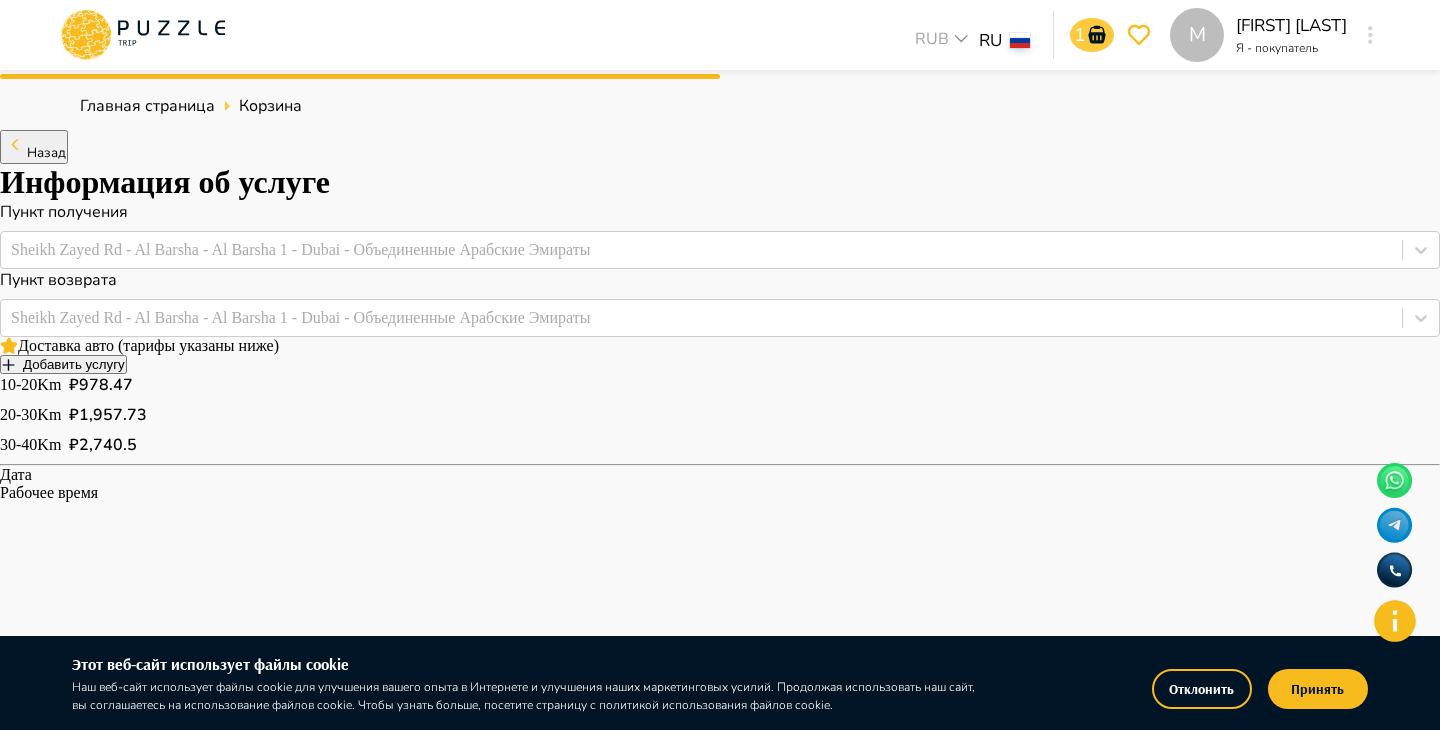 click 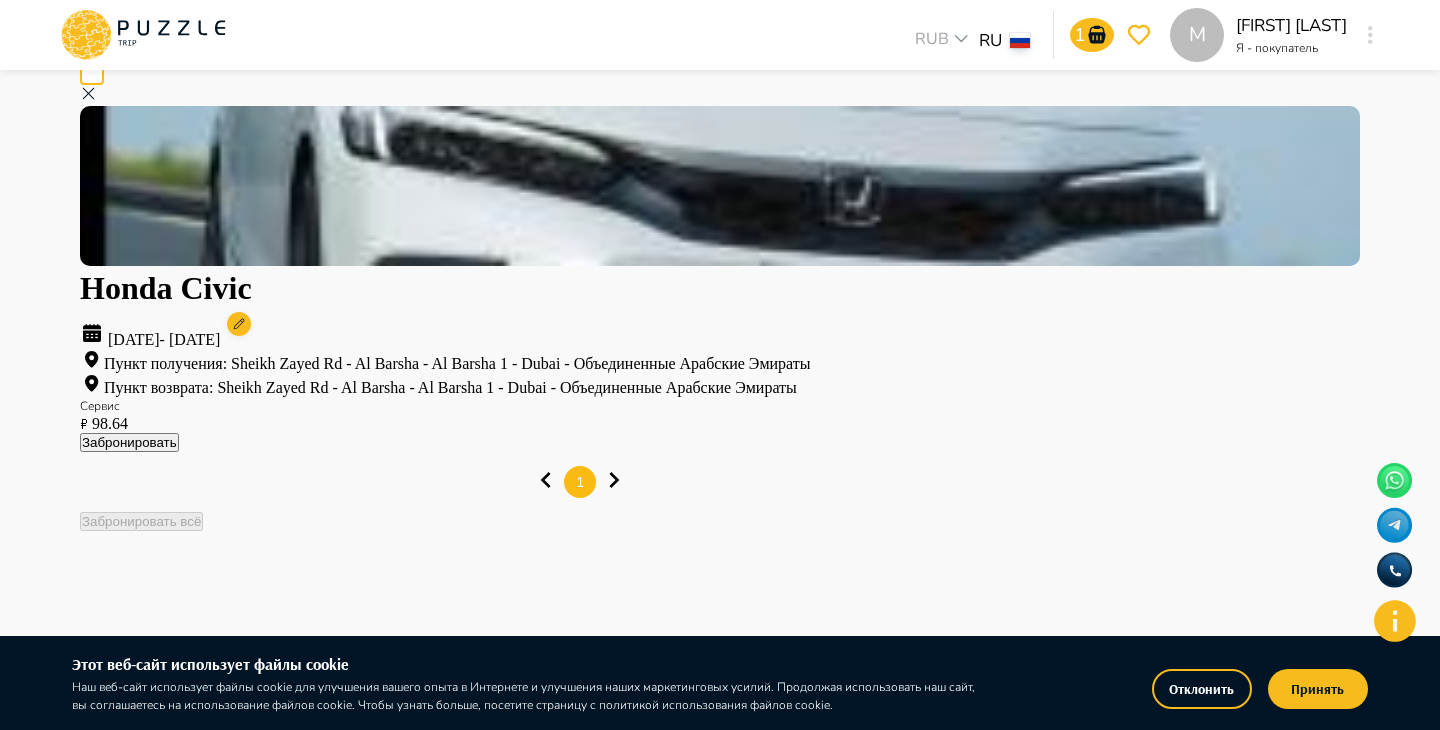 scroll, scrollTop: 0, scrollLeft: 0, axis: both 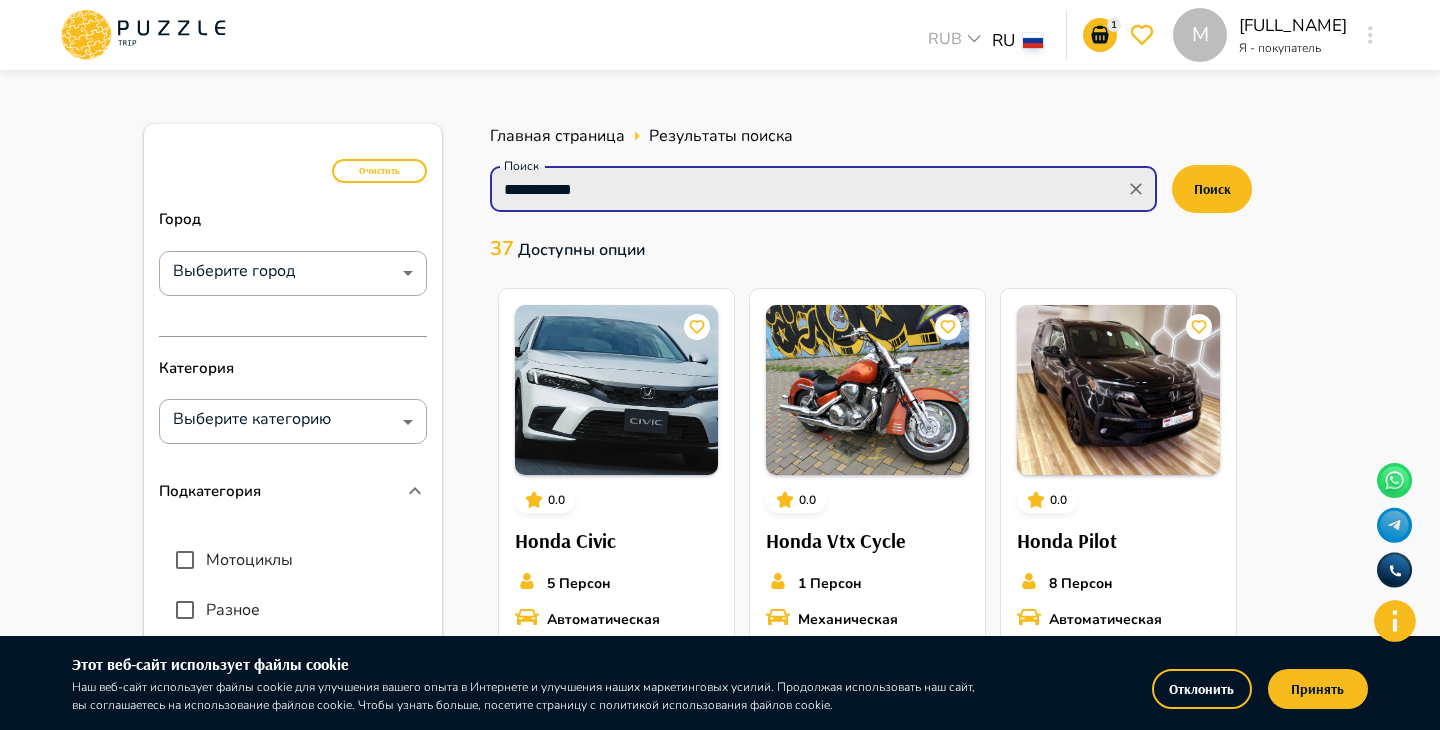 click on "**********" at bounding box center (807, 189) 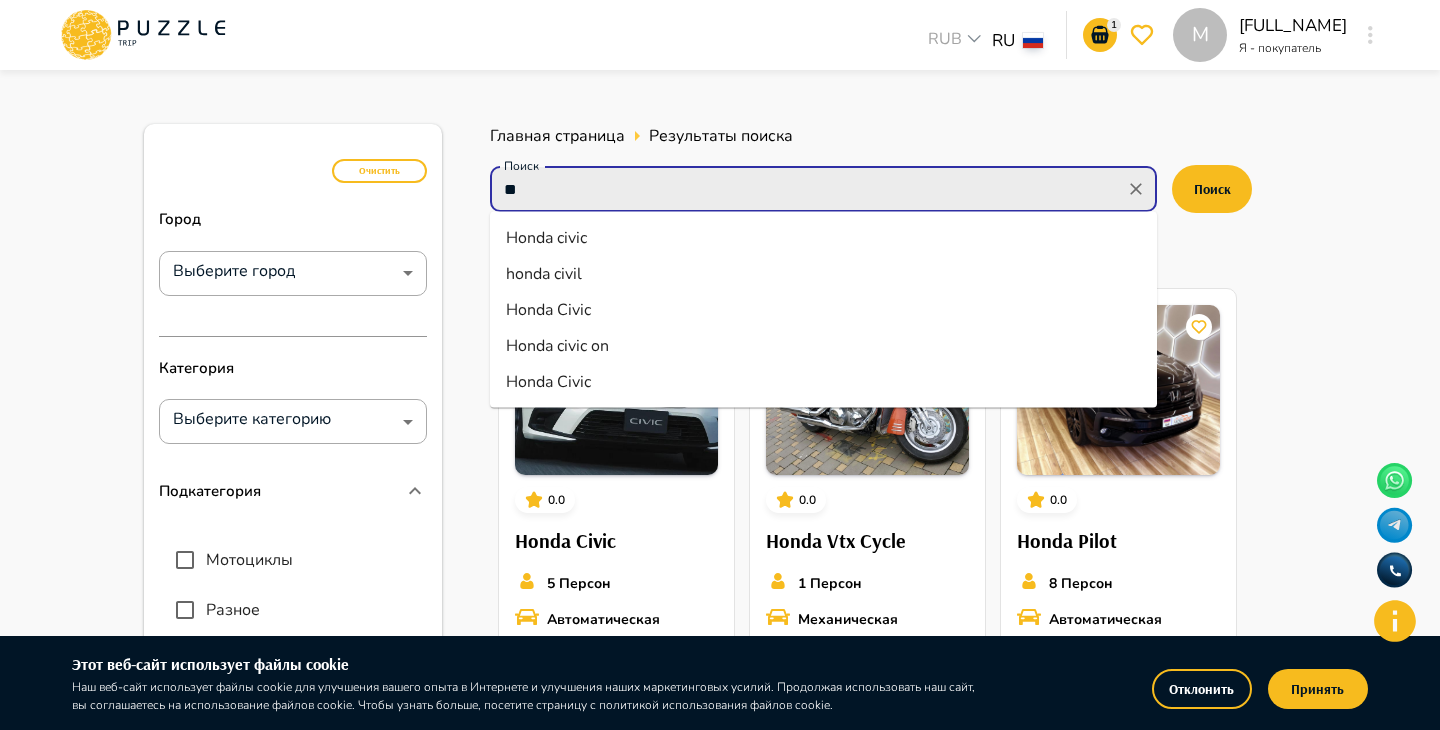 type on "*" 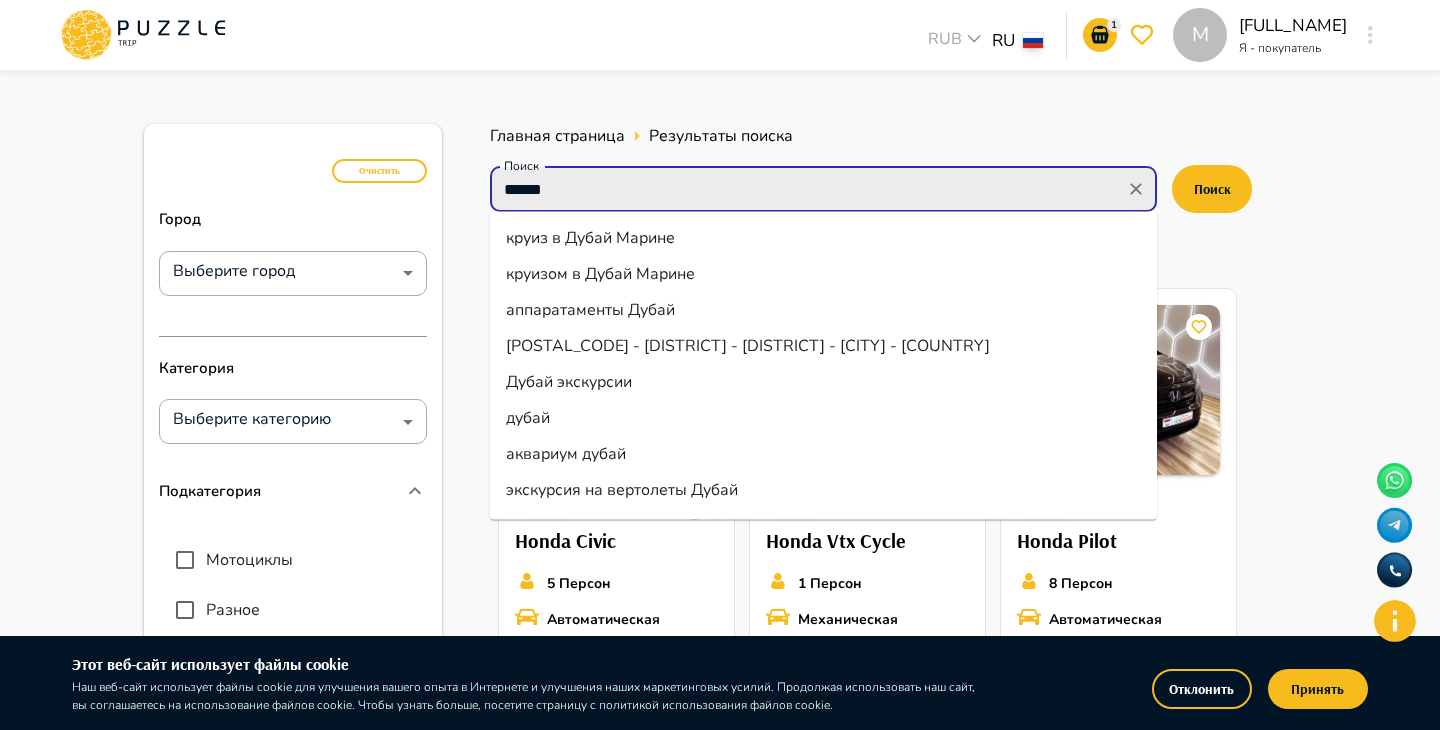 click on "Дубай экскурсии" at bounding box center [823, 382] 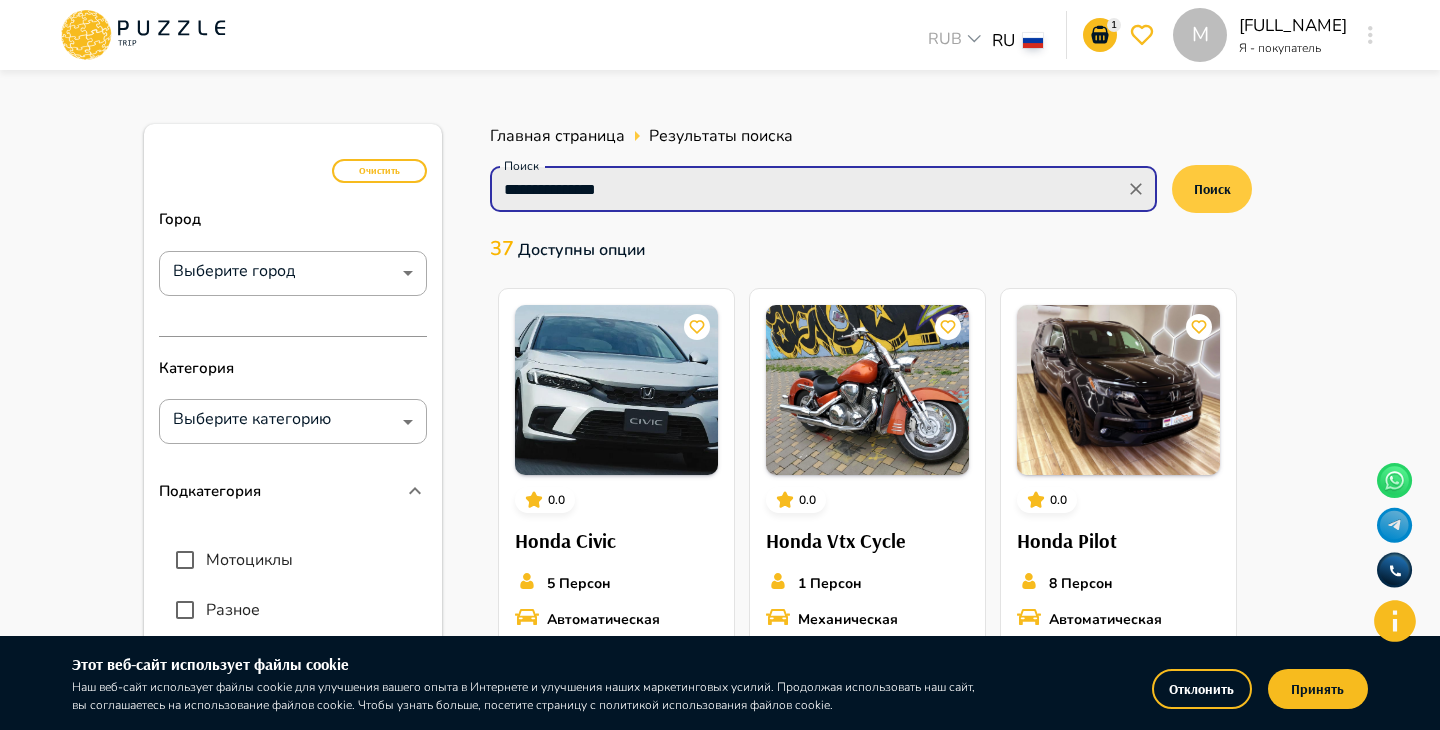 type on "**********" 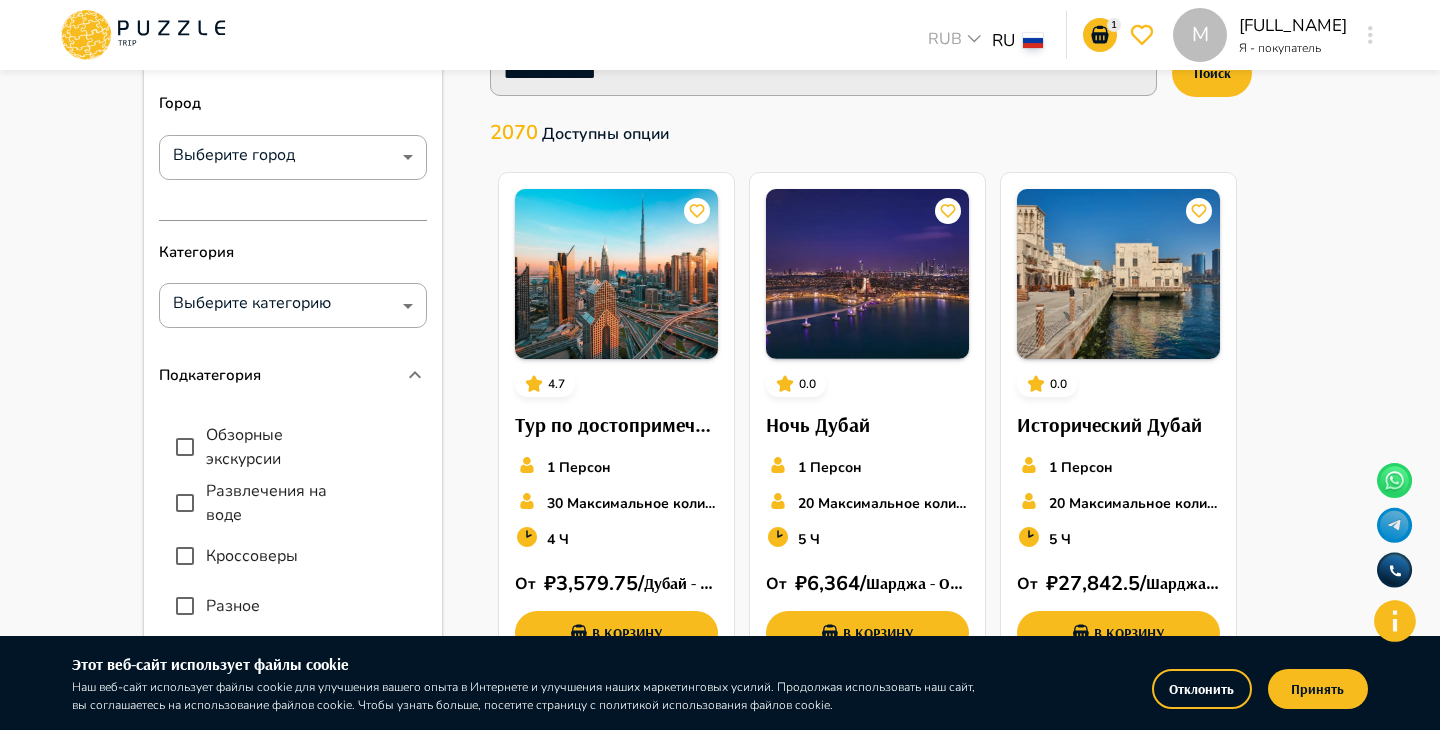 scroll, scrollTop: 0, scrollLeft: 0, axis: both 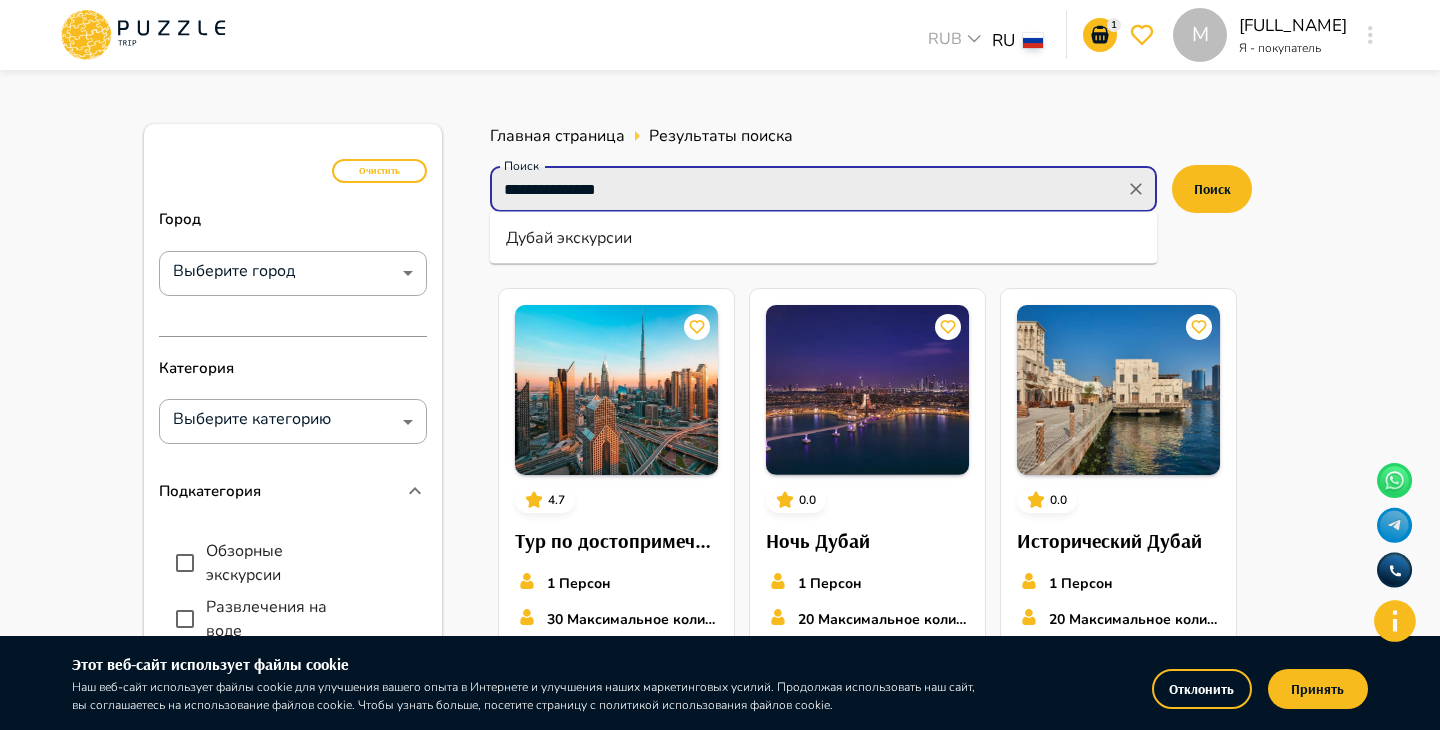 click on "**********" at bounding box center [807, 189] 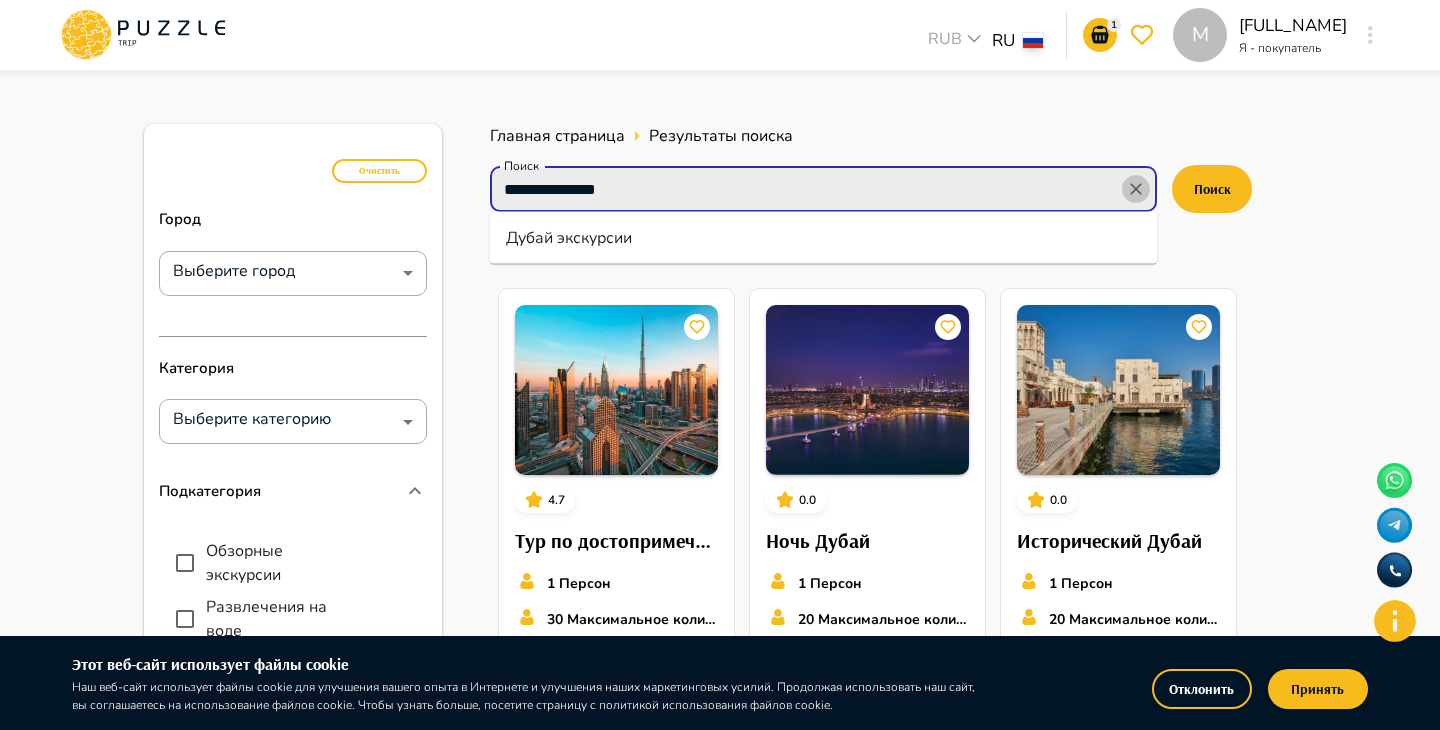 click 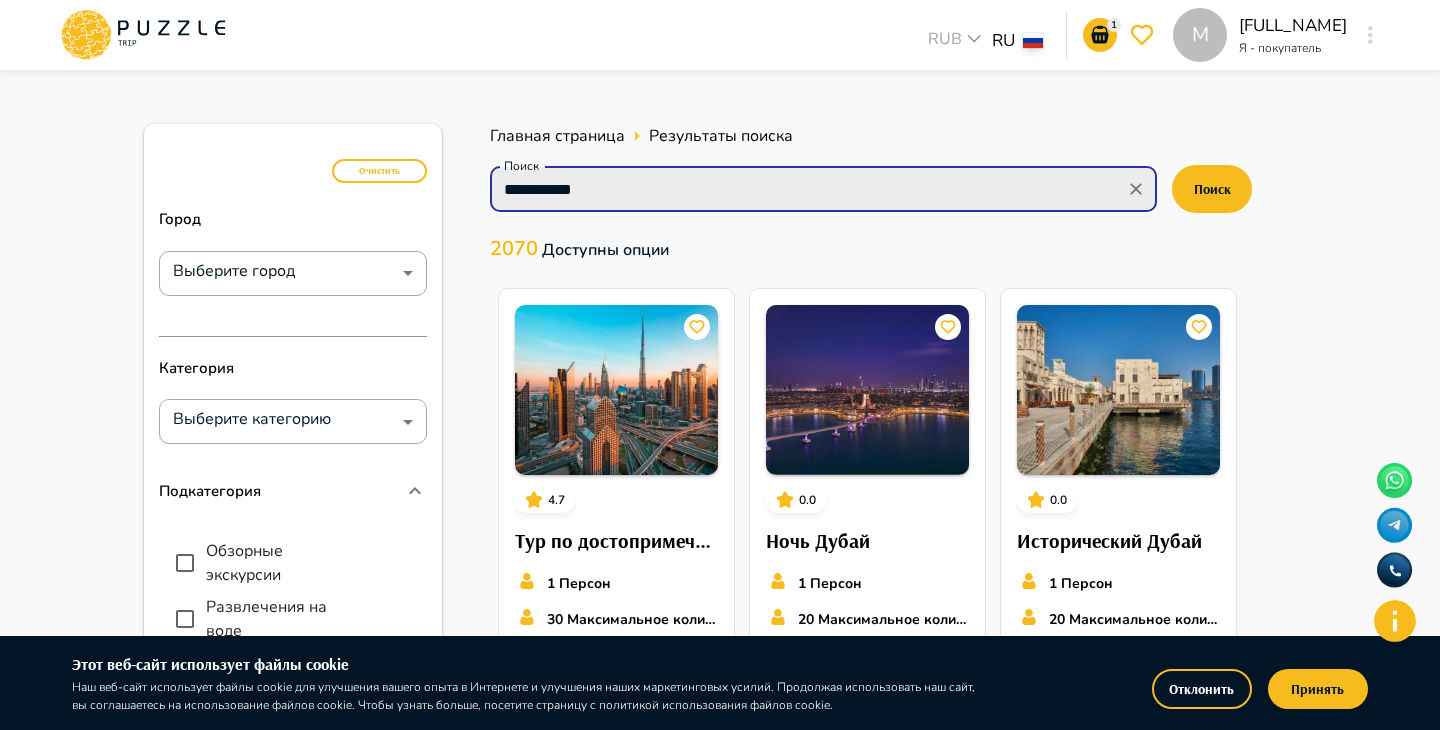type on "**********" 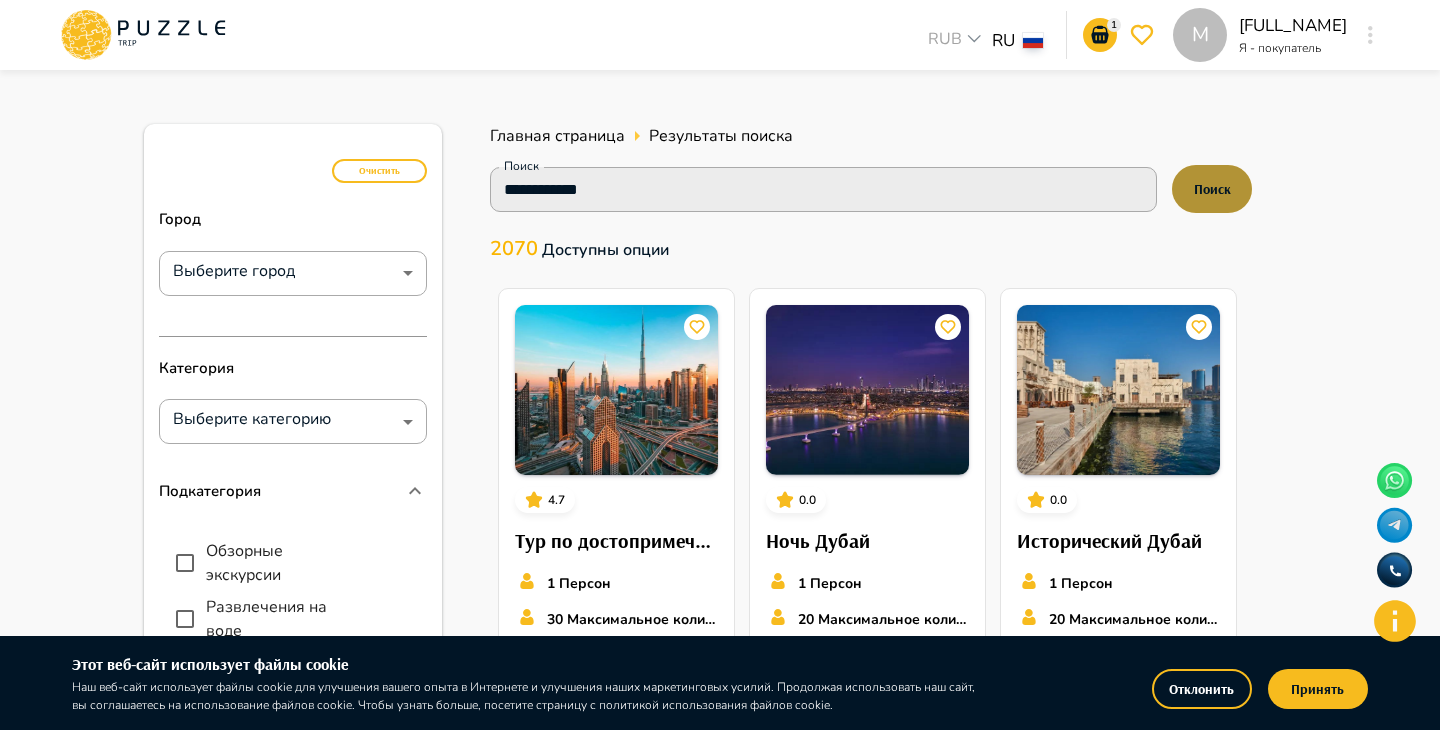 click on "Поиск" at bounding box center (1212, 189) 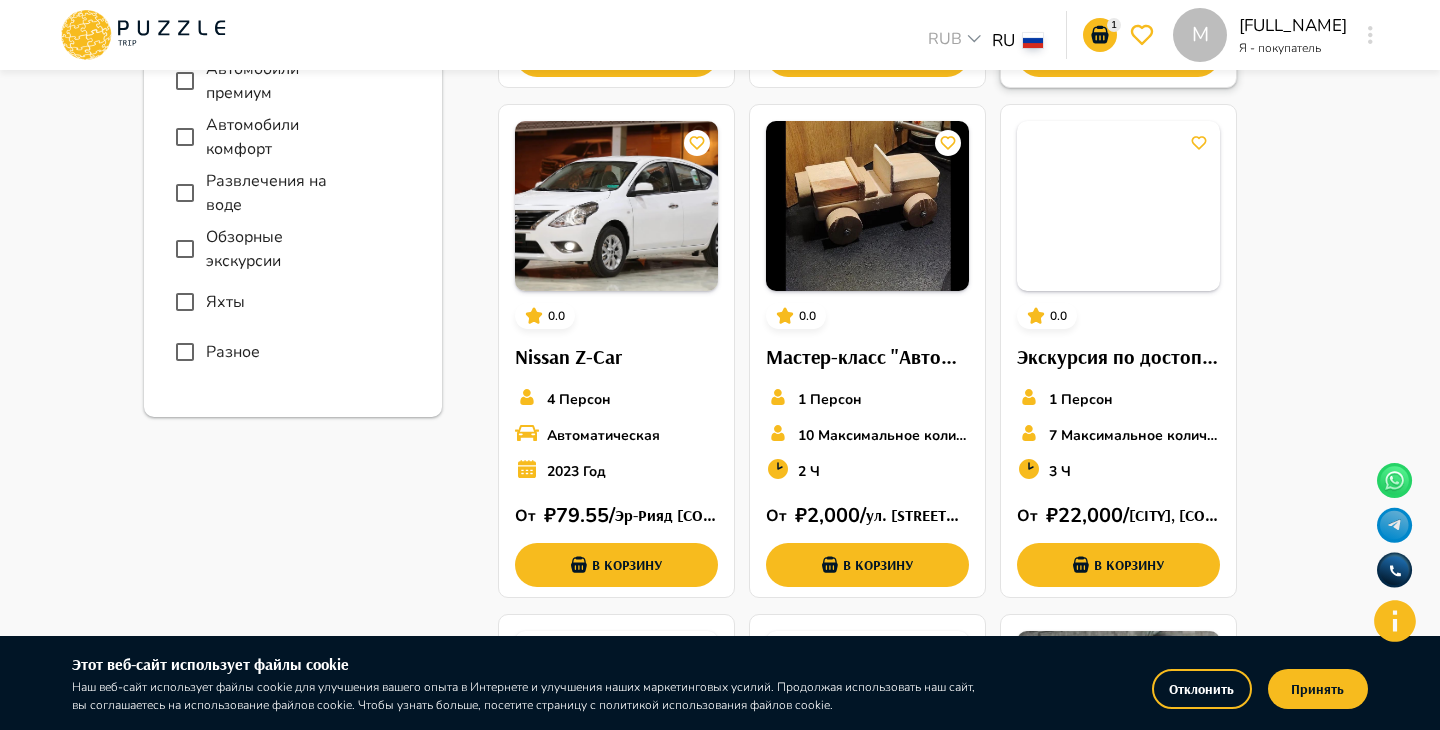 scroll, scrollTop: 690, scrollLeft: 0, axis: vertical 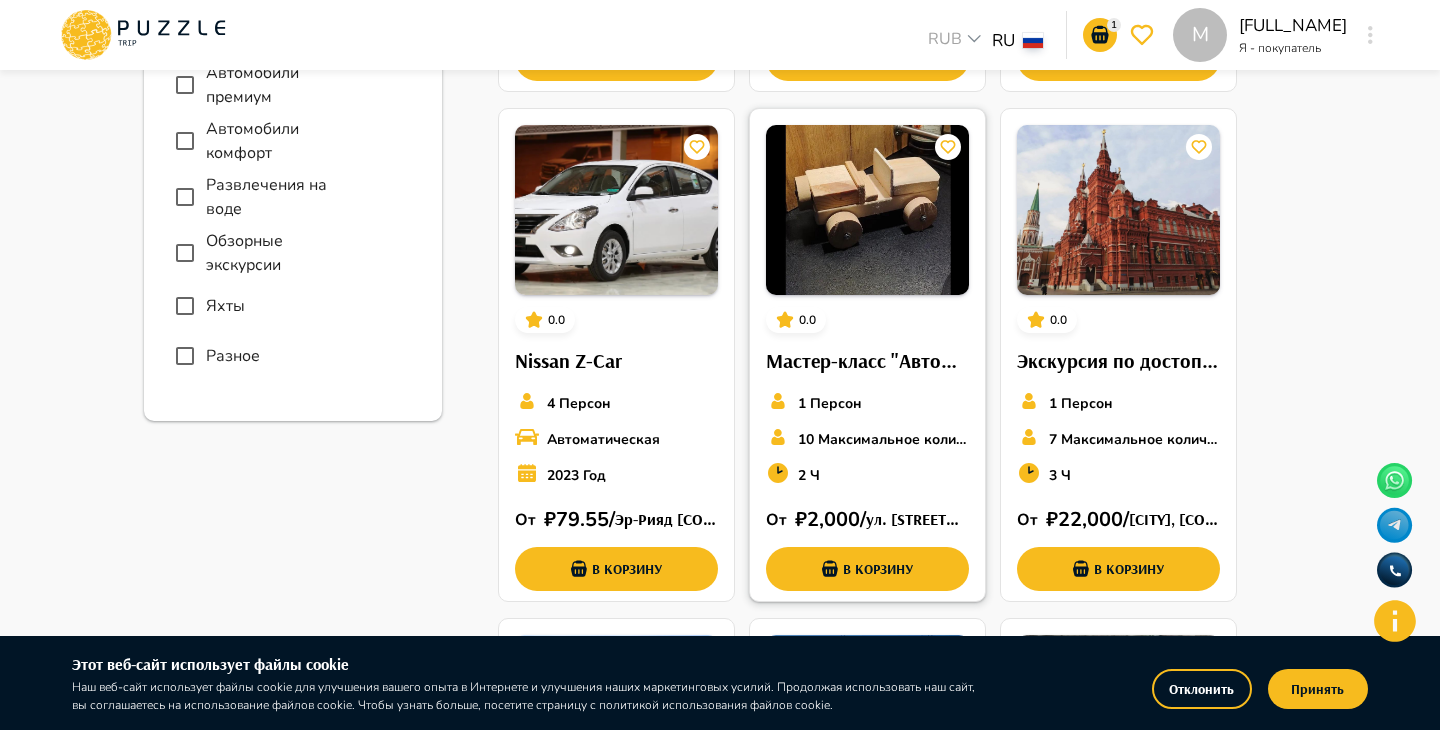 click on "0.0 Мастер-класс "Автомобиль" 1 Персон 10 Максимальное количество мест 2 Ч  От     ₽ 2,000 /  ул. Яна Фабрициуса, 2 корпус 9Г, Сочи, Краснодарский край, Россия, 354002 В корзину" at bounding box center (867, 358) 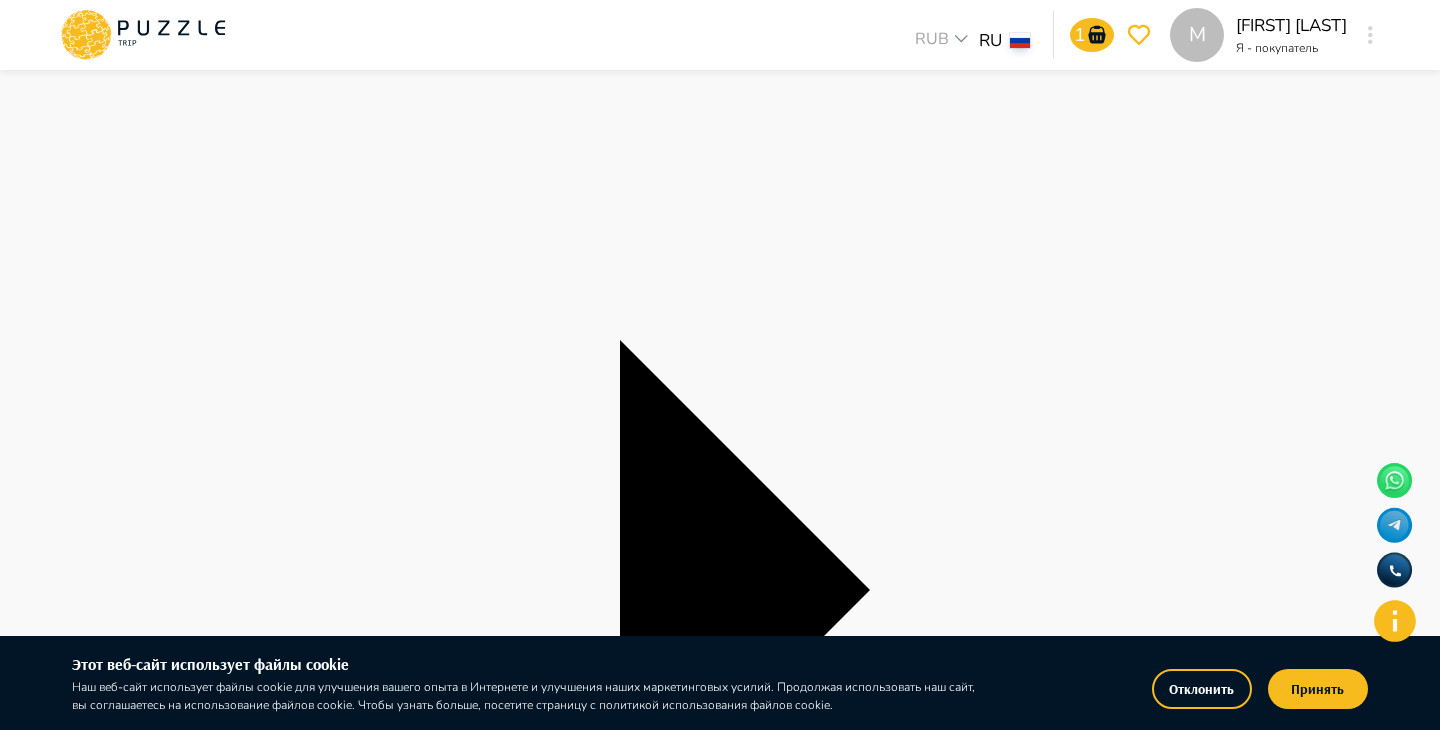 scroll, scrollTop: 0, scrollLeft: 0, axis: both 